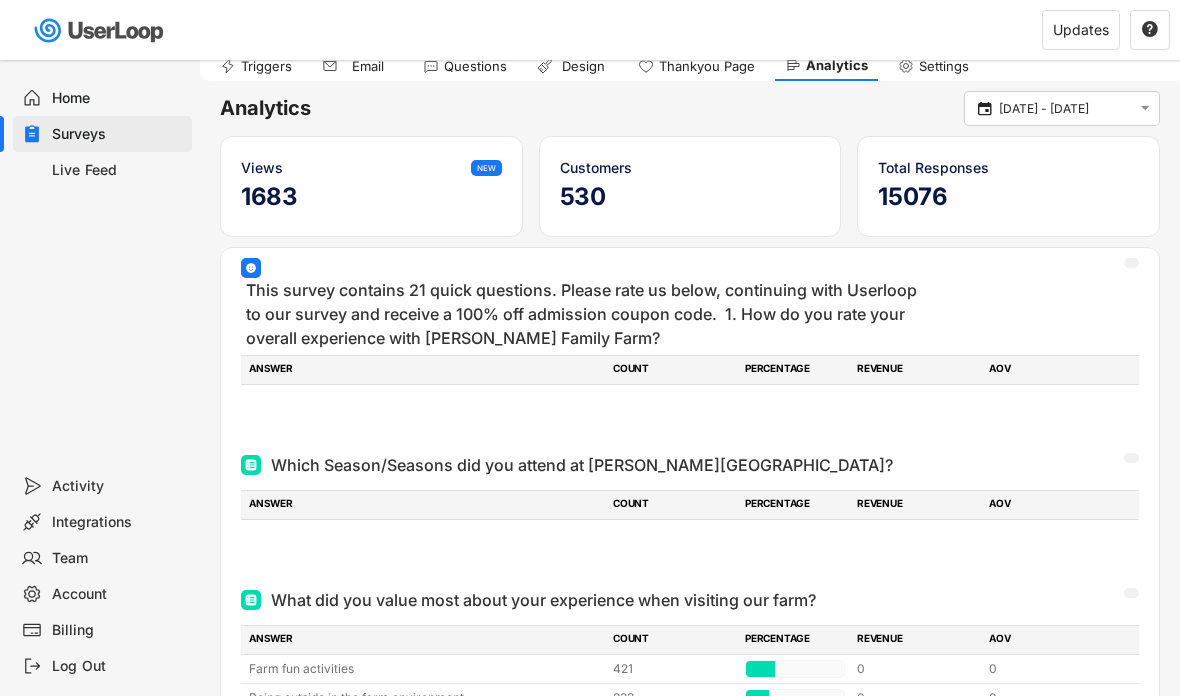 scroll, scrollTop: 0, scrollLeft: 0, axis: both 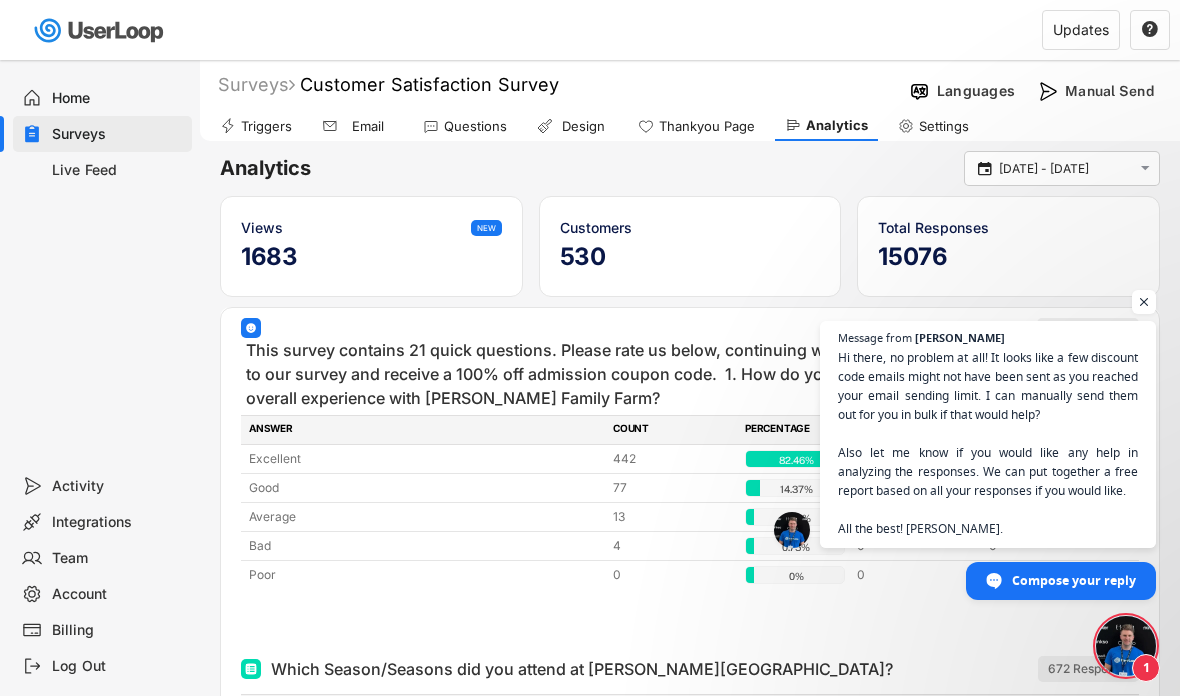 click at bounding box center [1144, 302] 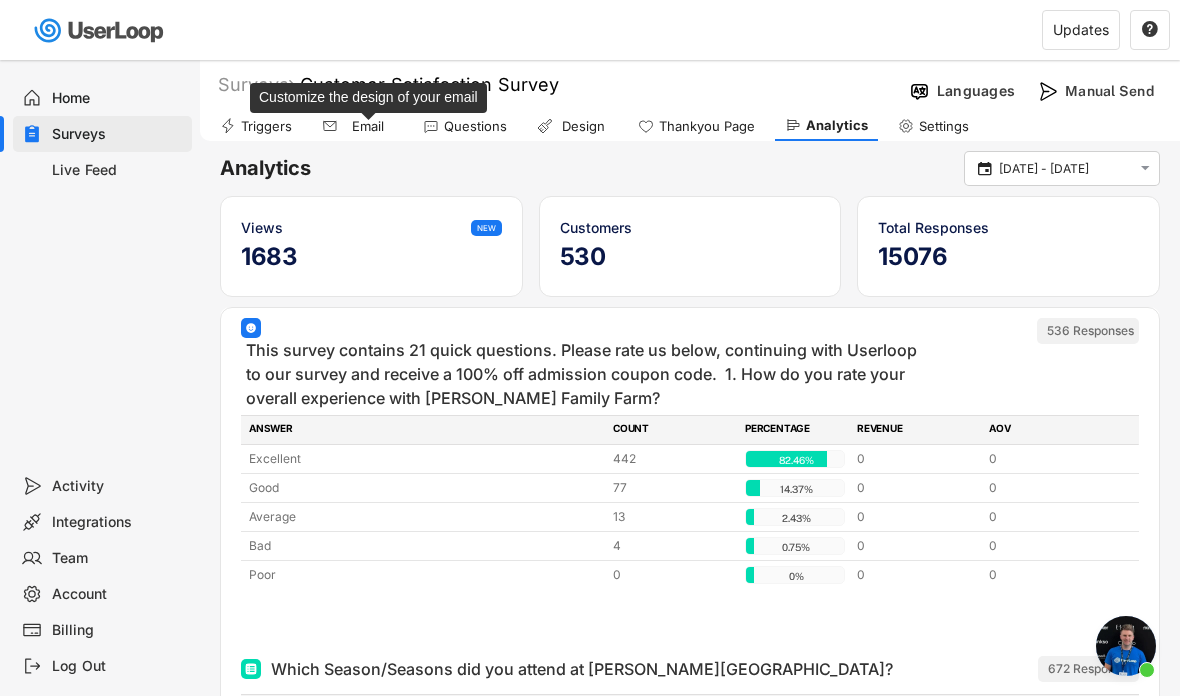 click on "Email" at bounding box center (368, 126) 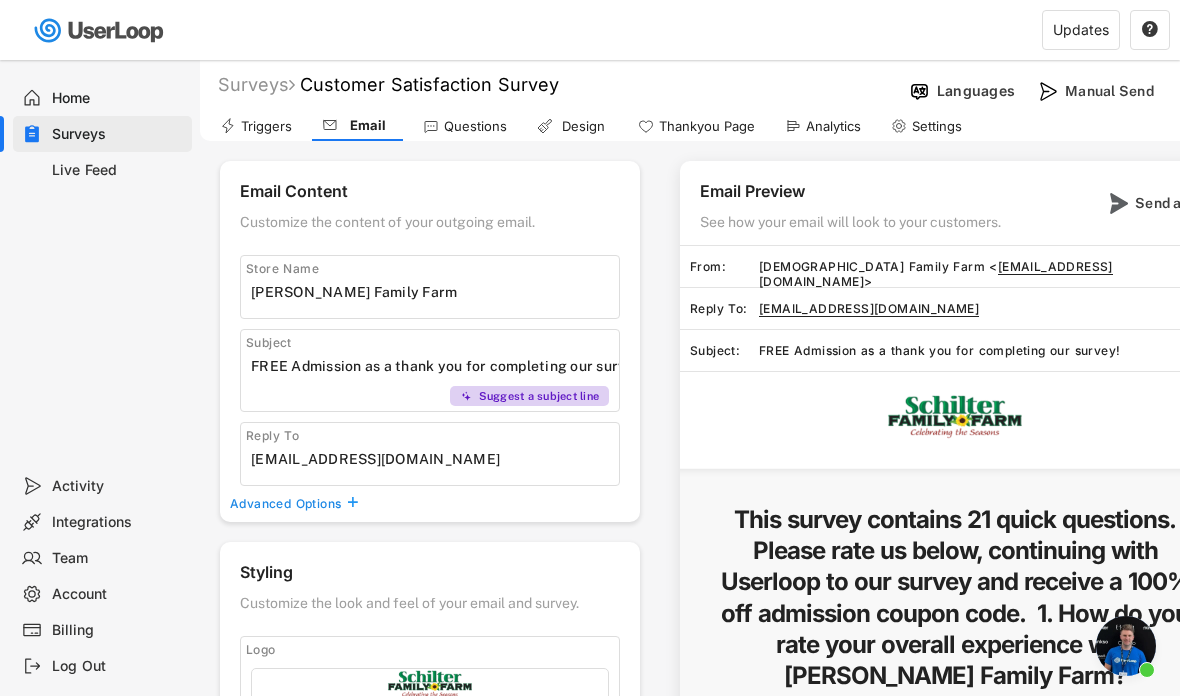 click on "Surveys" at bounding box center (118, 134) 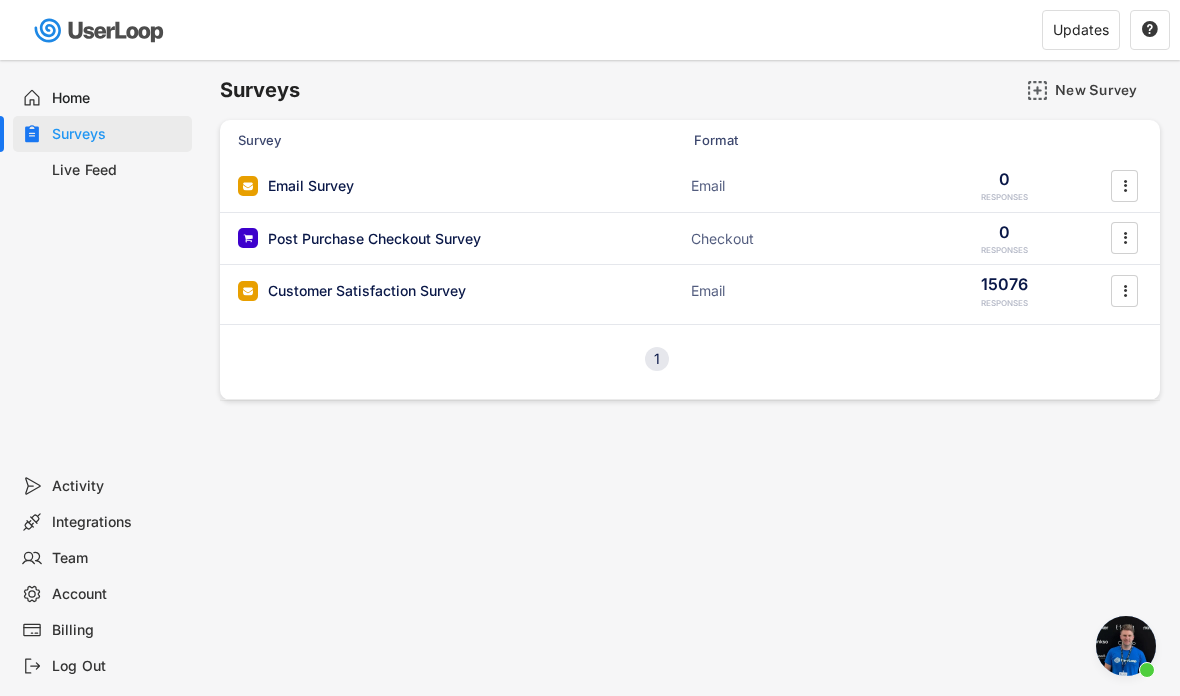 click on "Customer Satisfaction Survey" at bounding box center [367, 291] 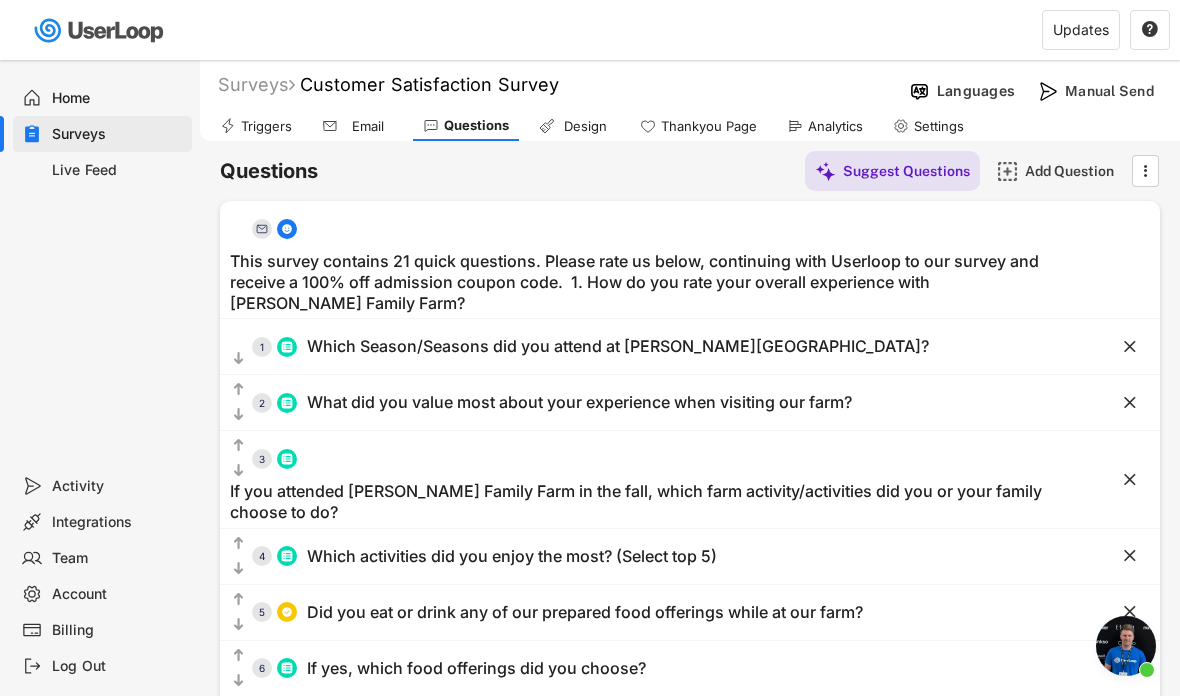 click 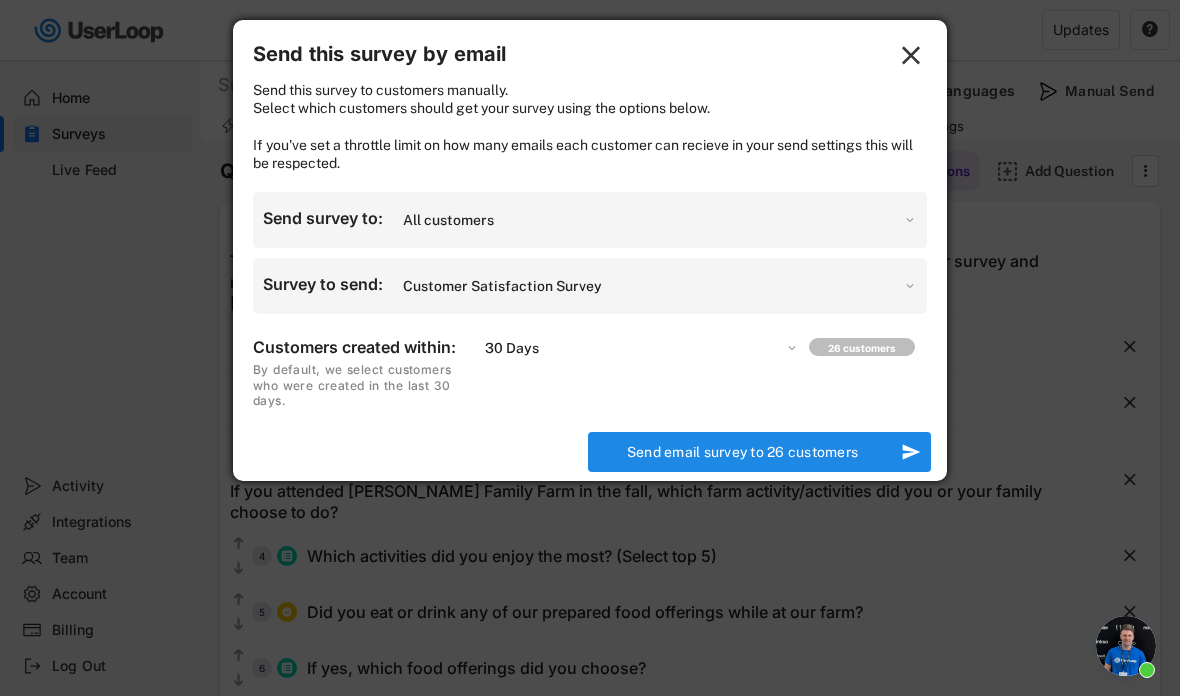 click on "Which customers should we send your email survey to? All customers Customers who placed an order Upload a custom list" at bounding box center (657, 220) 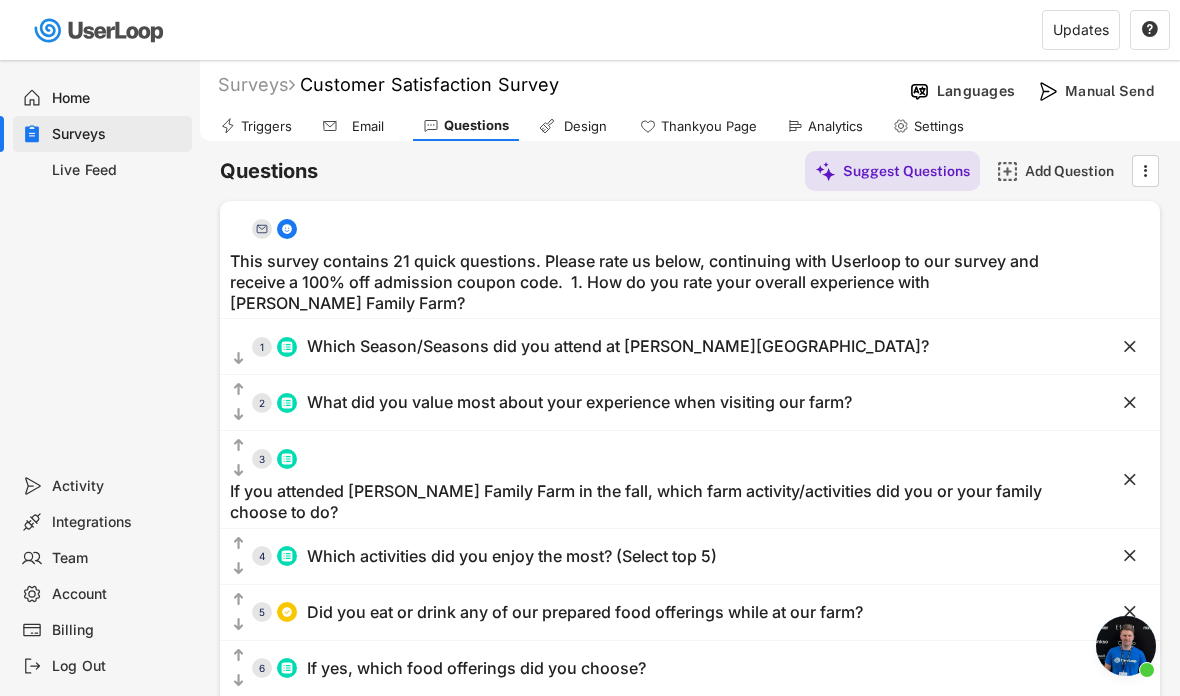 click on "Email" at bounding box center (368, 126) 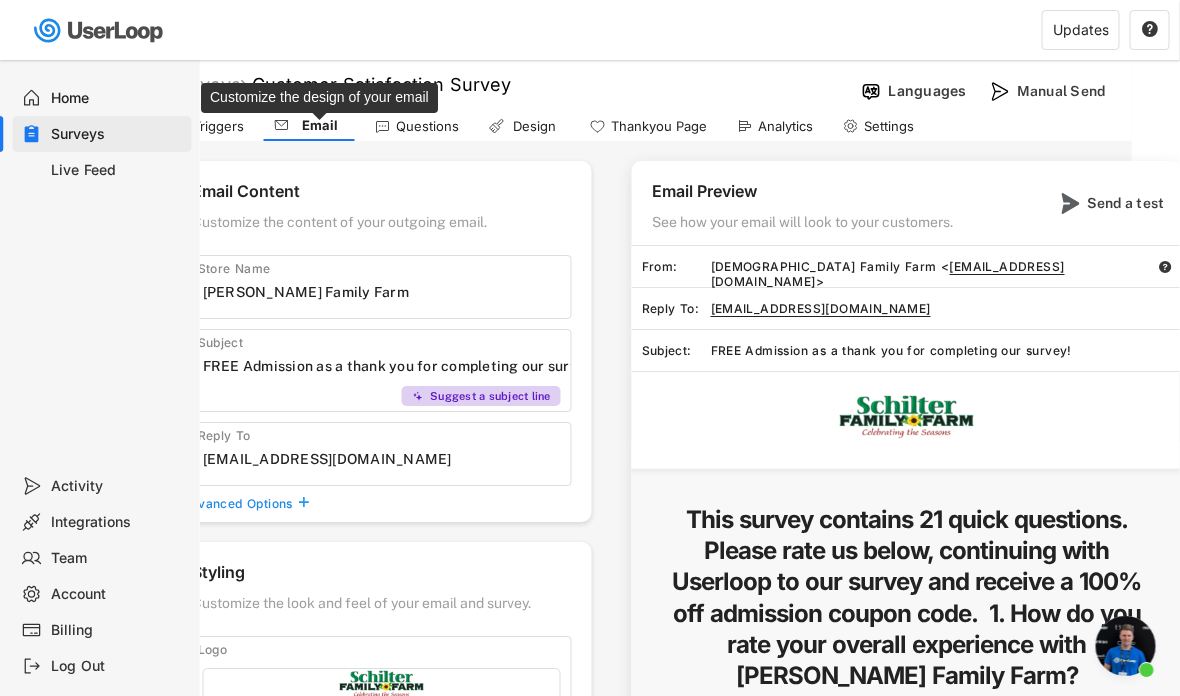 scroll, scrollTop: 0, scrollLeft: 50, axis: horizontal 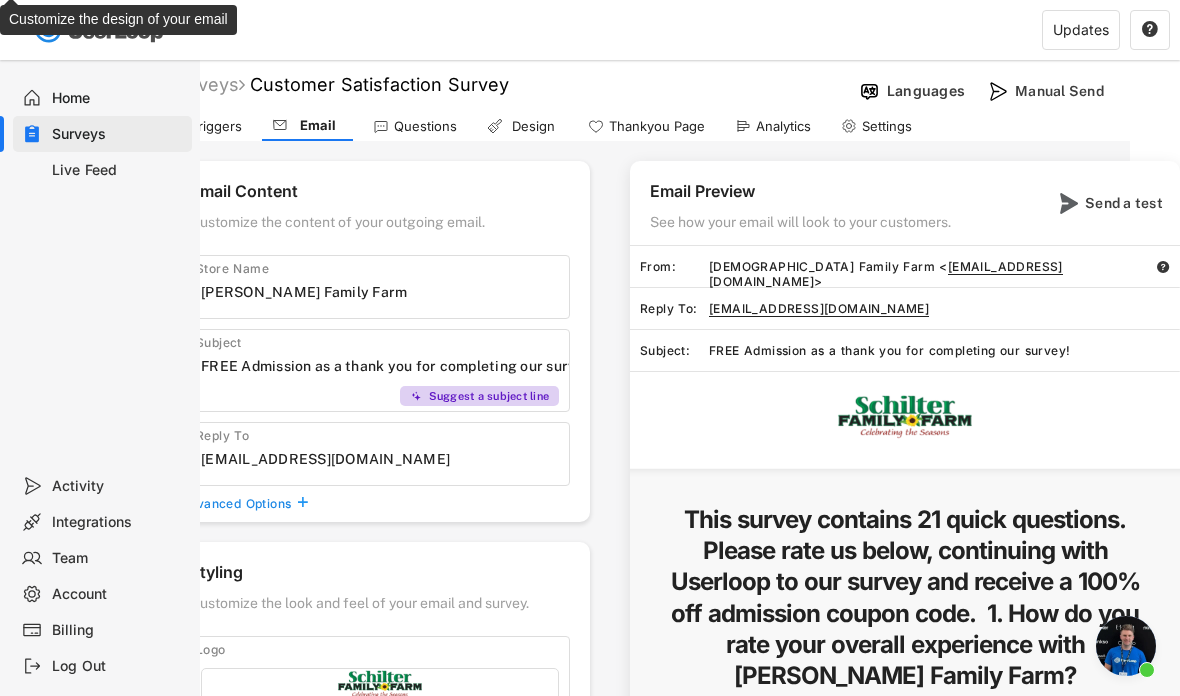 click on "Send a test" at bounding box center (1125, 203) 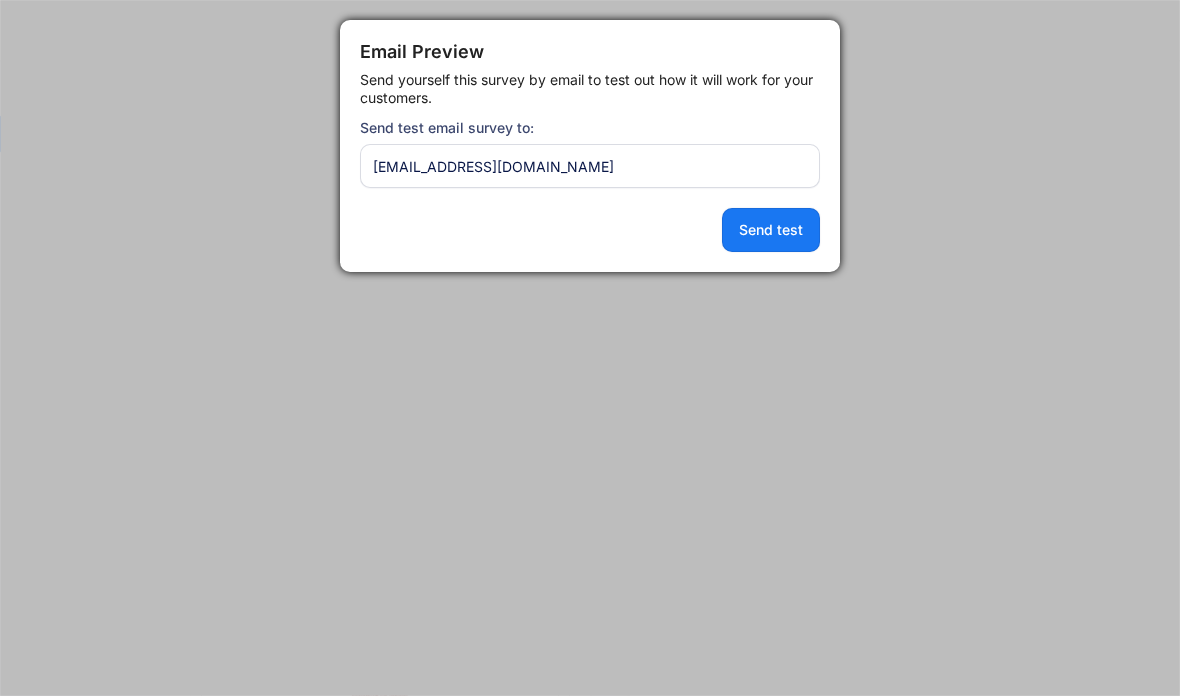 click at bounding box center (590, 166) 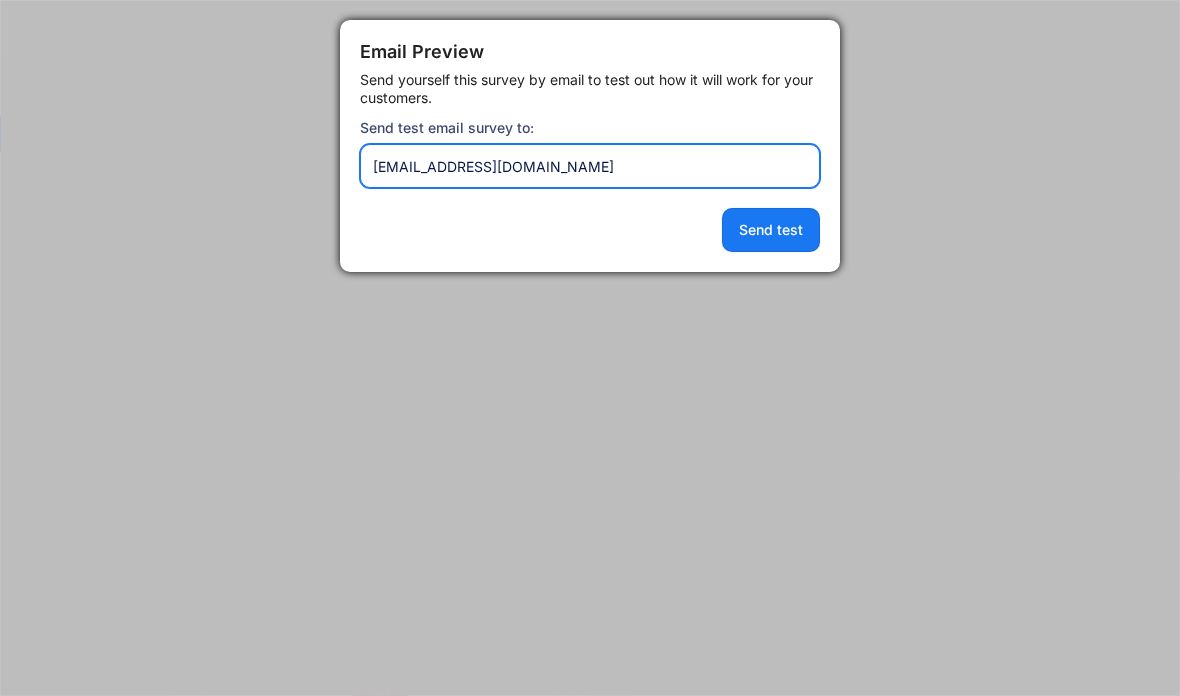 click at bounding box center (590, 166) 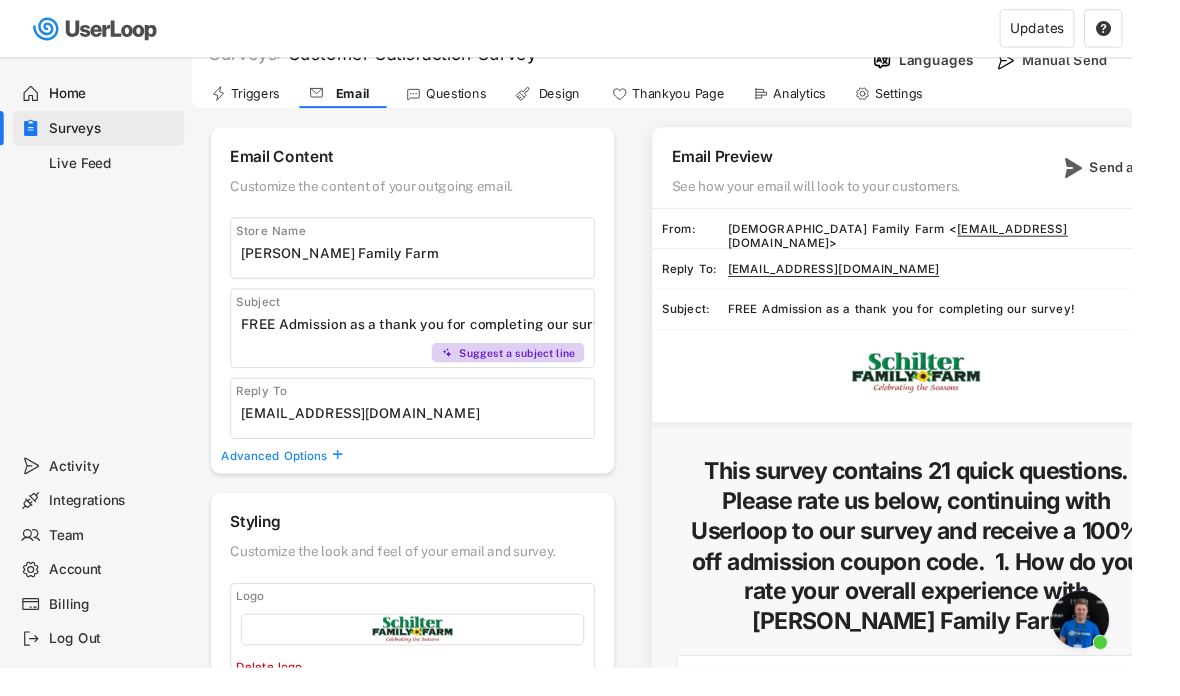 scroll, scrollTop: 0, scrollLeft: 0, axis: both 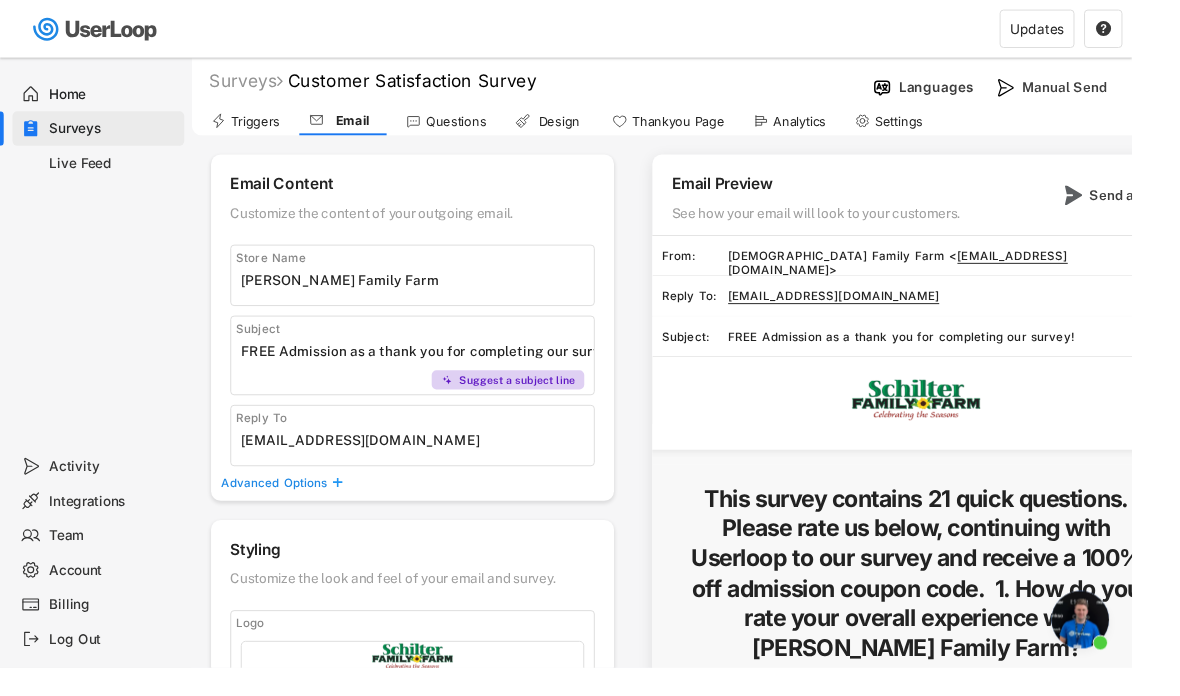 click on "Questions" at bounding box center [465, 126] 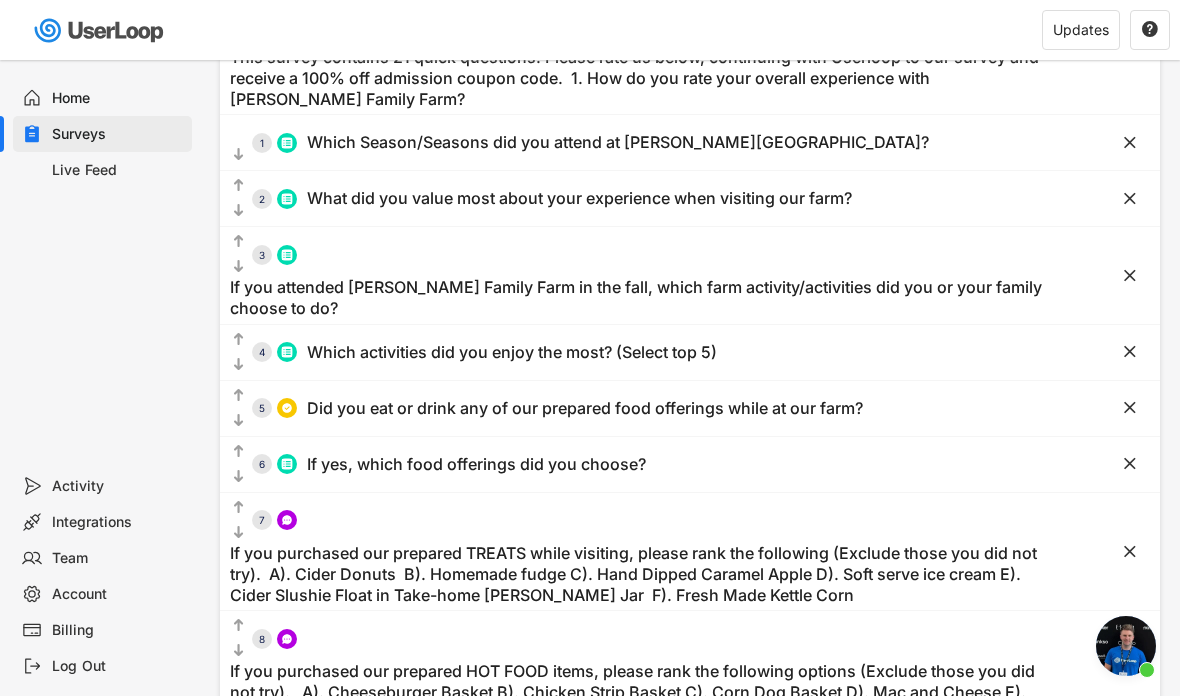 scroll, scrollTop: 0, scrollLeft: 0, axis: both 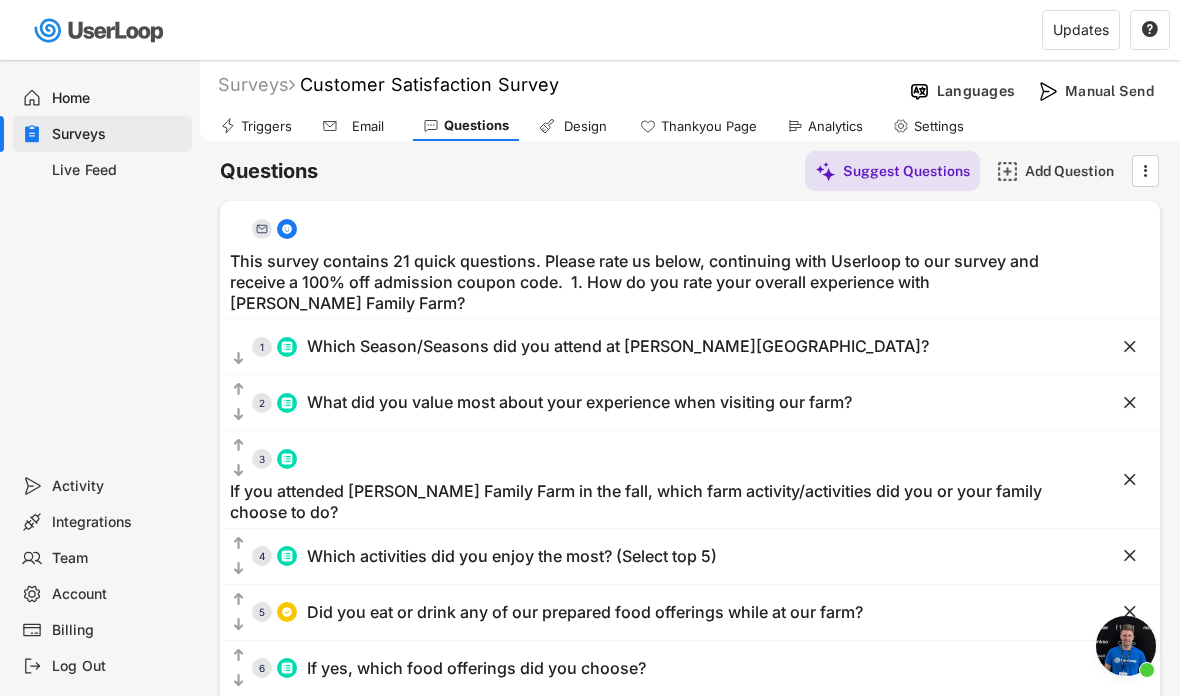 click on "Design" at bounding box center [574, 126] 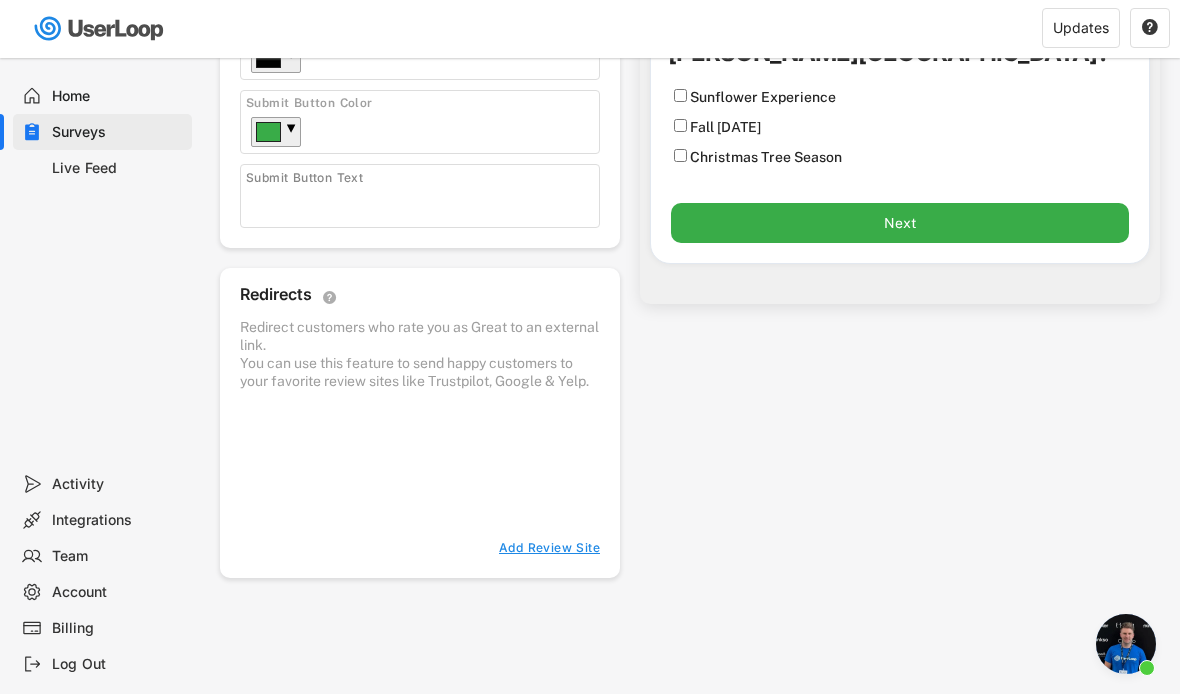 scroll, scrollTop: 0, scrollLeft: 0, axis: both 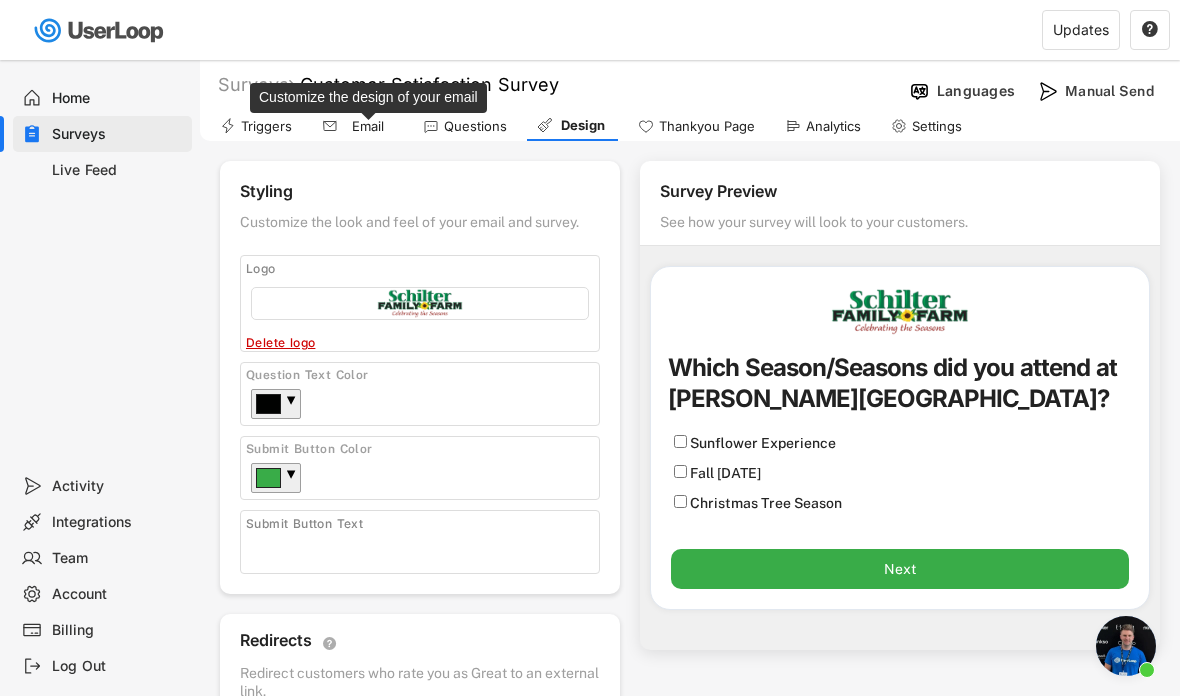 click on "Email" at bounding box center [368, 126] 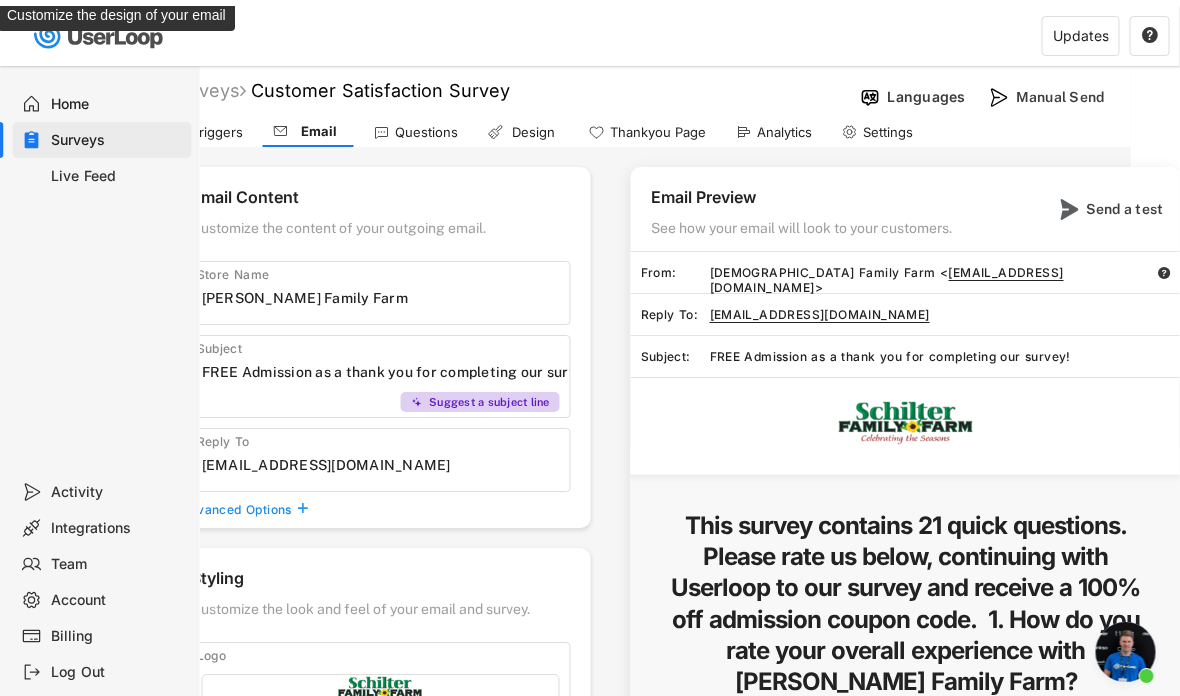 scroll, scrollTop: 0, scrollLeft: 0, axis: both 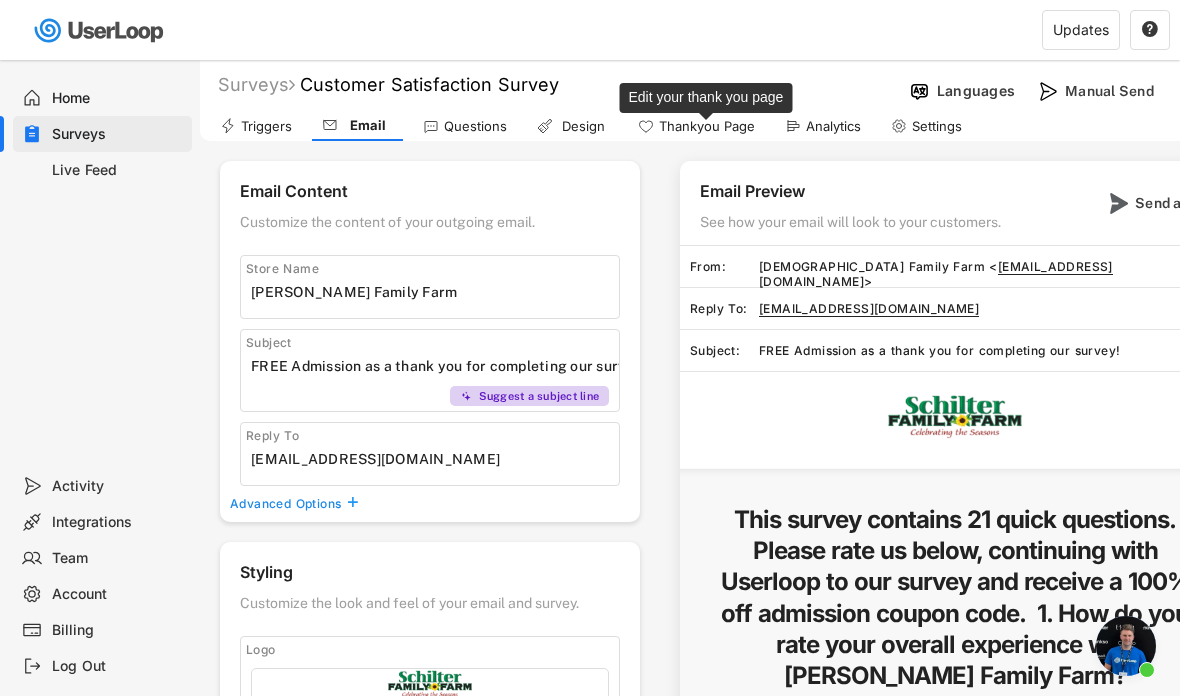 click on "Thankyou Page" at bounding box center [707, 126] 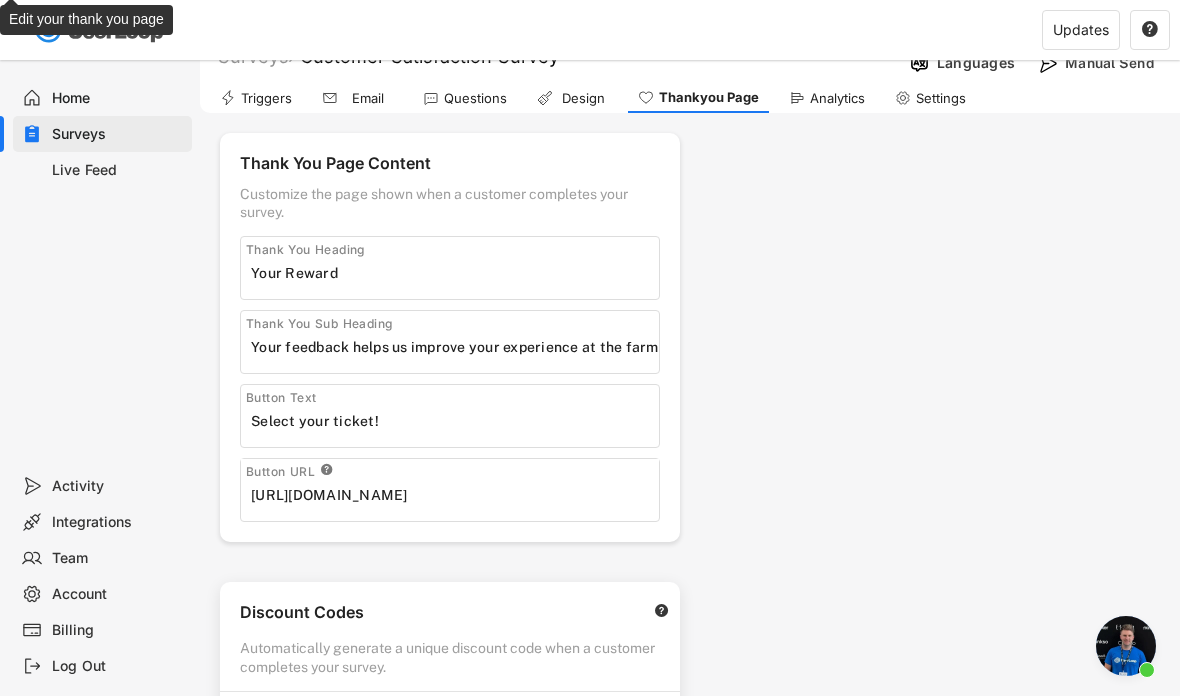 scroll, scrollTop: 0, scrollLeft: 0, axis: both 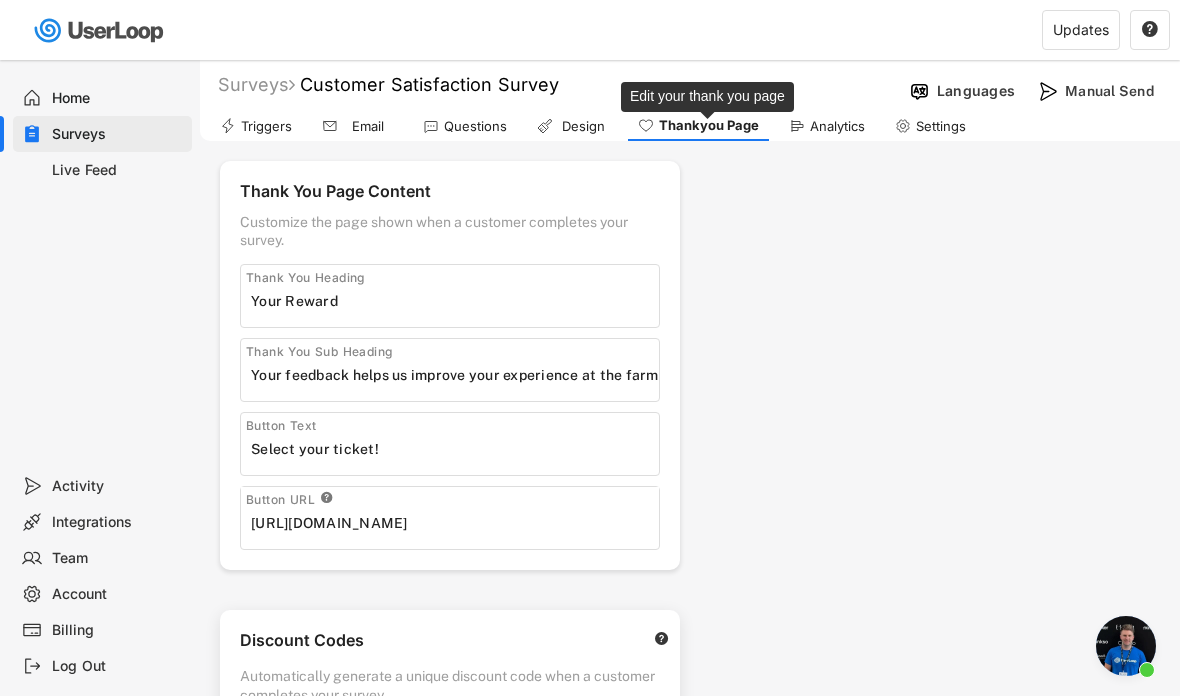 click on "Thankyou Page" at bounding box center (709, 125) 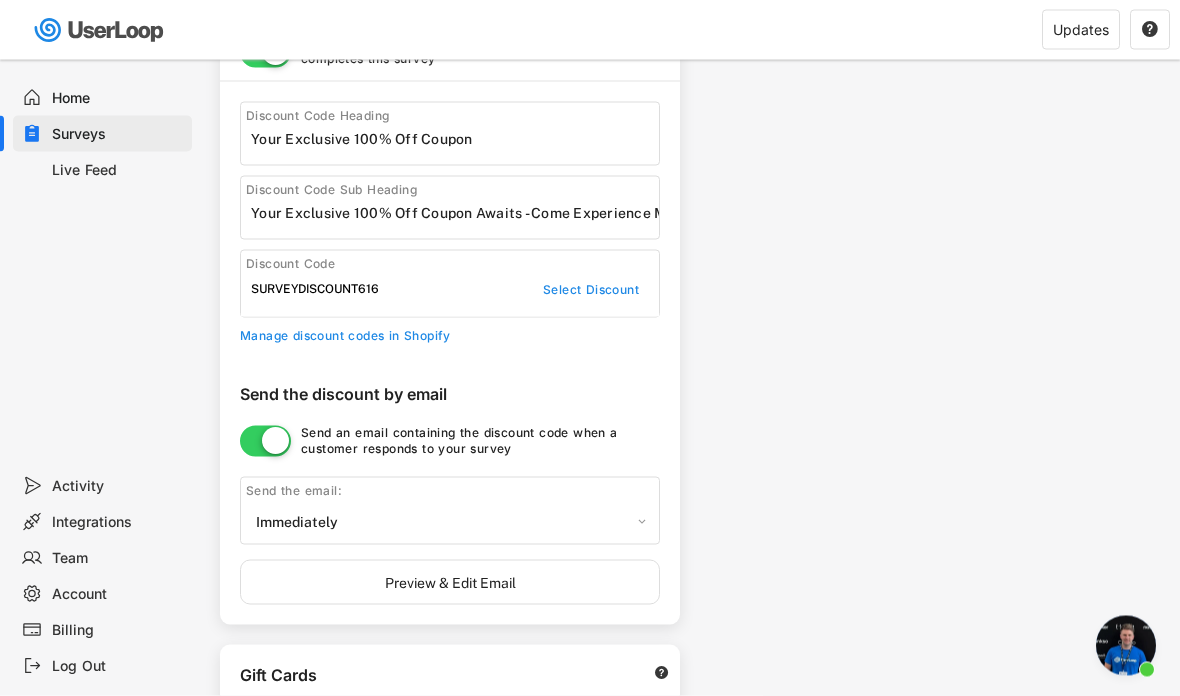 scroll, scrollTop: 697, scrollLeft: 0, axis: vertical 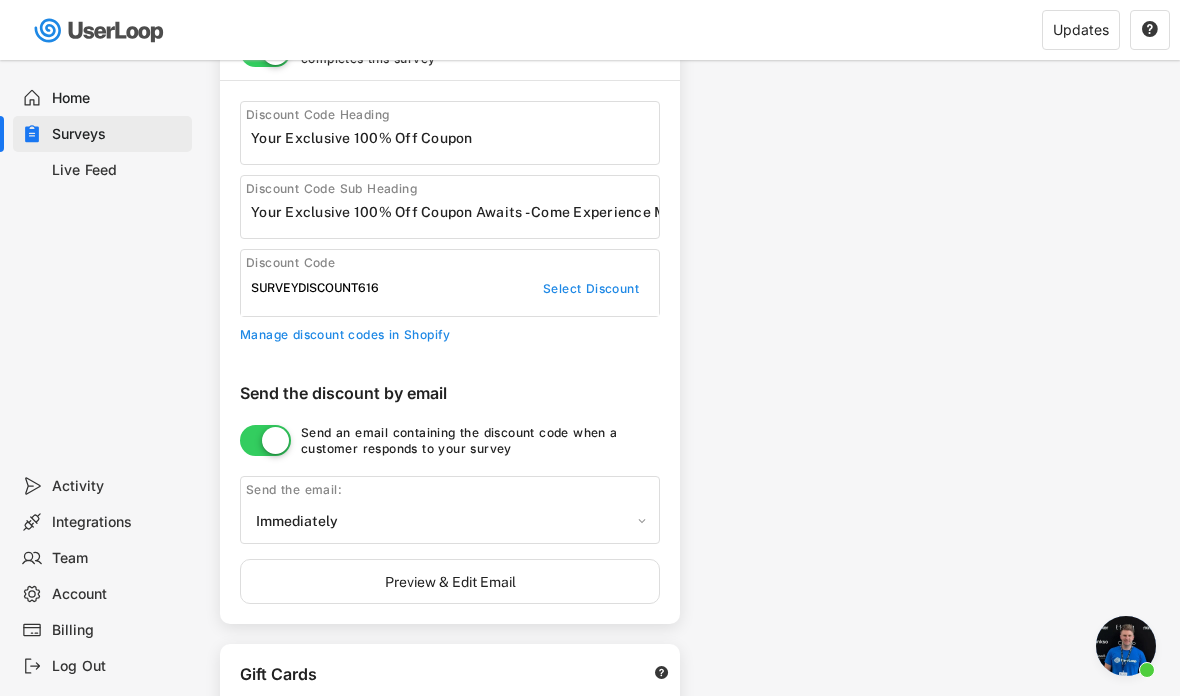 click on "Preview & Edit Email" at bounding box center [450, 581] 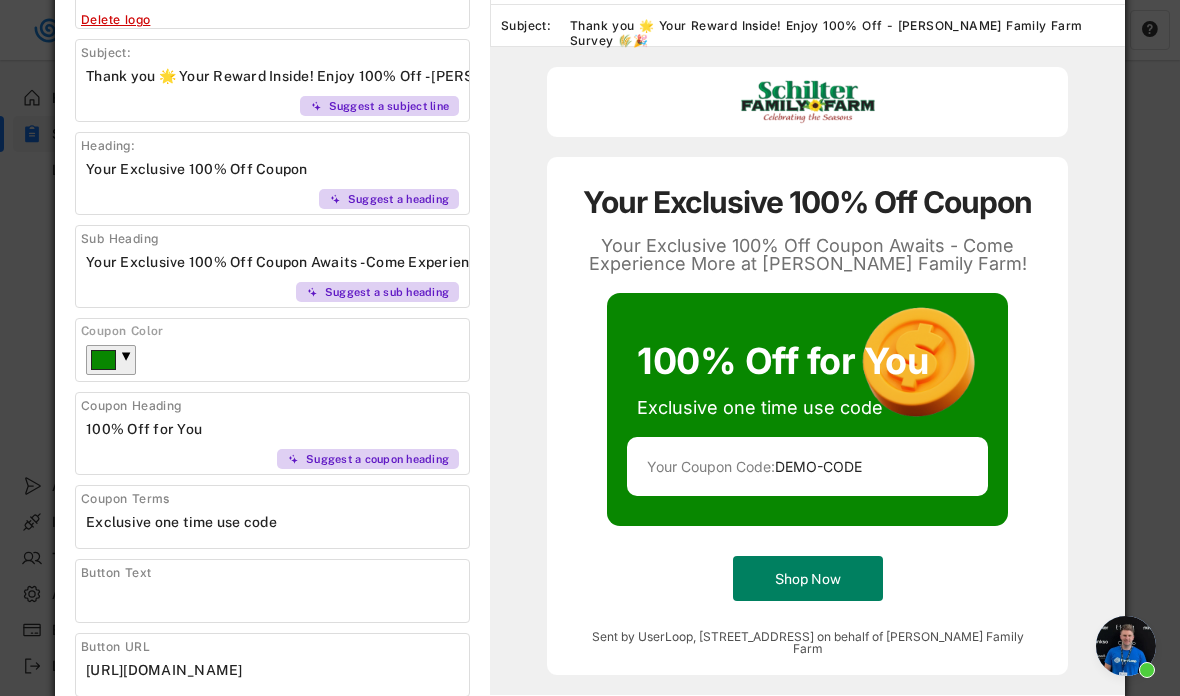 scroll, scrollTop: 948, scrollLeft: 0, axis: vertical 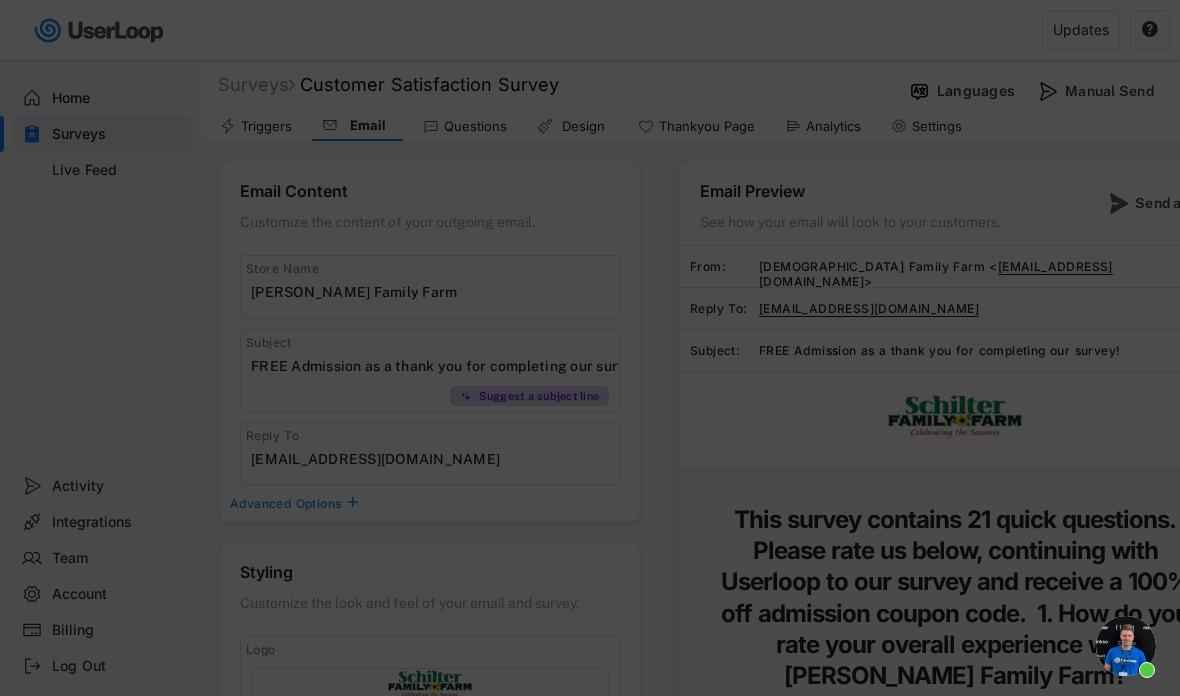 click at bounding box center (590, 348) 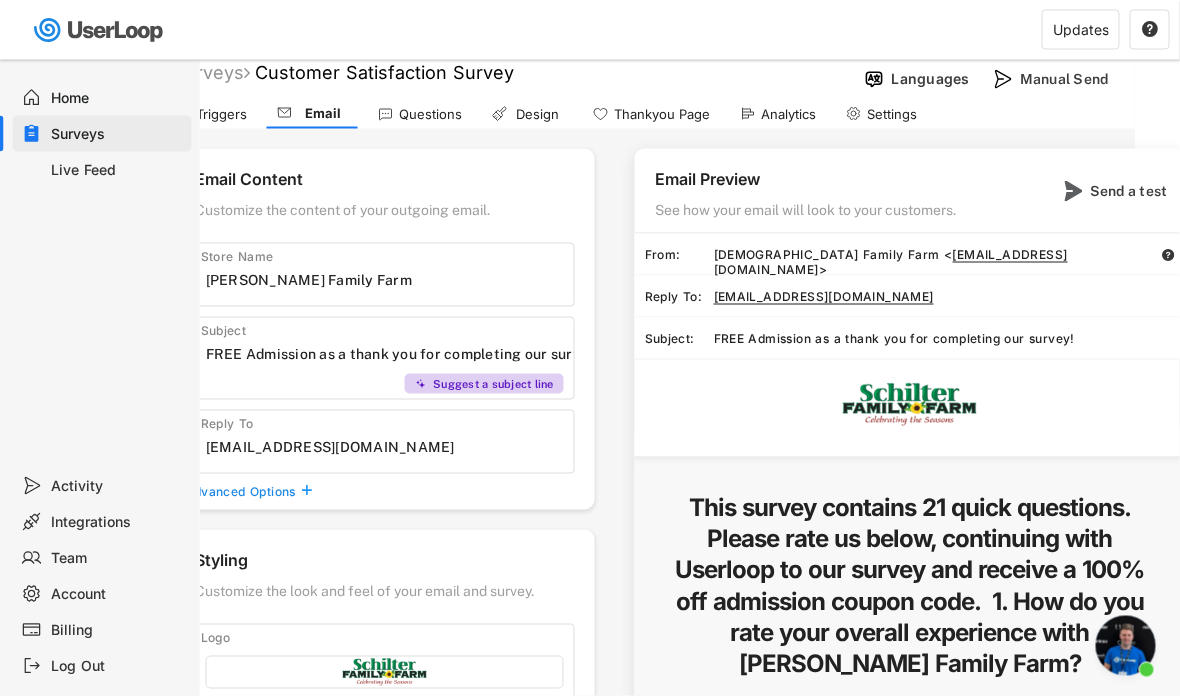 scroll, scrollTop: 12, scrollLeft: 50, axis: both 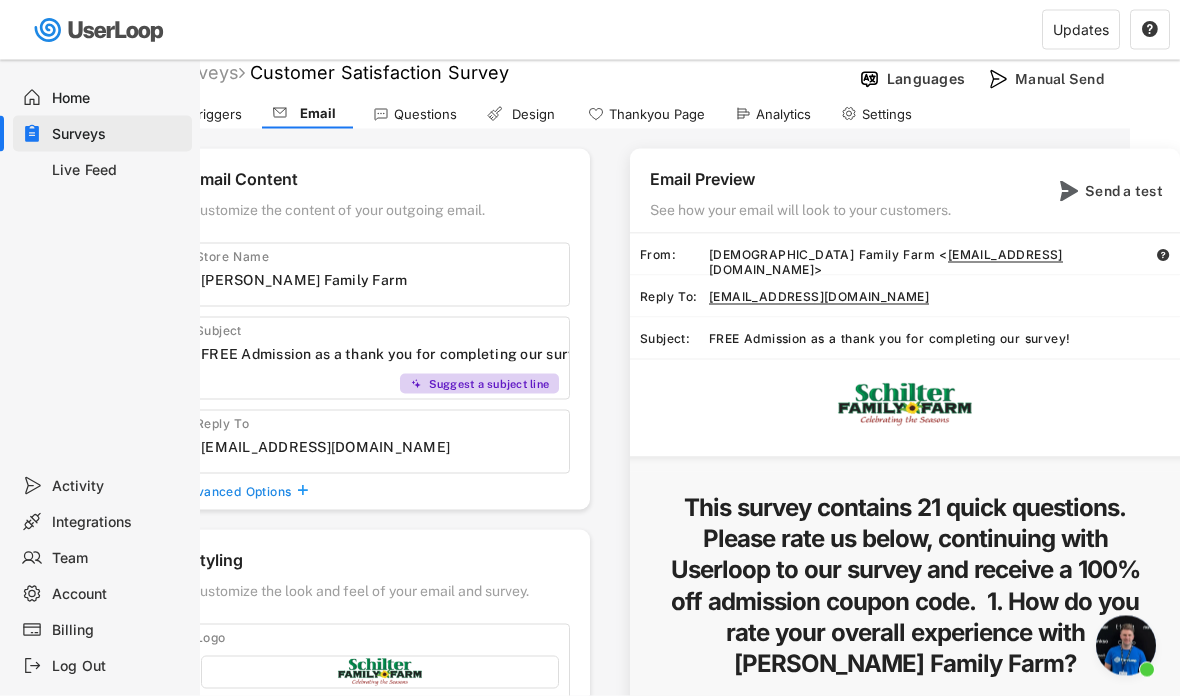 click on "Send a test" at bounding box center (1125, 191) 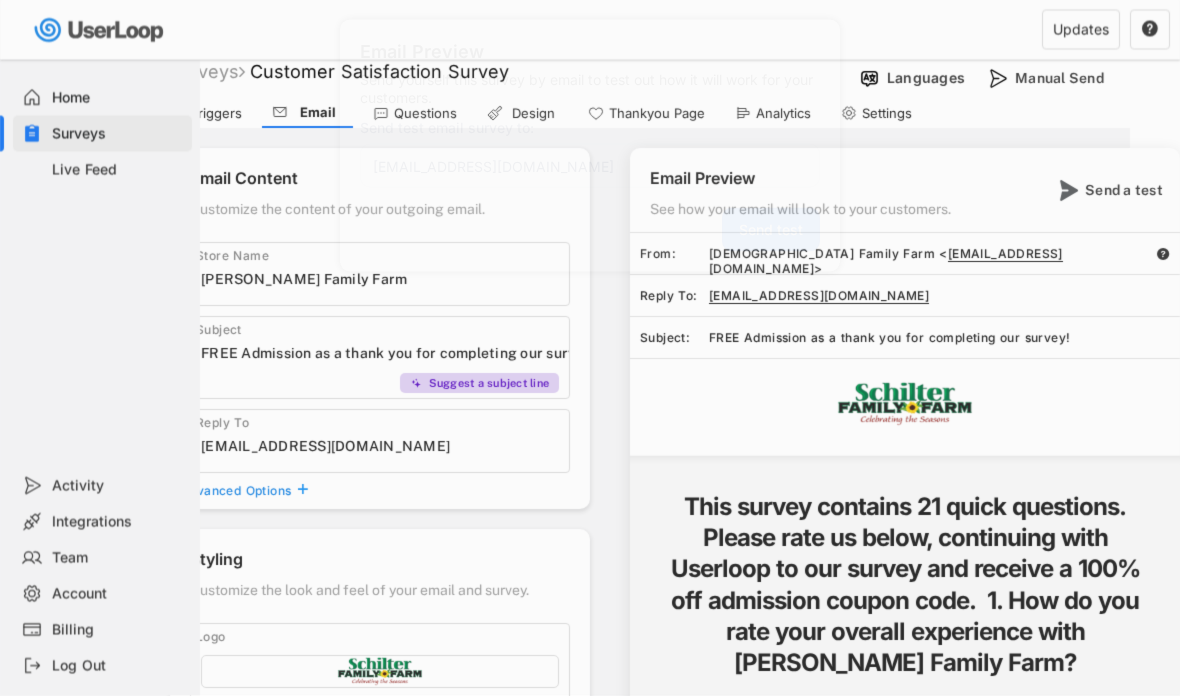 scroll, scrollTop: 13, scrollLeft: 50, axis: both 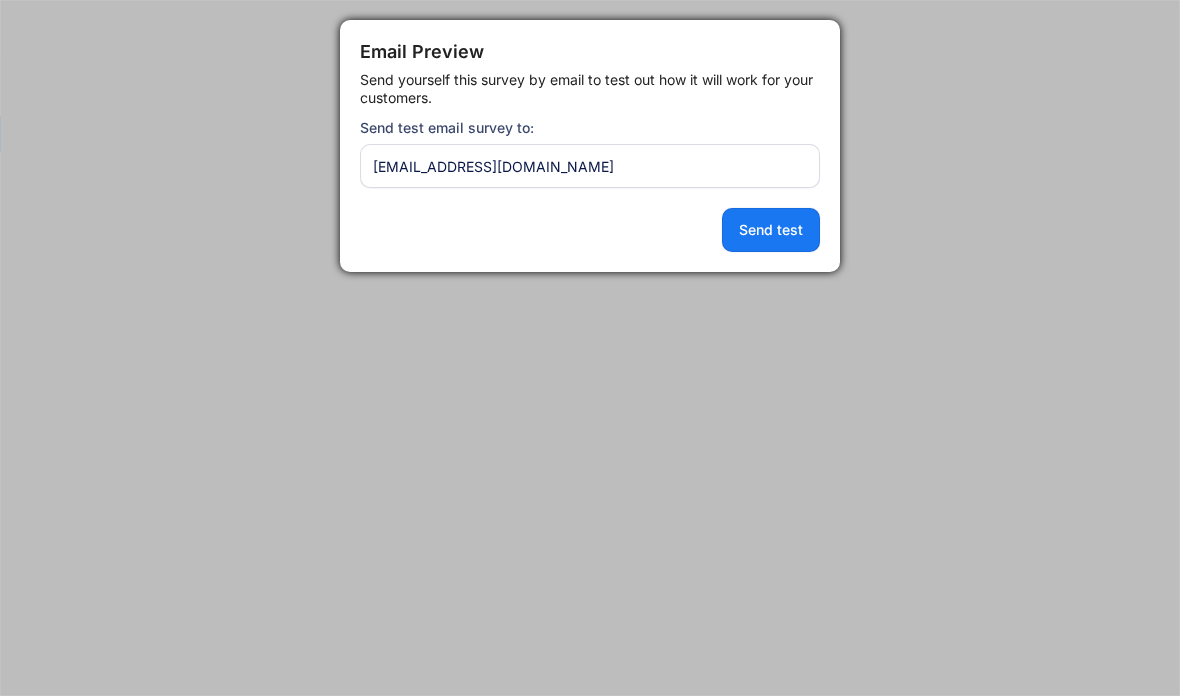 click on "Send test" at bounding box center [771, 230] 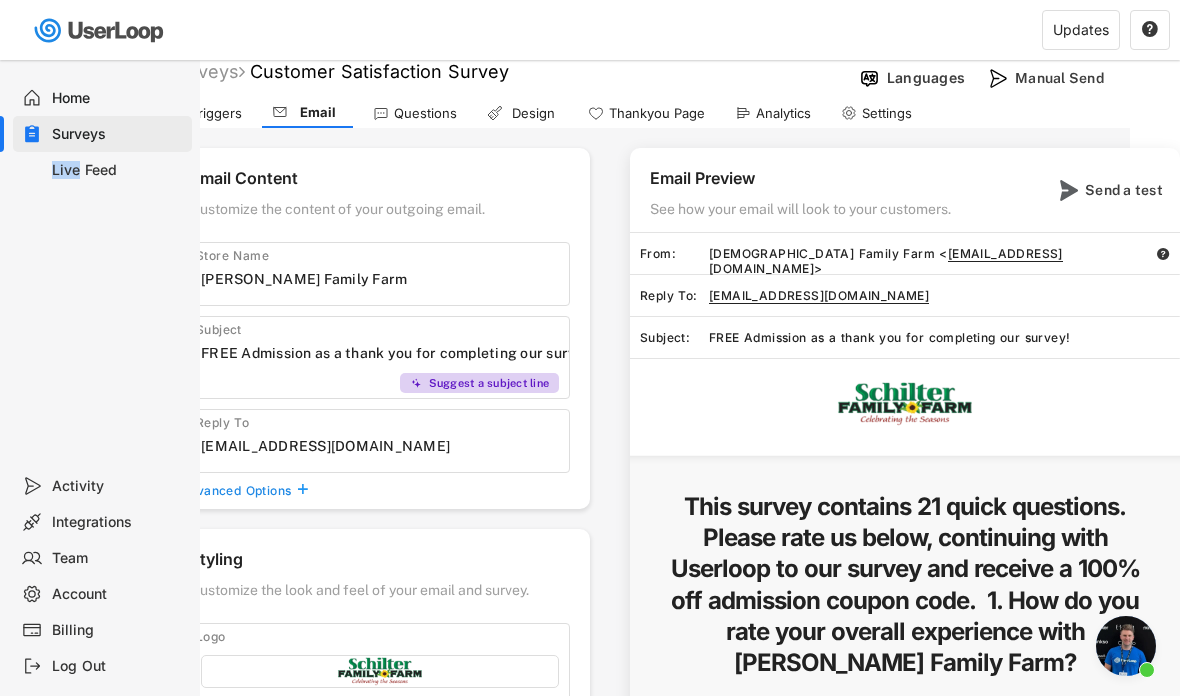 click on "Send a test" at bounding box center [1125, 190] 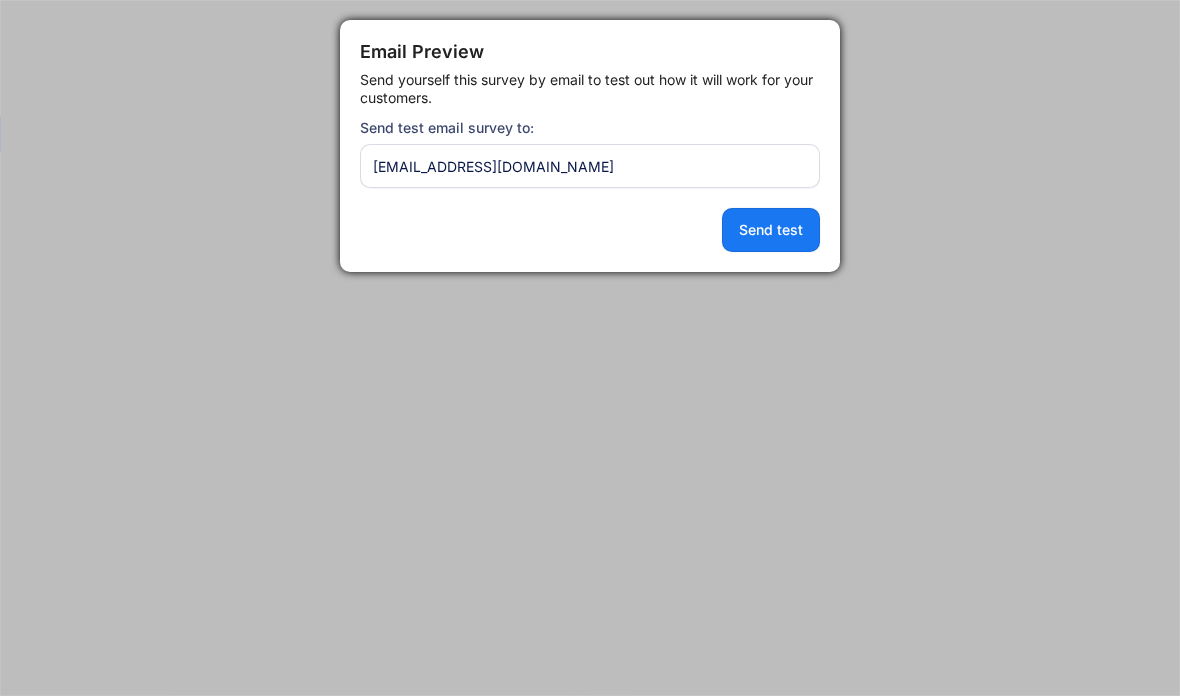 click on "Send test" at bounding box center [771, 230] 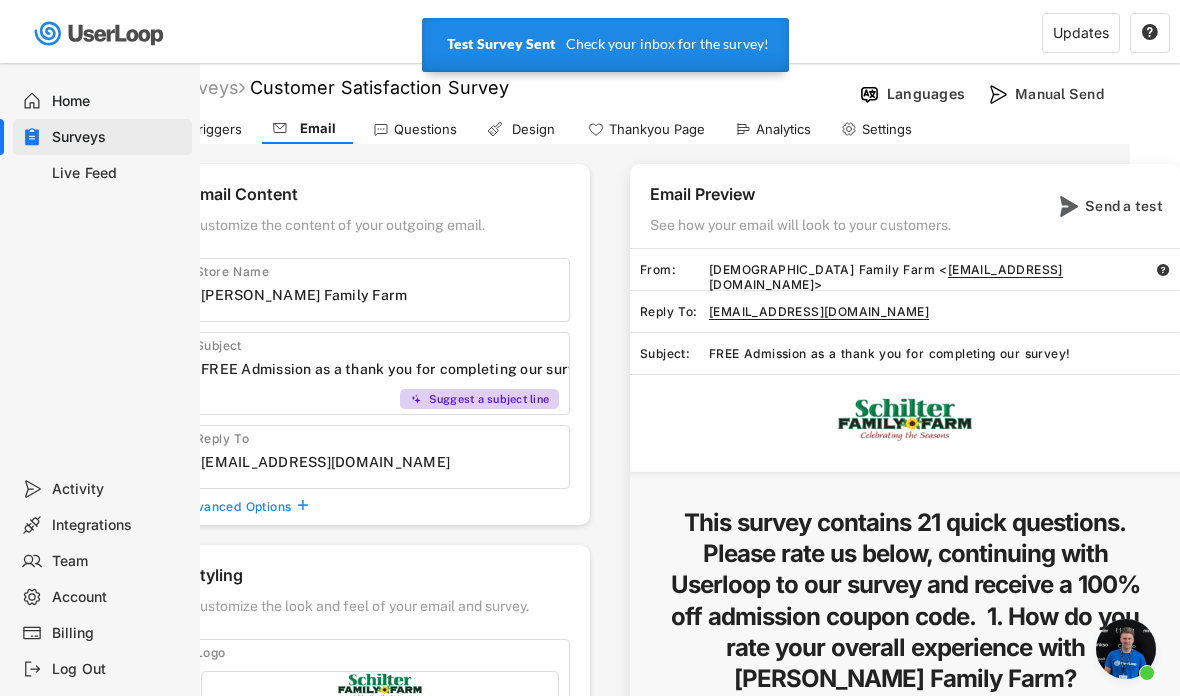 scroll, scrollTop: 0, scrollLeft: 0, axis: both 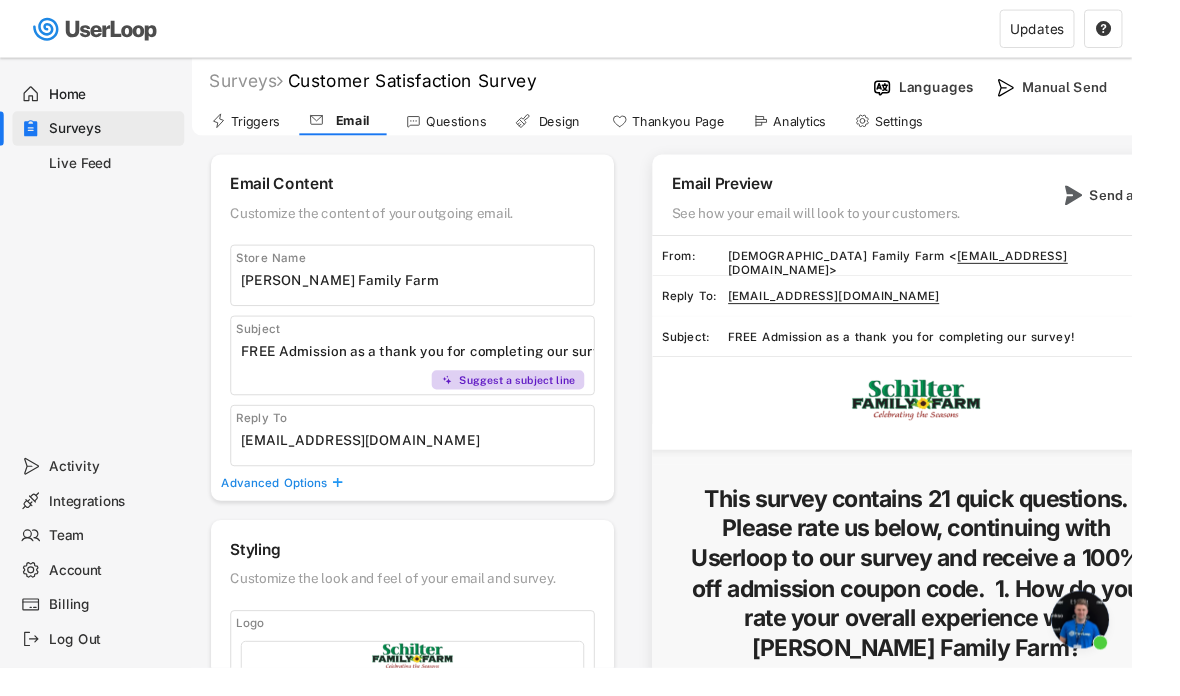 click on "Send a test" at bounding box center (1175, 203) 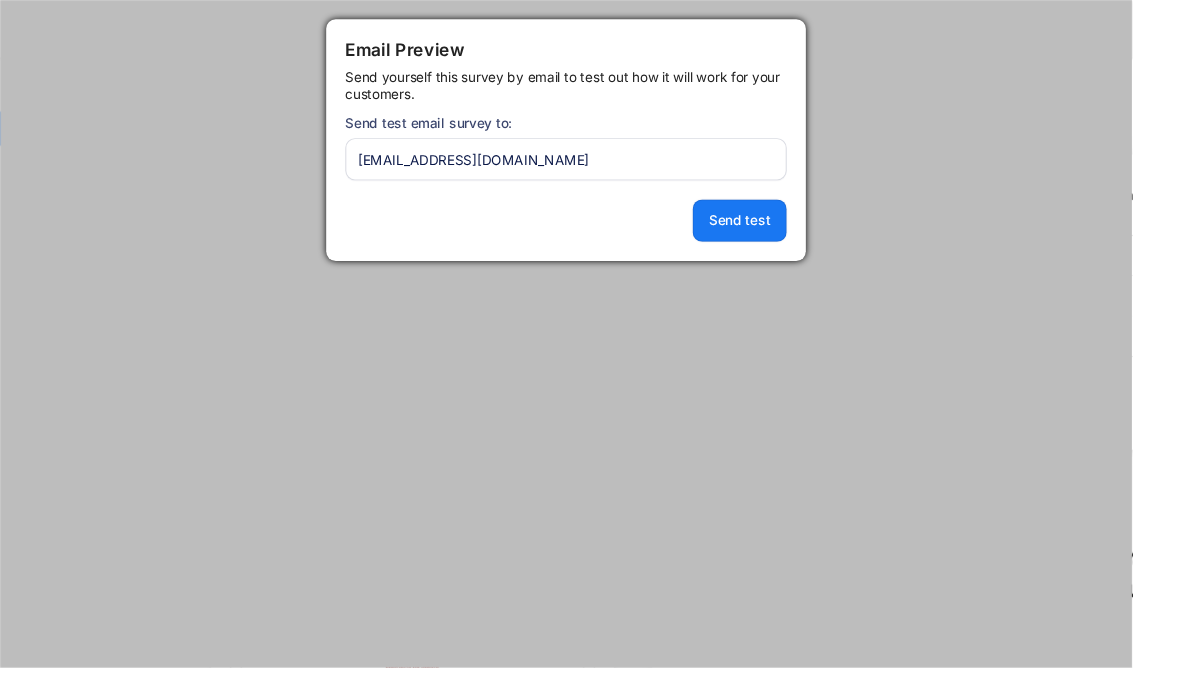 click at bounding box center [590, 166] 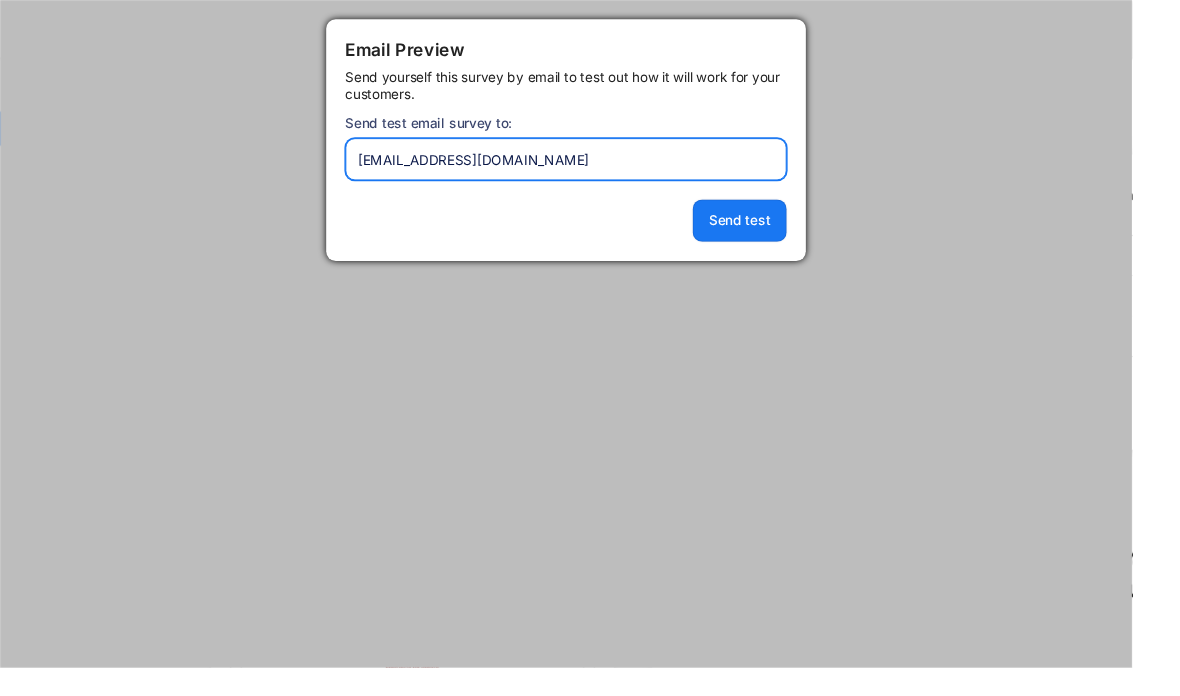 click at bounding box center (590, 166) 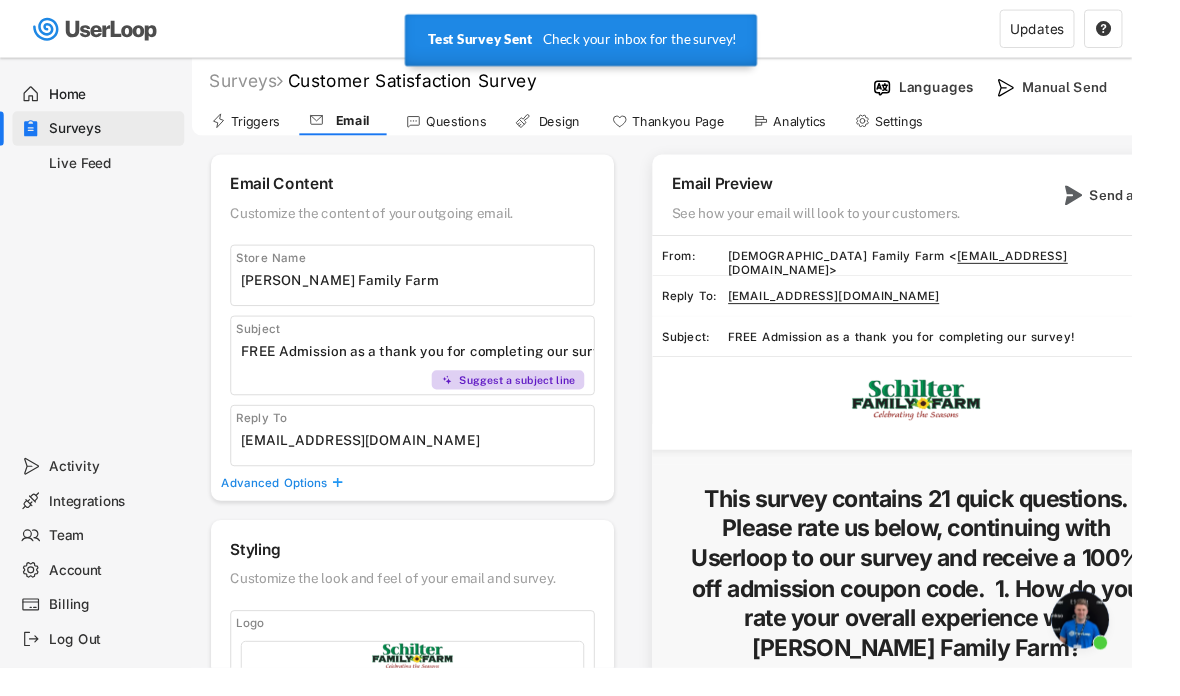 click on "Send a test" at bounding box center [1175, 203] 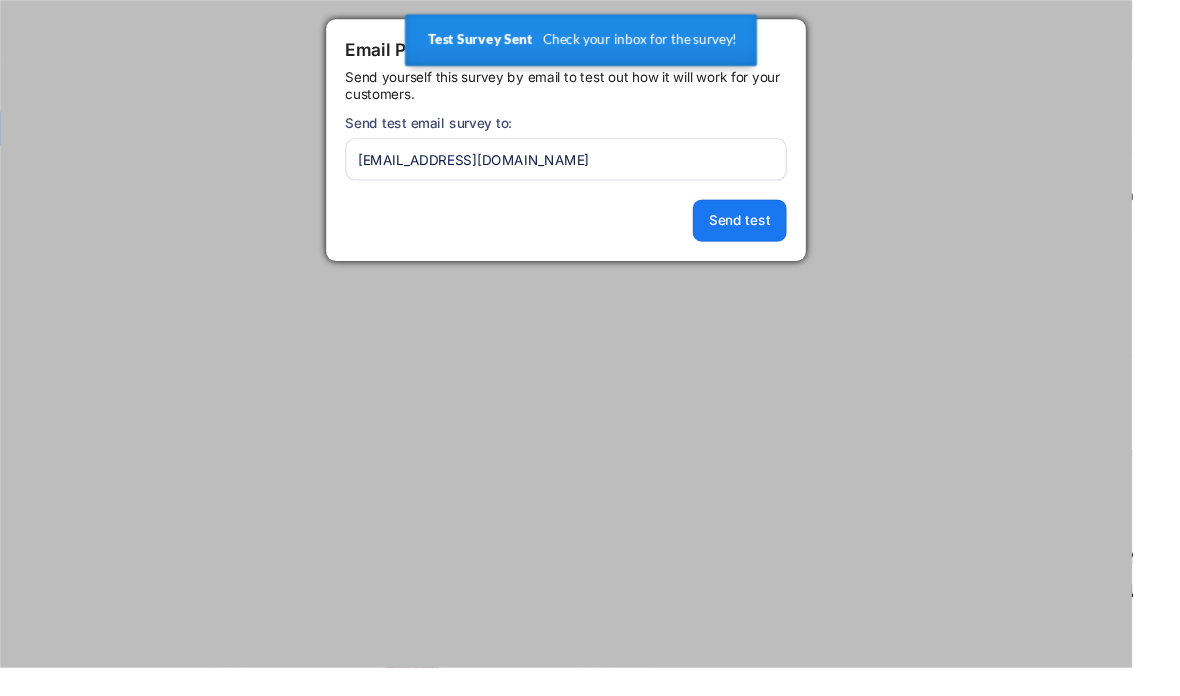 click on "Send test" at bounding box center (771, 230) 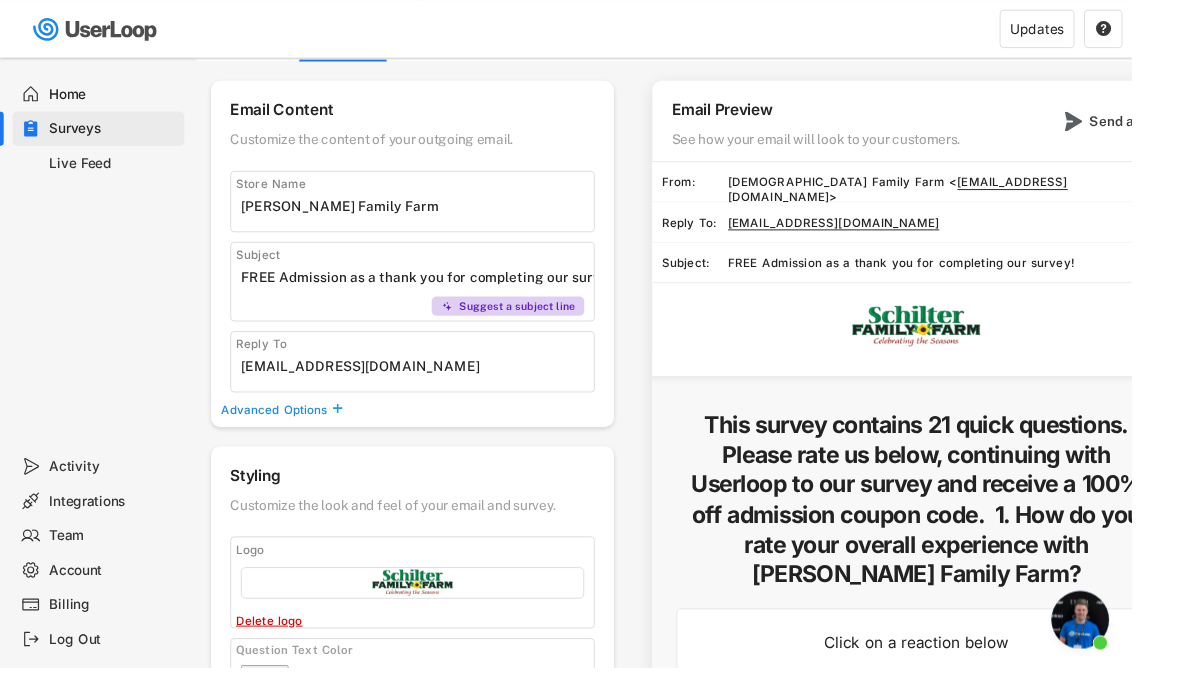 scroll, scrollTop: 0, scrollLeft: 0, axis: both 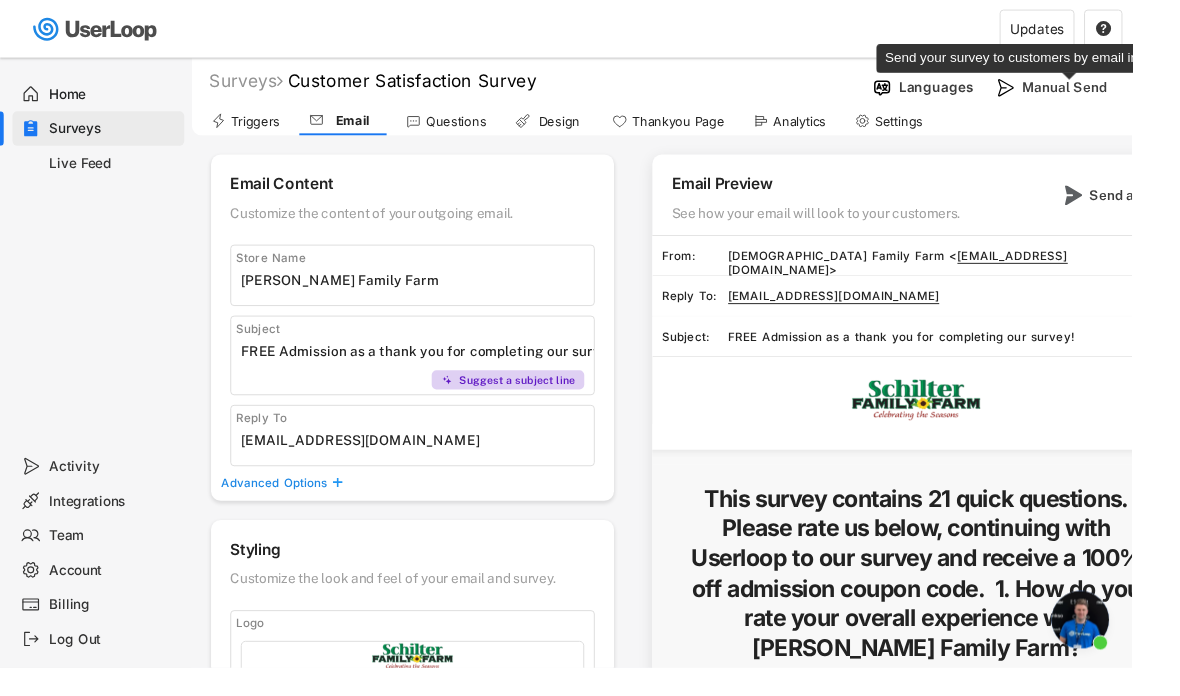 click on "Manual Send" at bounding box center (1115, 91) 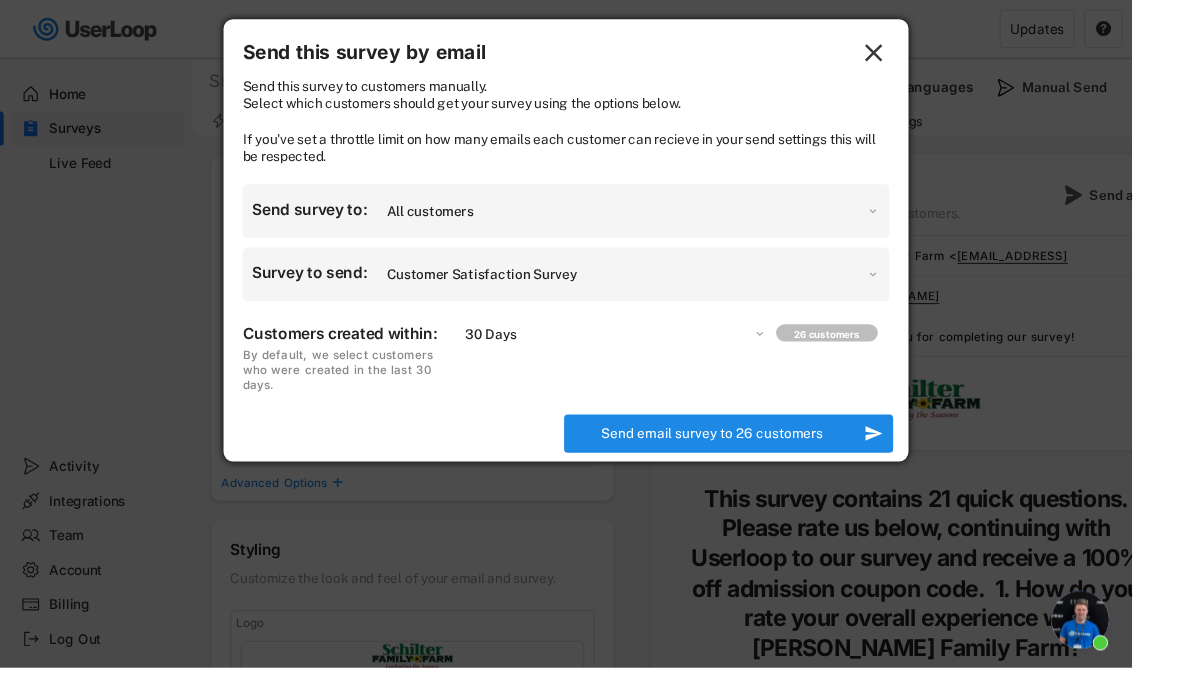 click on "Which customers should we send your email survey to? All customers Customers who placed an order Upload a custom list" at bounding box center [0, 0] 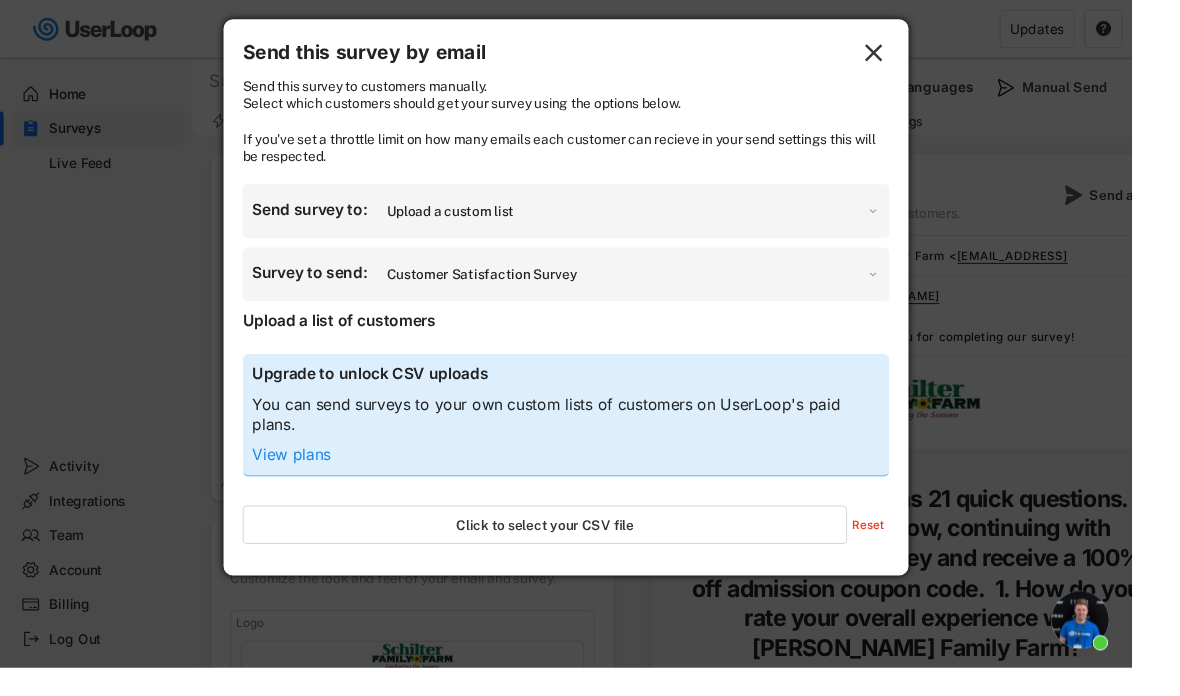 click at bounding box center [568, 547] 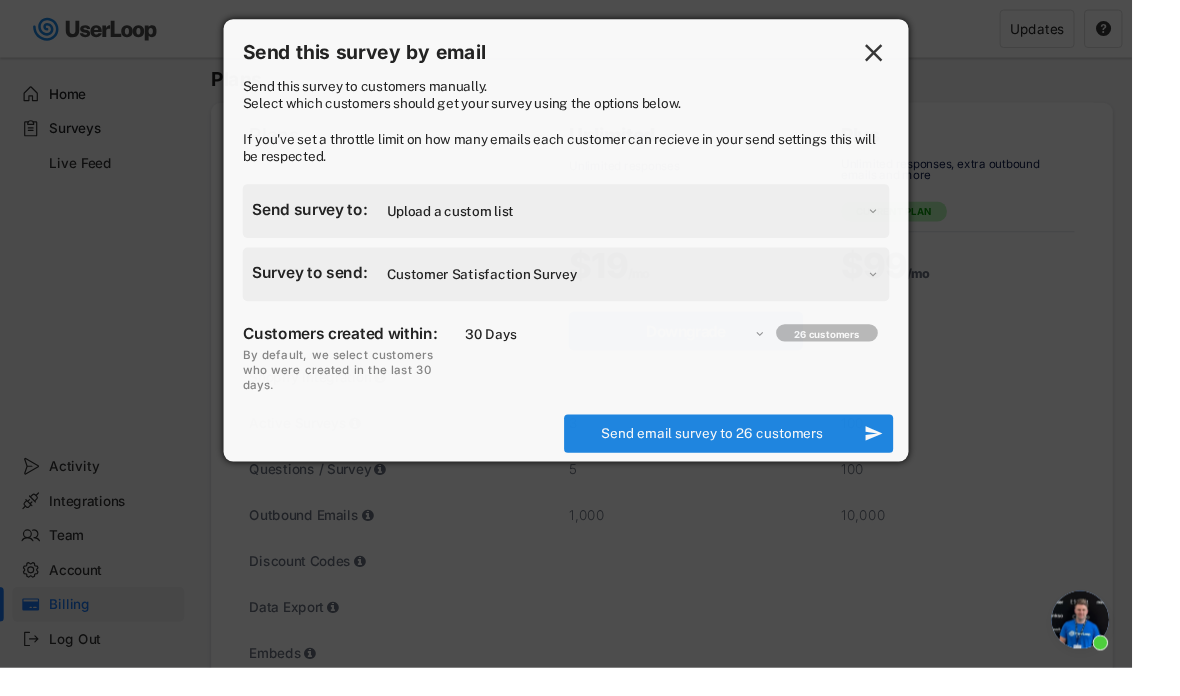 select on ""all_customers"" 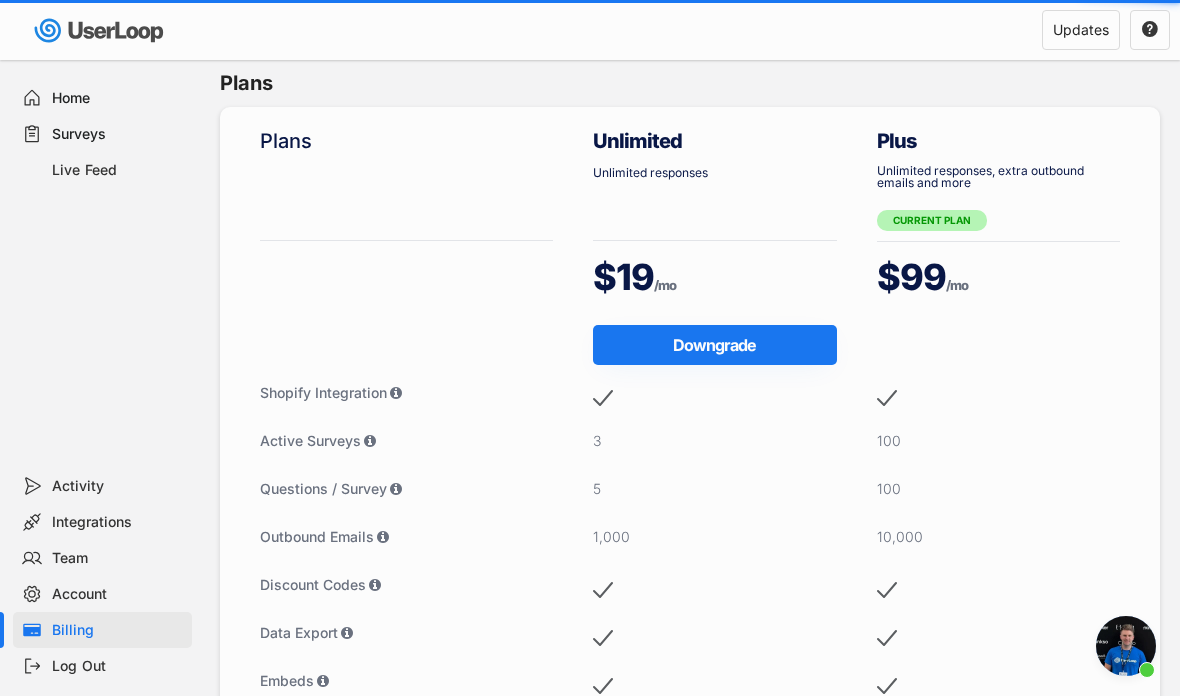 click on "Questions / Survey" at bounding box center (406, 489) 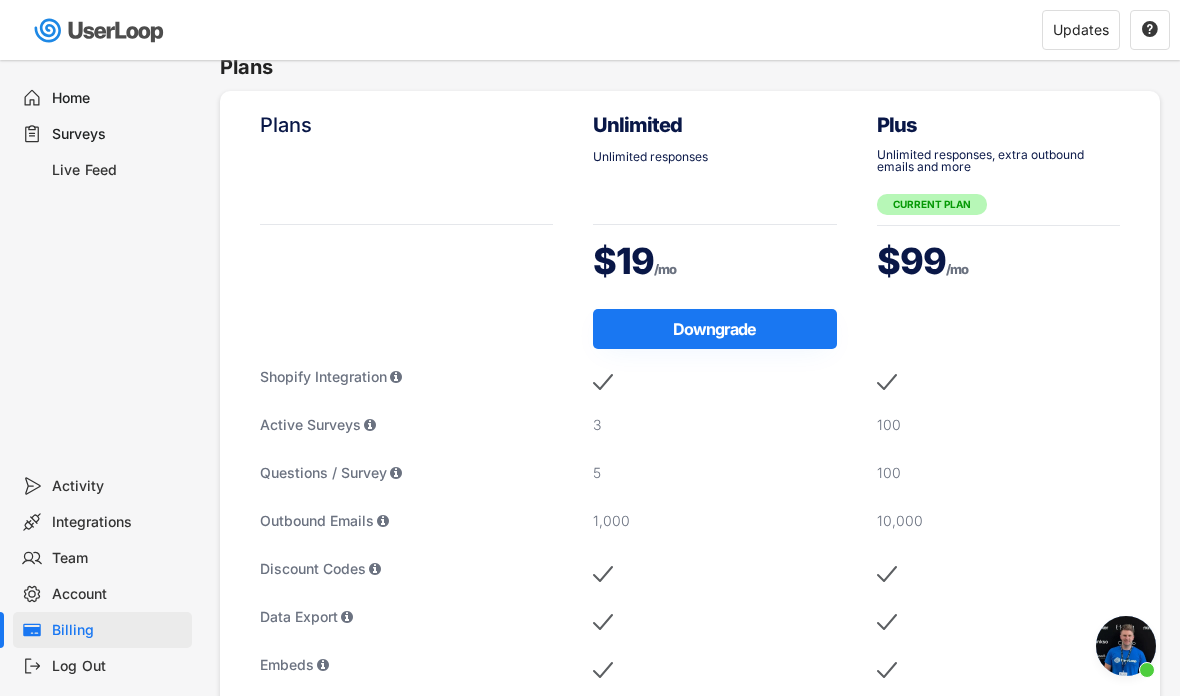 scroll, scrollTop: 0, scrollLeft: 0, axis: both 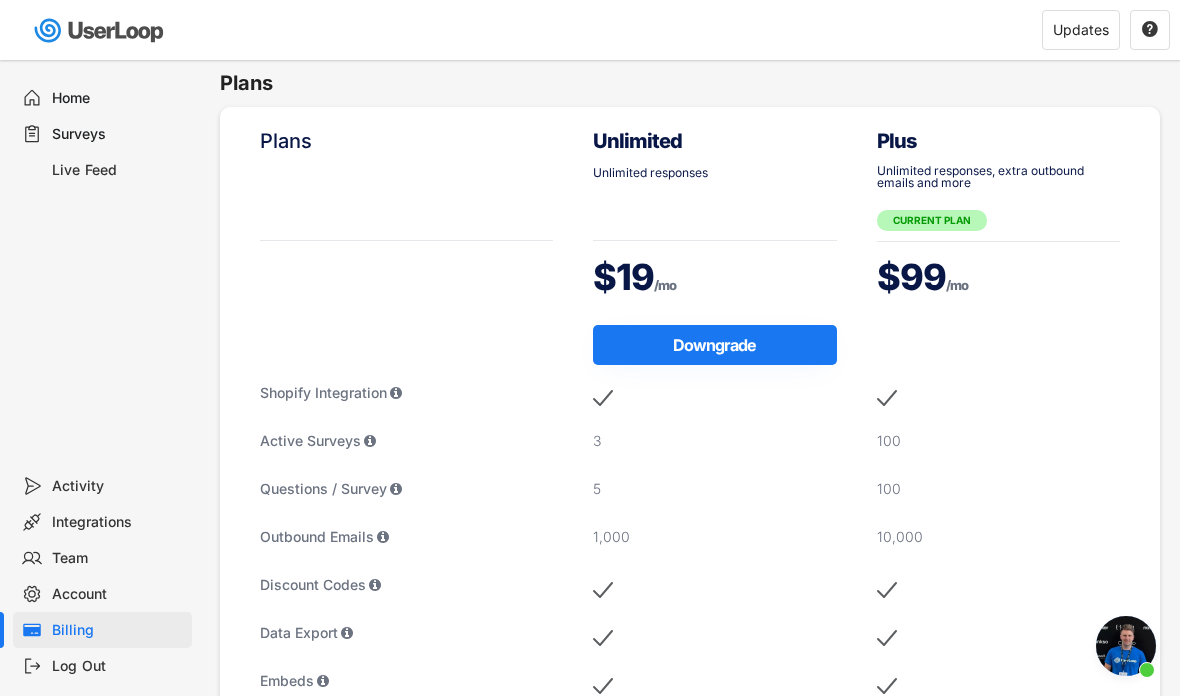 click on "Surveys" at bounding box center (118, 134) 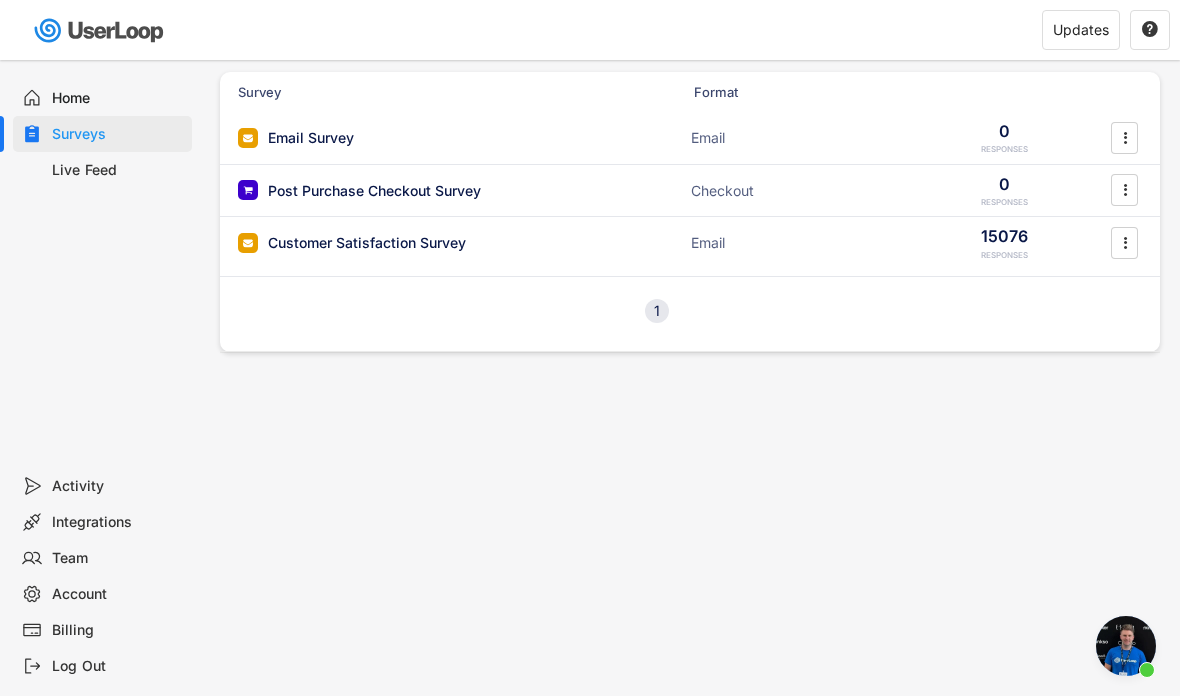 scroll, scrollTop: 0, scrollLeft: 0, axis: both 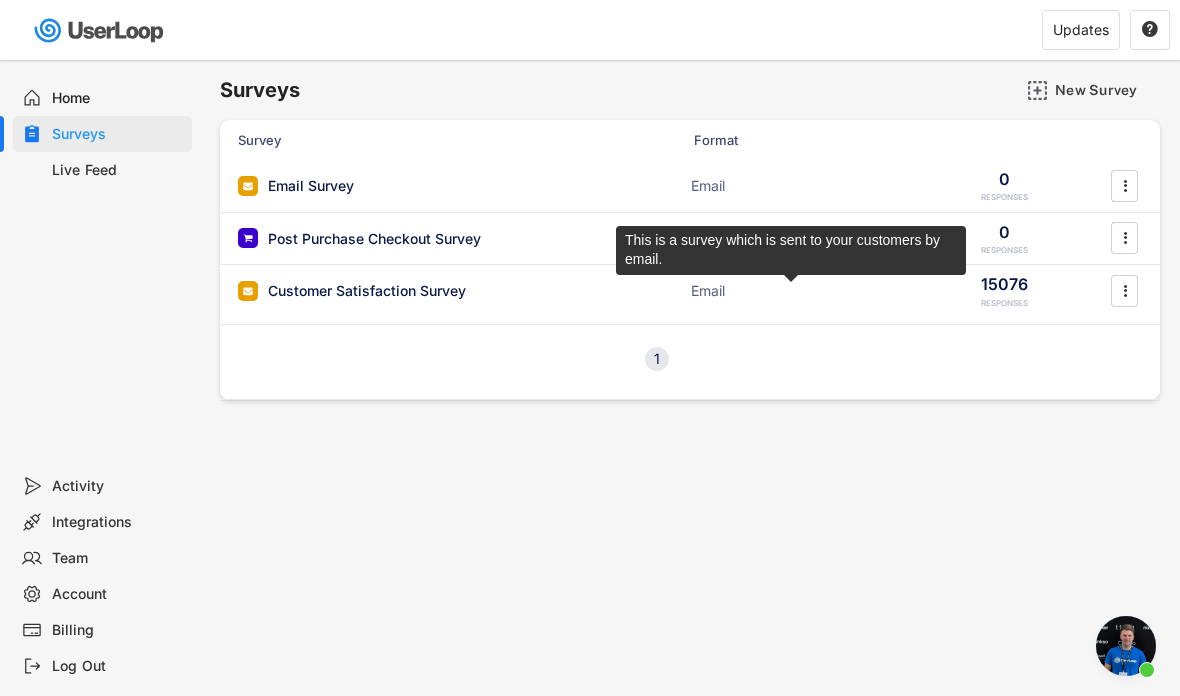 click on "Email" at bounding box center (791, 291) 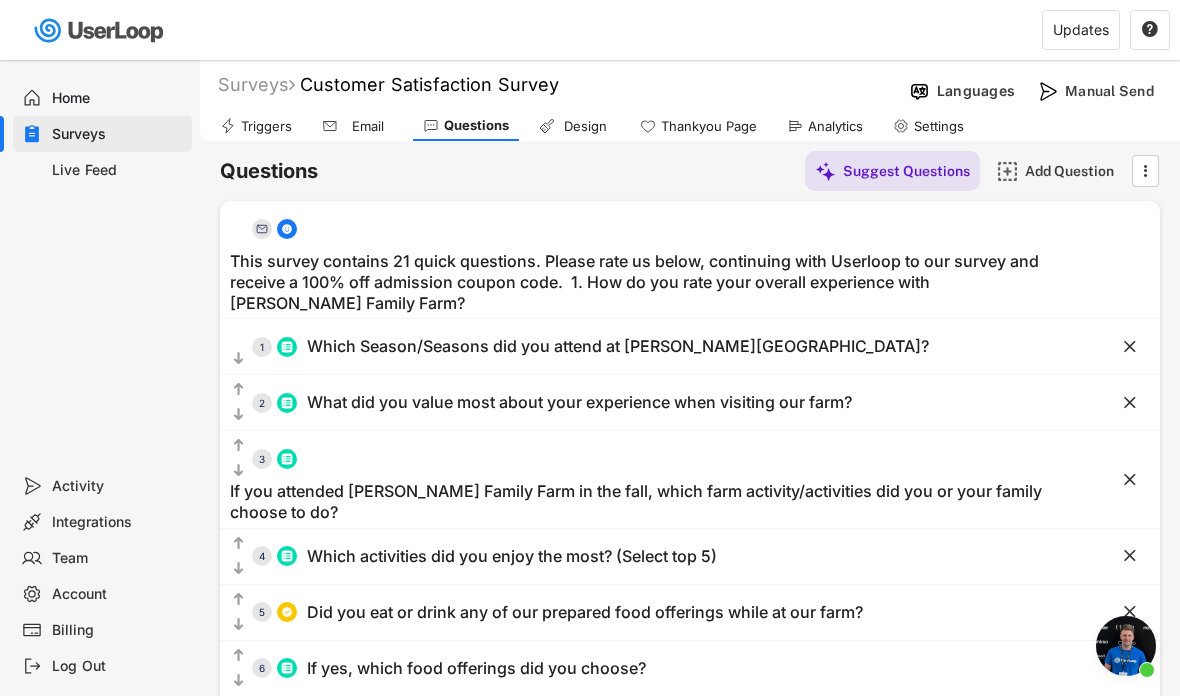click on "Triggers" at bounding box center (256, 126) 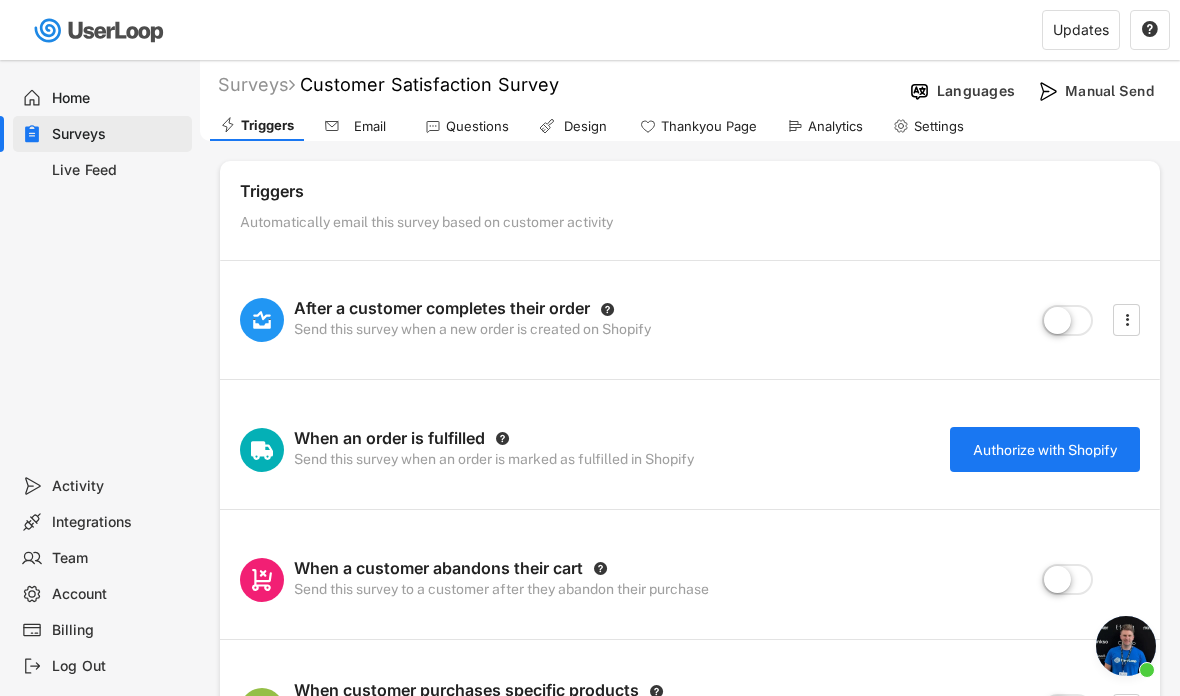 scroll, scrollTop: 80, scrollLeft: 0, axis: vertical 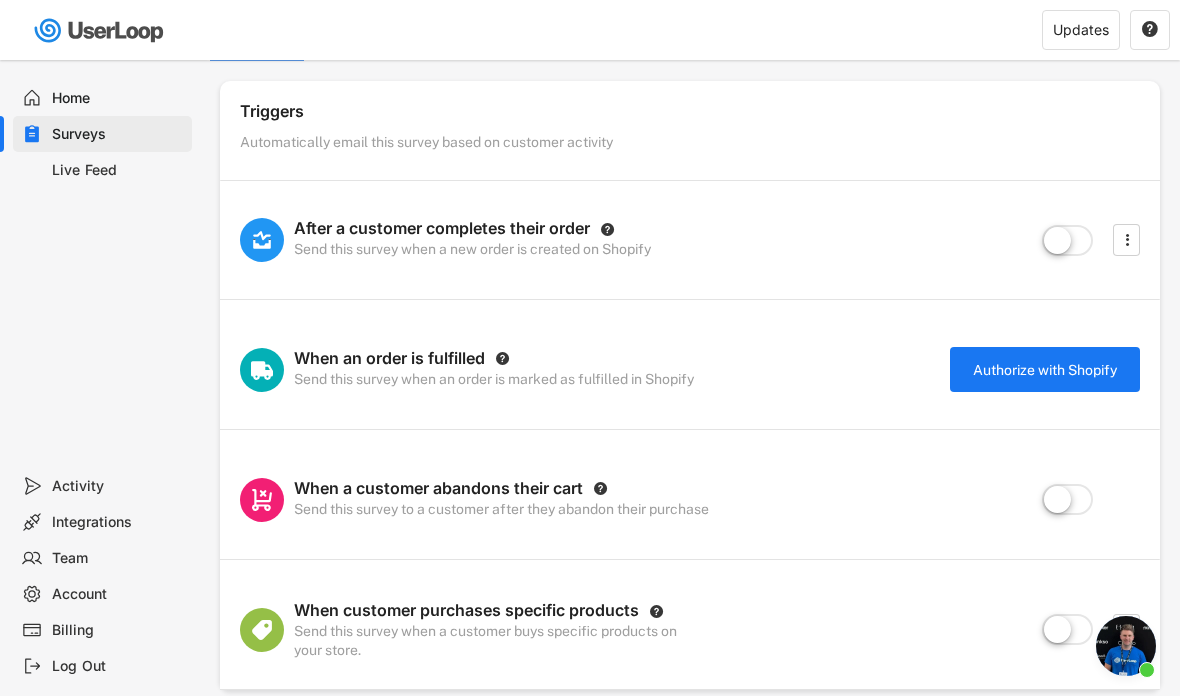 click on "Surveys" at bounding box center [118, 134] 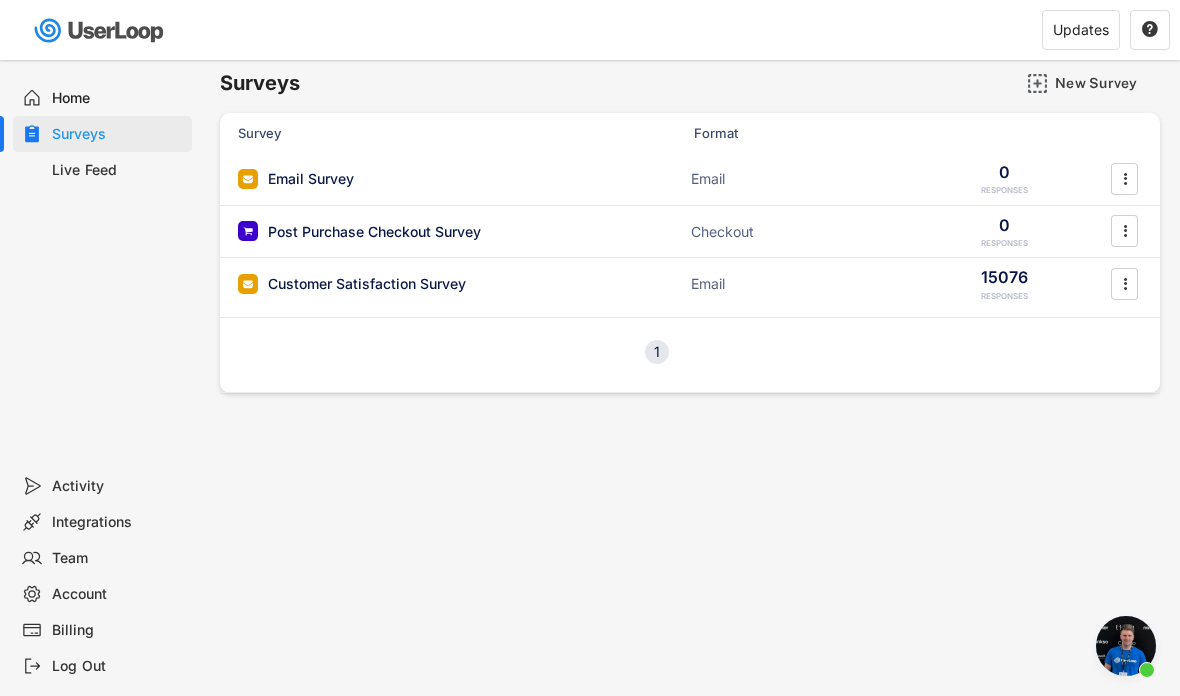 scroll, scrollTop: 0, scrollLeft: 0, axis: both 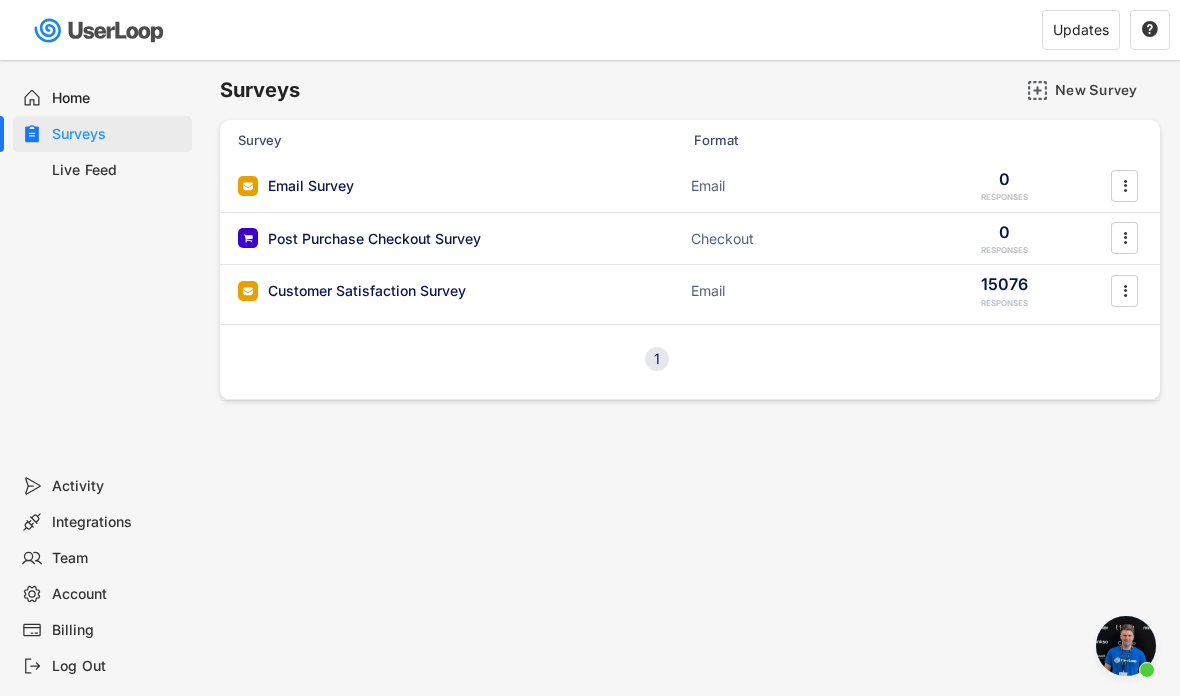 click on "15076" at bounding box center [1004, 284] 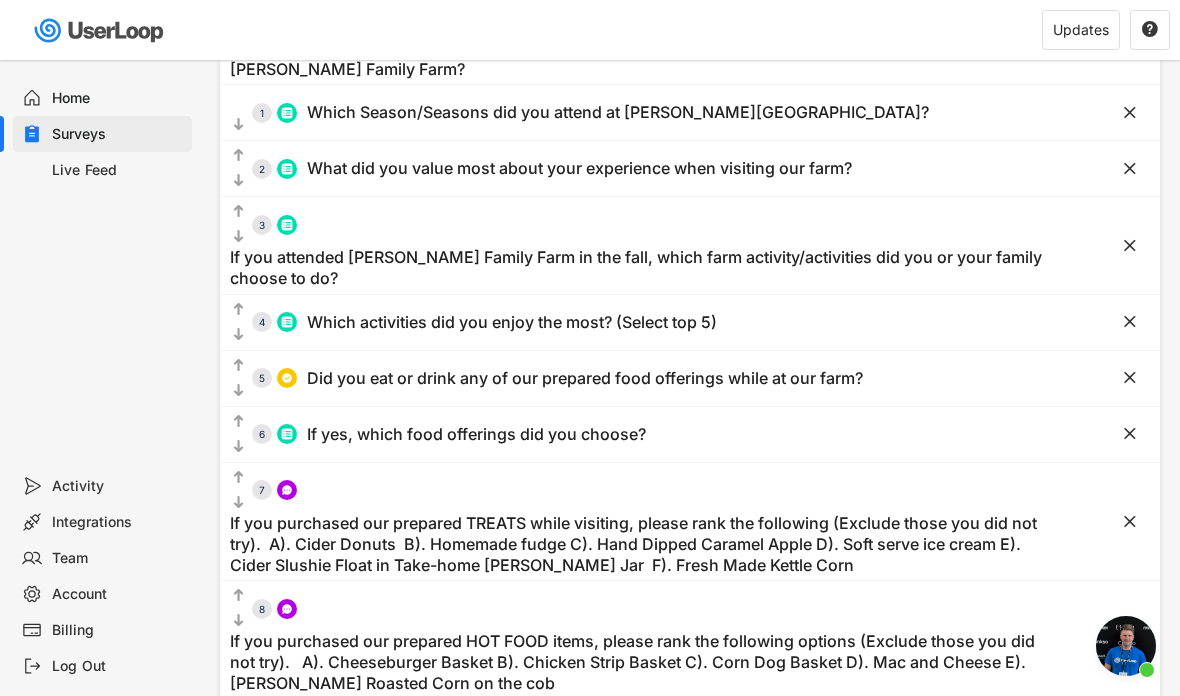 scroll, scrollTop: 0, scrollLeft: 0, axis: both 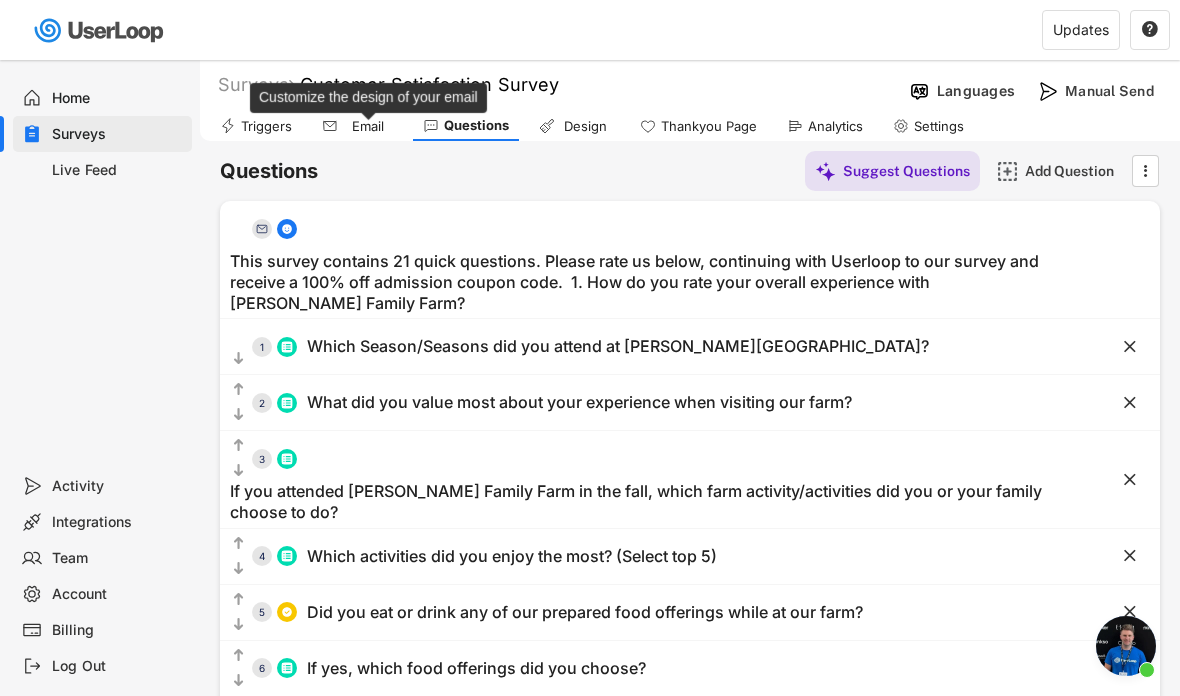 click on "Email" at bounding box center [368, 126] 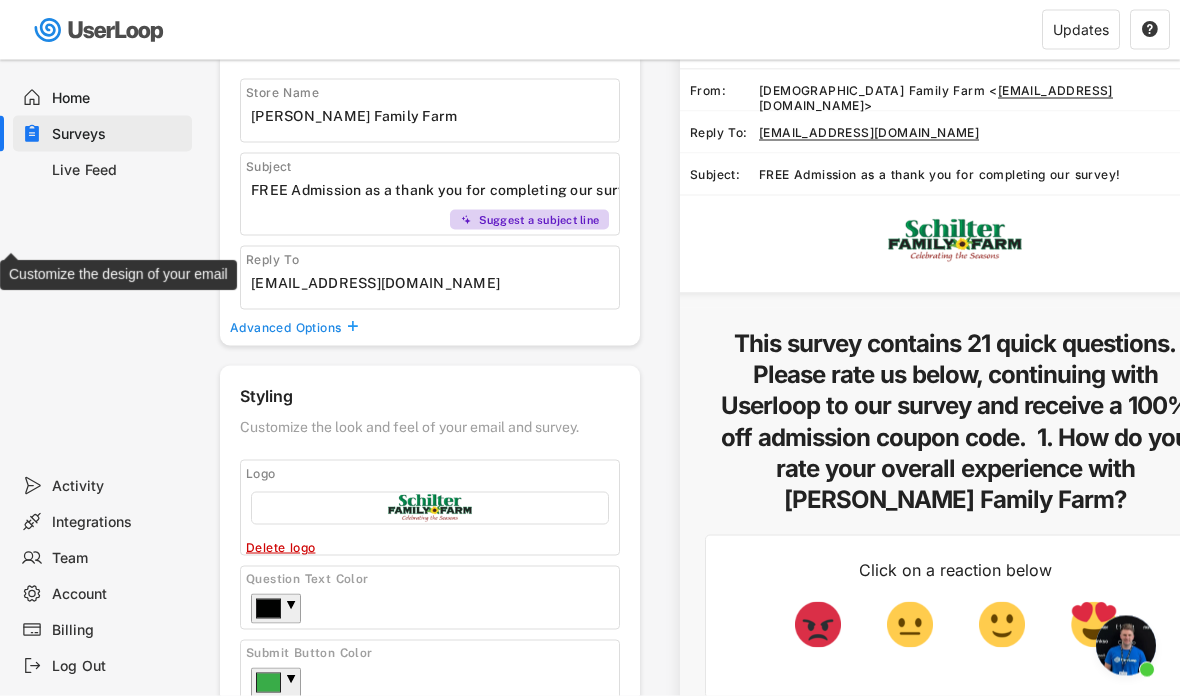 scroll, scrollTop: 0, scrollLeft: 0, axis: both 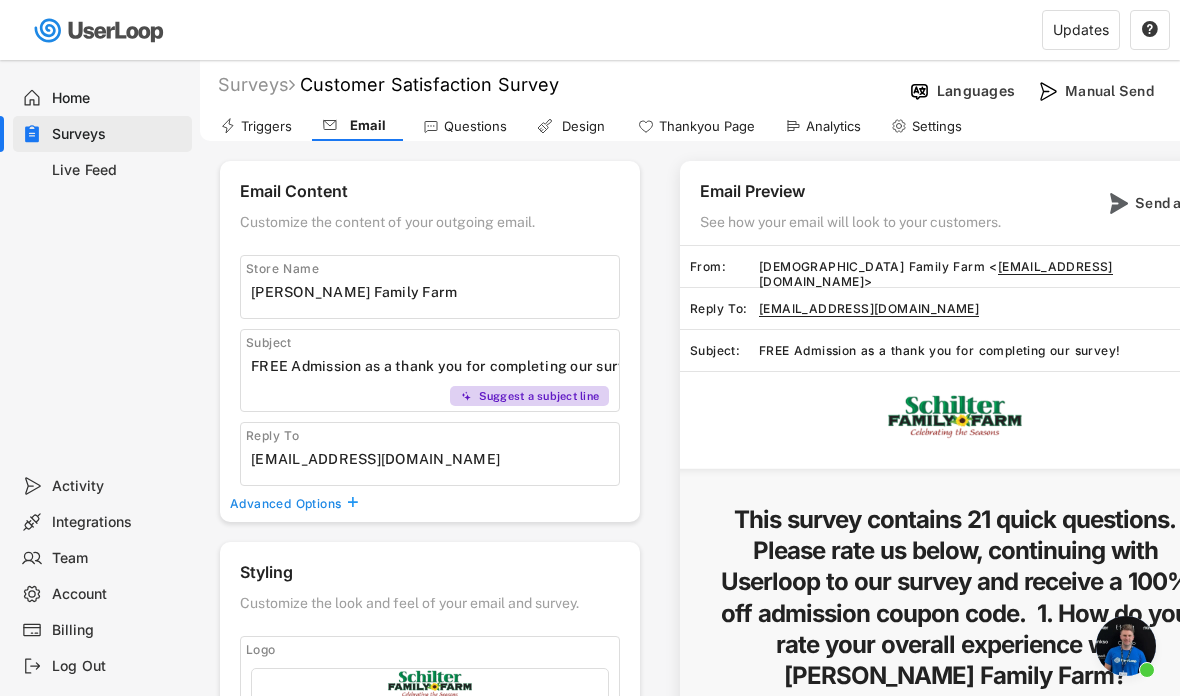 click on "Thankyou Page" at bounding box center (696, 126) 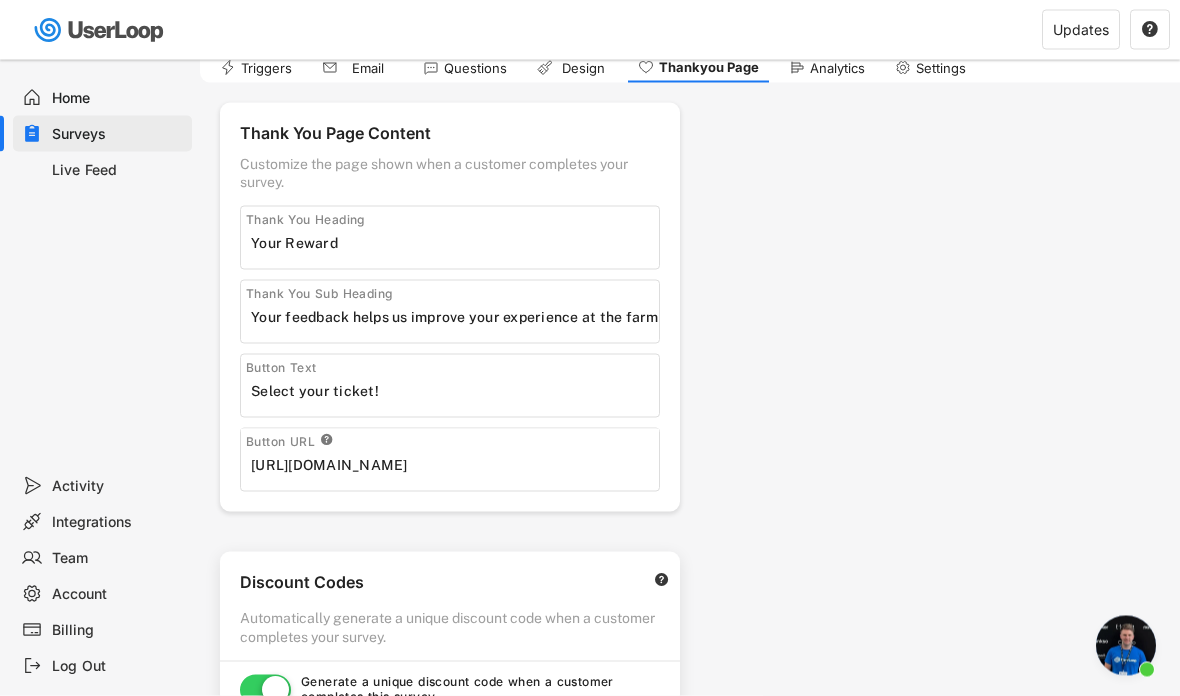 scroll, scrollTop: 0, scrollLeft: 0, axis: both 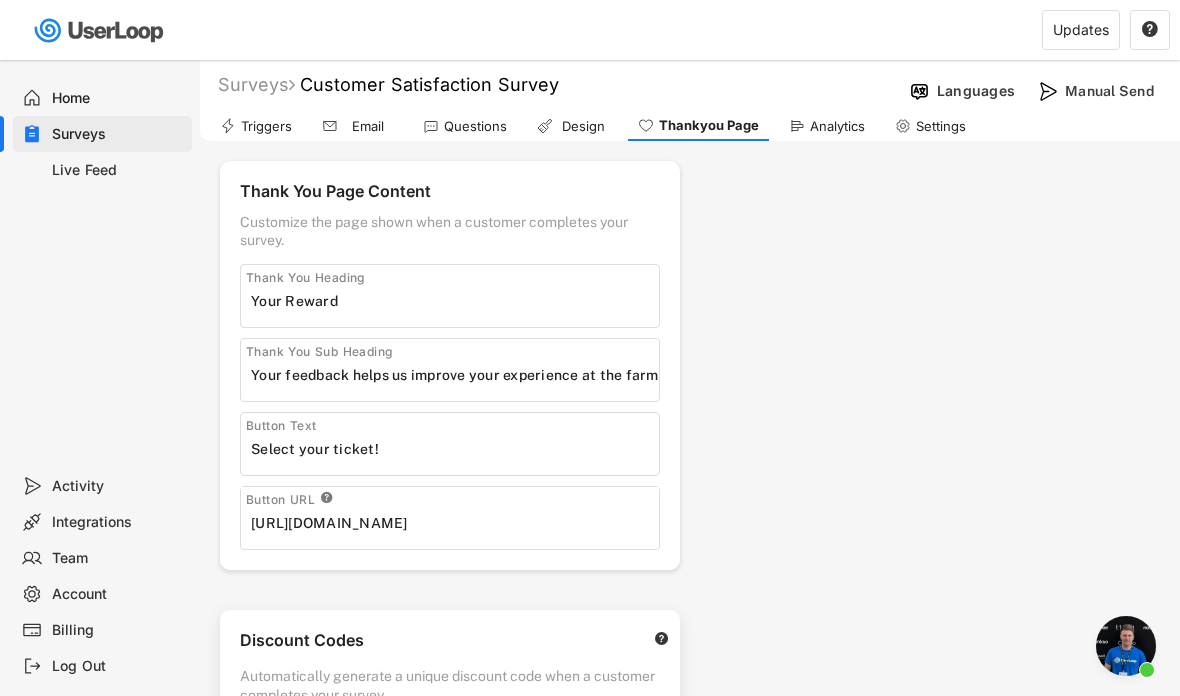 click at bounding box center [1126, 646] 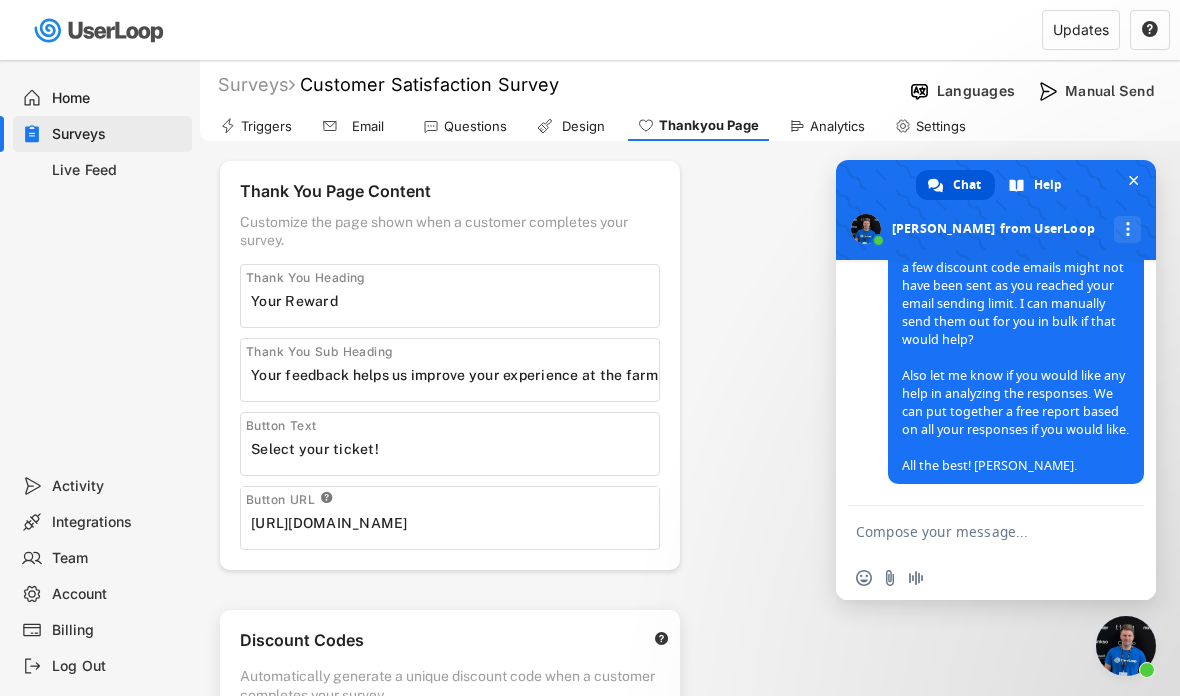 scroll, scrollTop: 2613, scrollLeft: 0, axis: vertical 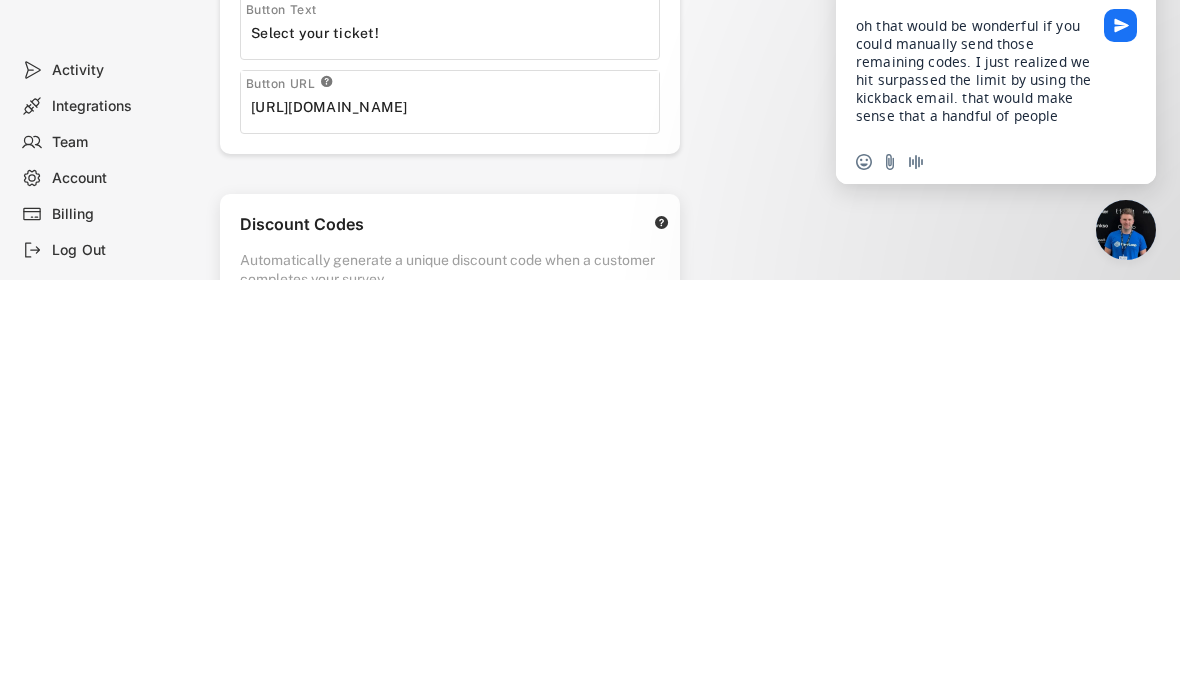 click on "oh that would be wonderful if you could manually send those remaining codes. I just realized we hit surpassed the limit by using the kickback email. that would make sense that a handful of people" at bounding box center [976, 486] 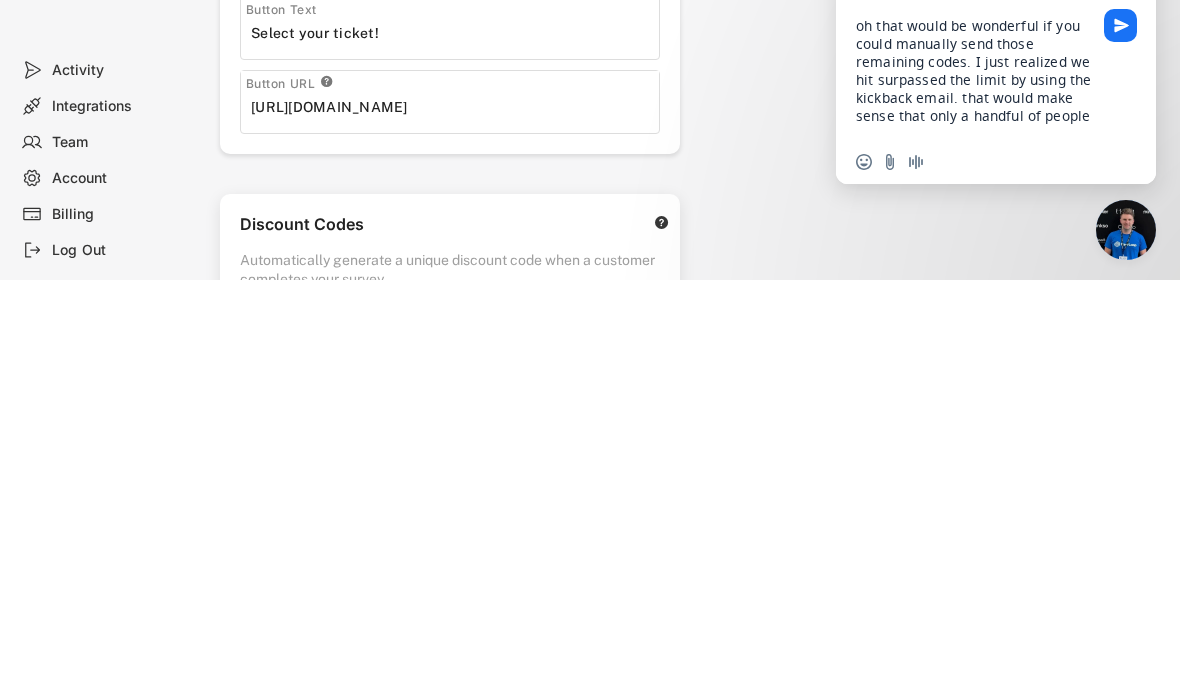 click on "oh that would be wonderful if you could manually send those remaining codes. I just realized we hit surpassed the limit by using the kickback email. that would make sense that only a handful of people" at bounding box center (996, 486) 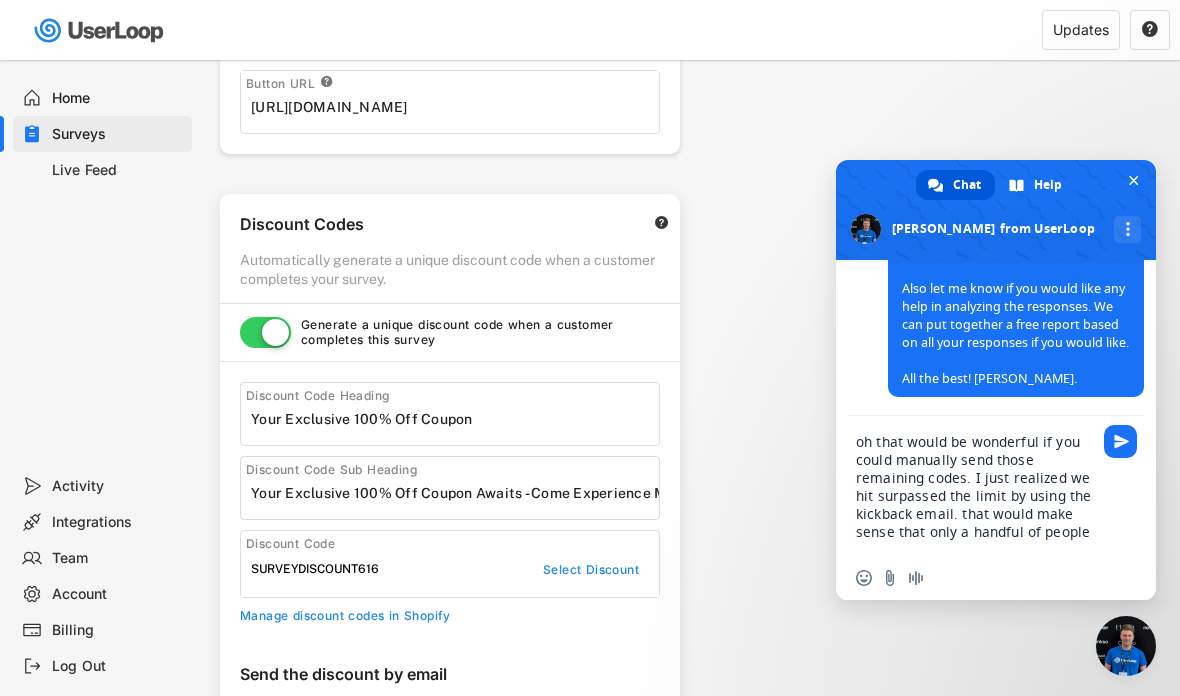 click on "oh that would be wonderful if you could manually send those remaining codes. I just realized we hit surpassed the limit by using the kickback email. that would make sense that only a handful of people" at bounding box center [976, 486] 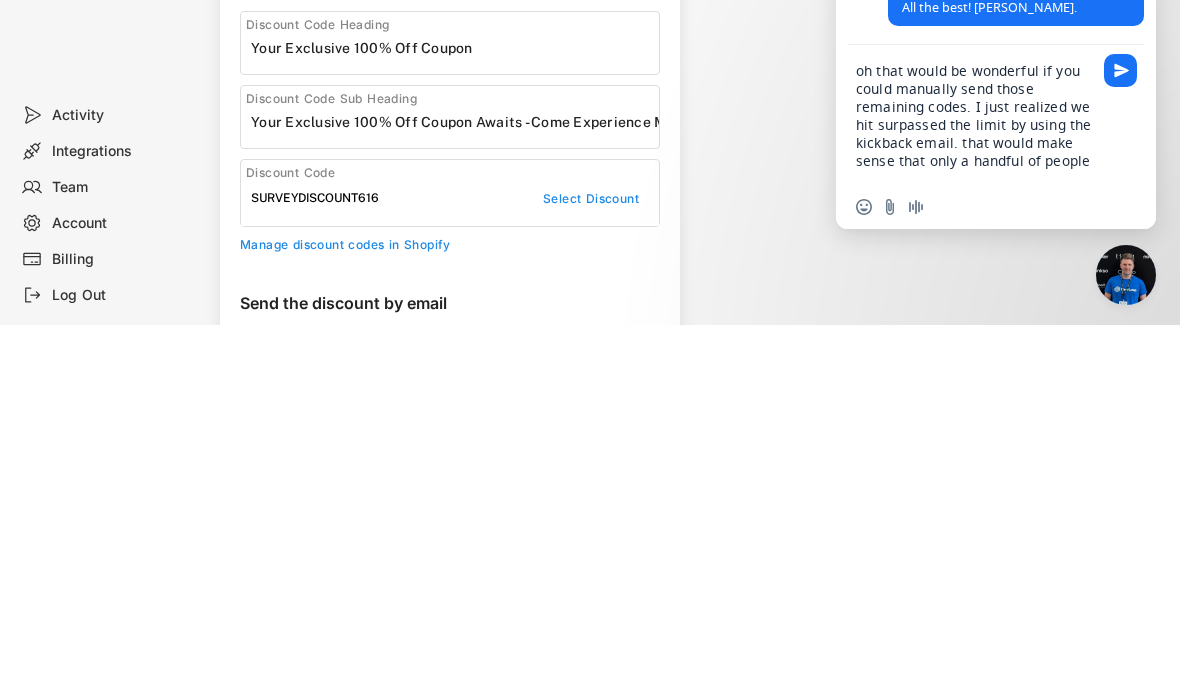 click on "oh that would be wonderful if you could manually send those remaining codes. I just realized we hit surpassed the limit by using the kickback email. that would make sense that only a handful of people" at bounding box center (996, 486) 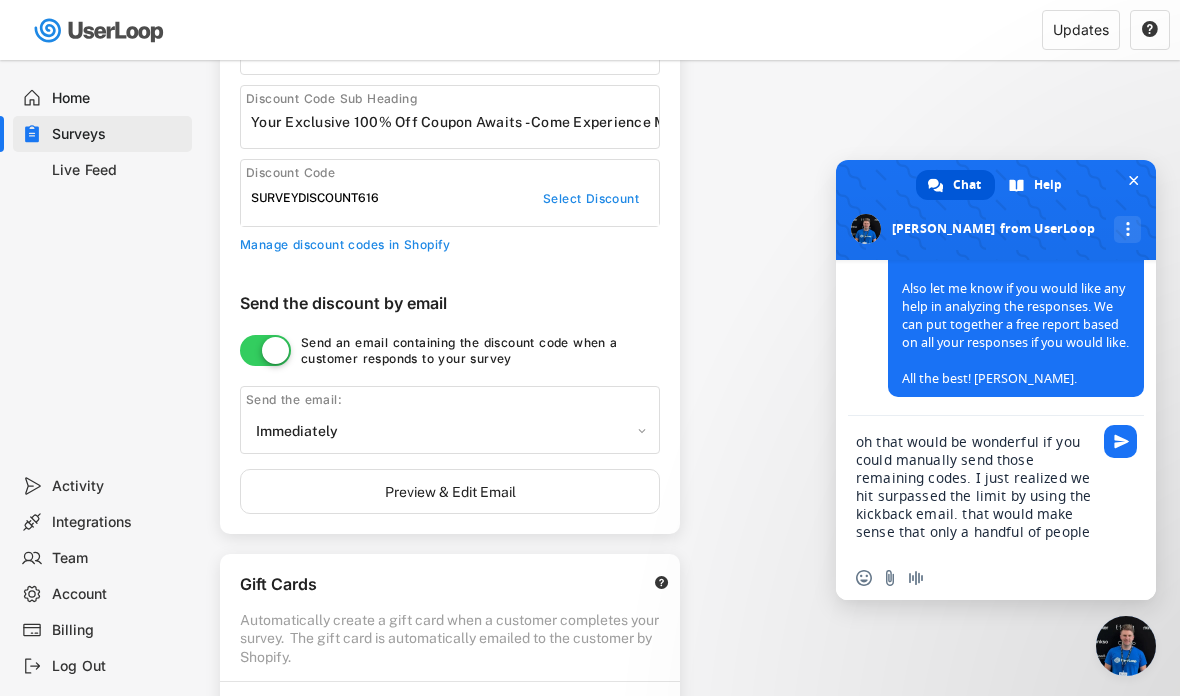 click on "oh that would be wonderful if you could manually send those remaining codes. I just realized we hit surpassed the limit by using the kickback email. that would make sense that only a handful of people" at bounding box center [976, 486] 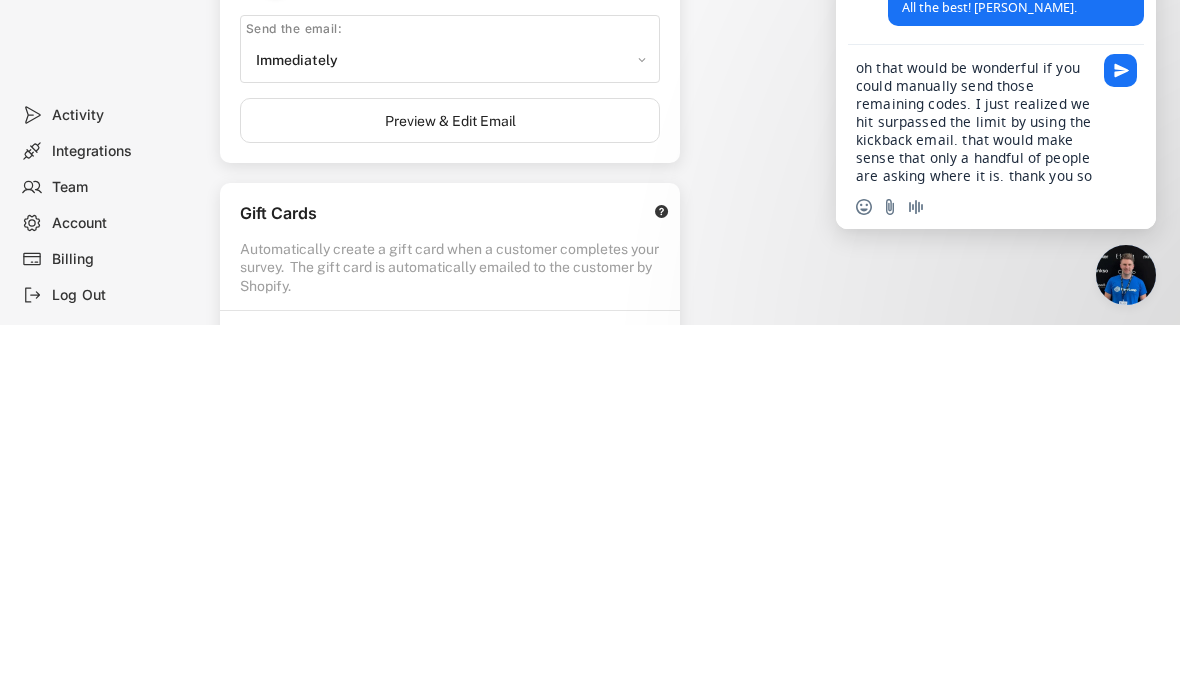 scroll, scrollTop: 41, scrollLeft: 0, axis: vertical 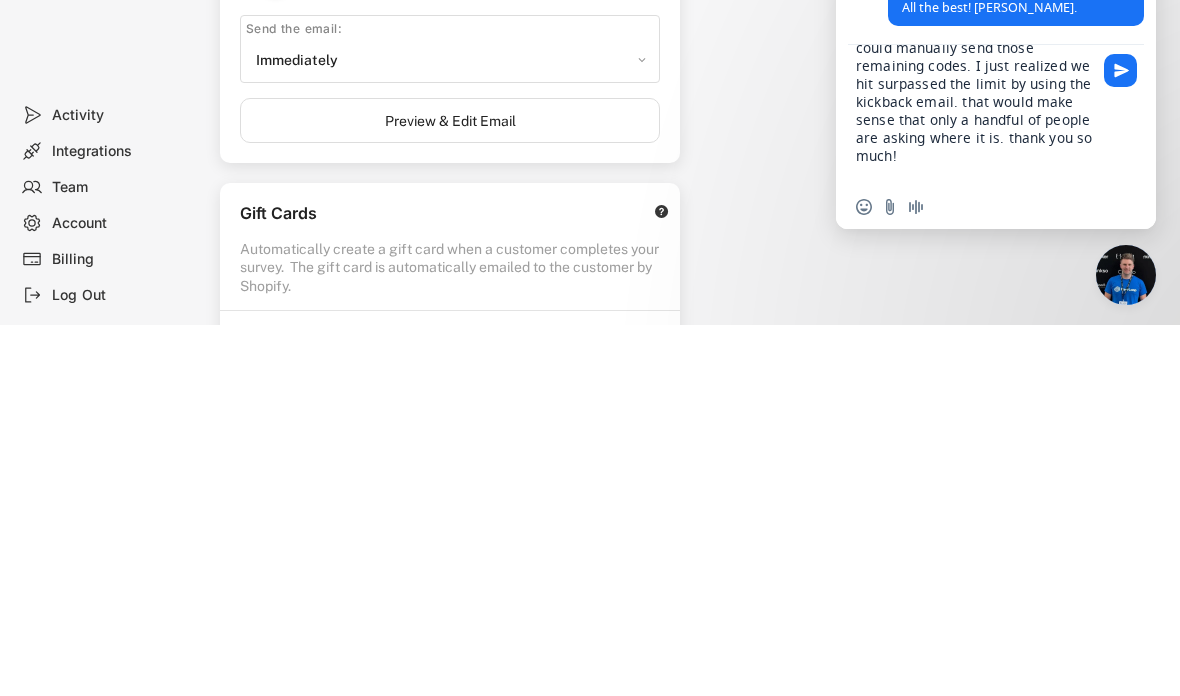 type on "oh that would be wonderful if you could manually send those remaining codes. I just realized we hit surpassed the limit by using the kickback email. that would make sense that only a handful of people are asking where it is. thank you so much!" 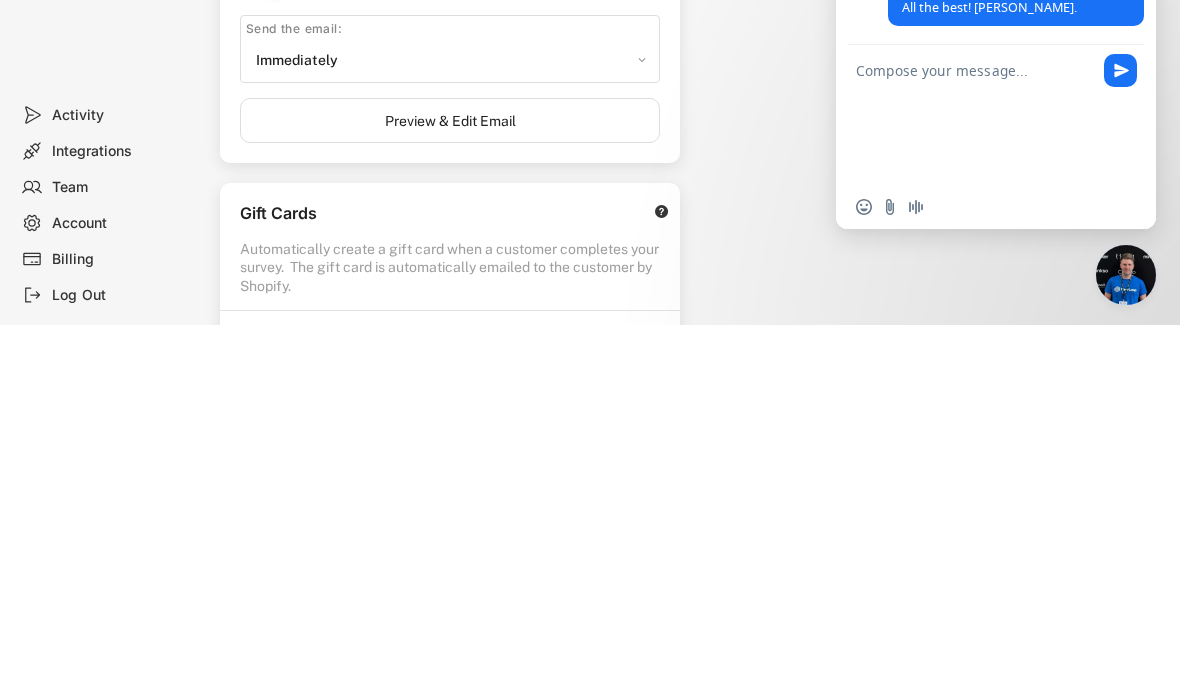 scroll, scrollTop: 1158, scrollLeft: 0, axis: vertical 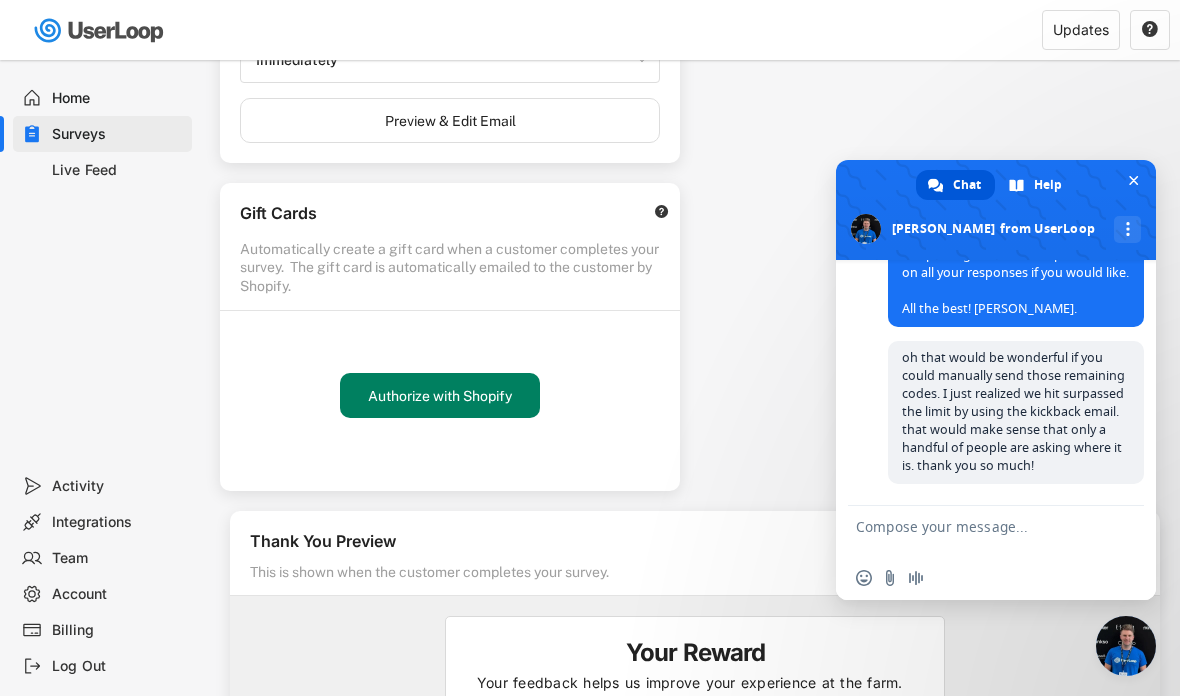 click at bounding box center (976, 531) 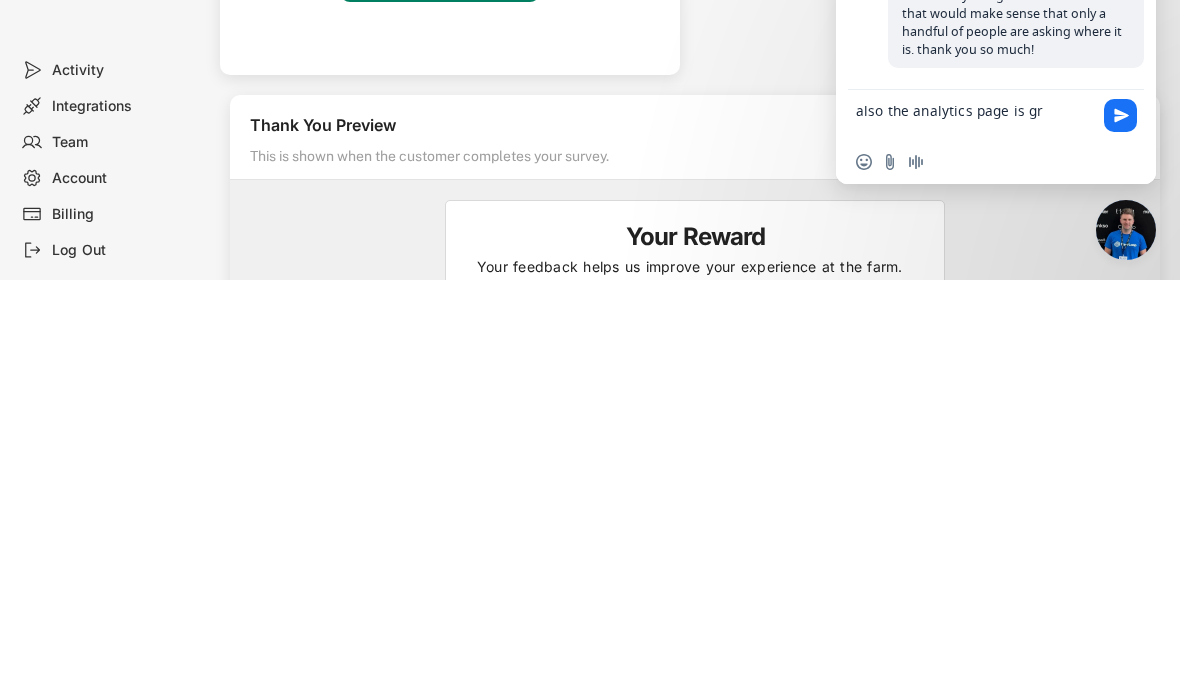 scroll, scrollTop: 0, scrollLeft: 0, axis: both 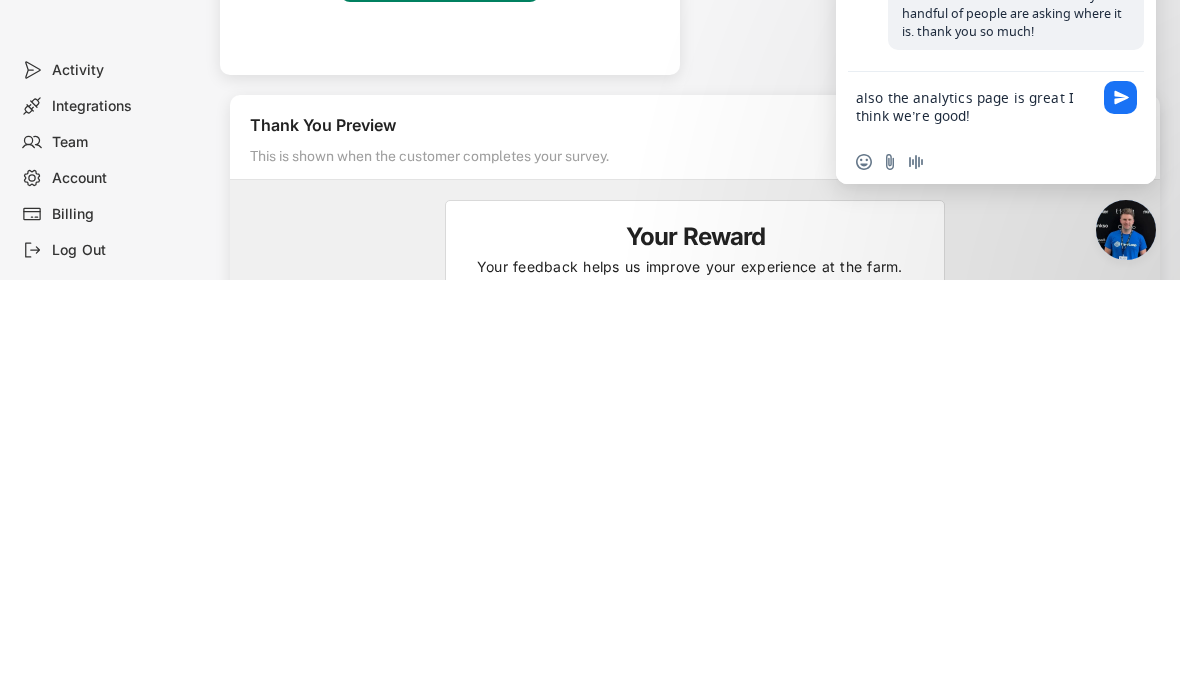 click on "also the analytics page is great I think we’re good!" at bounding box center [976, 522] 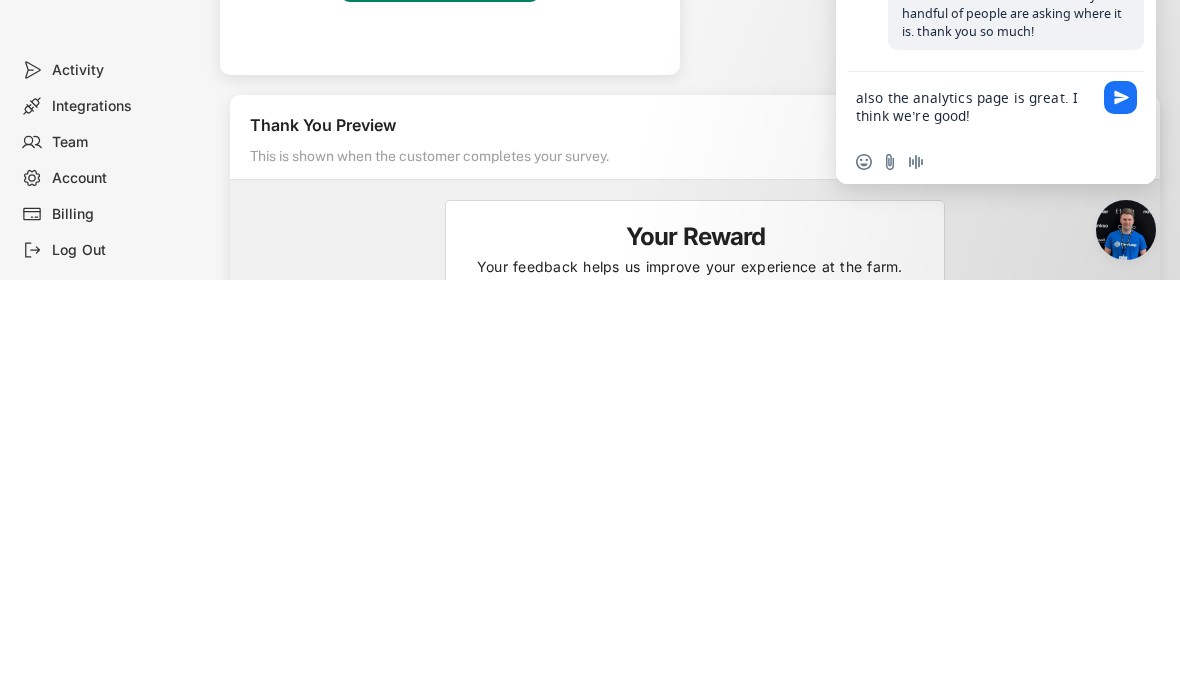 type on "also the analytics page is great. I think we’re good!" 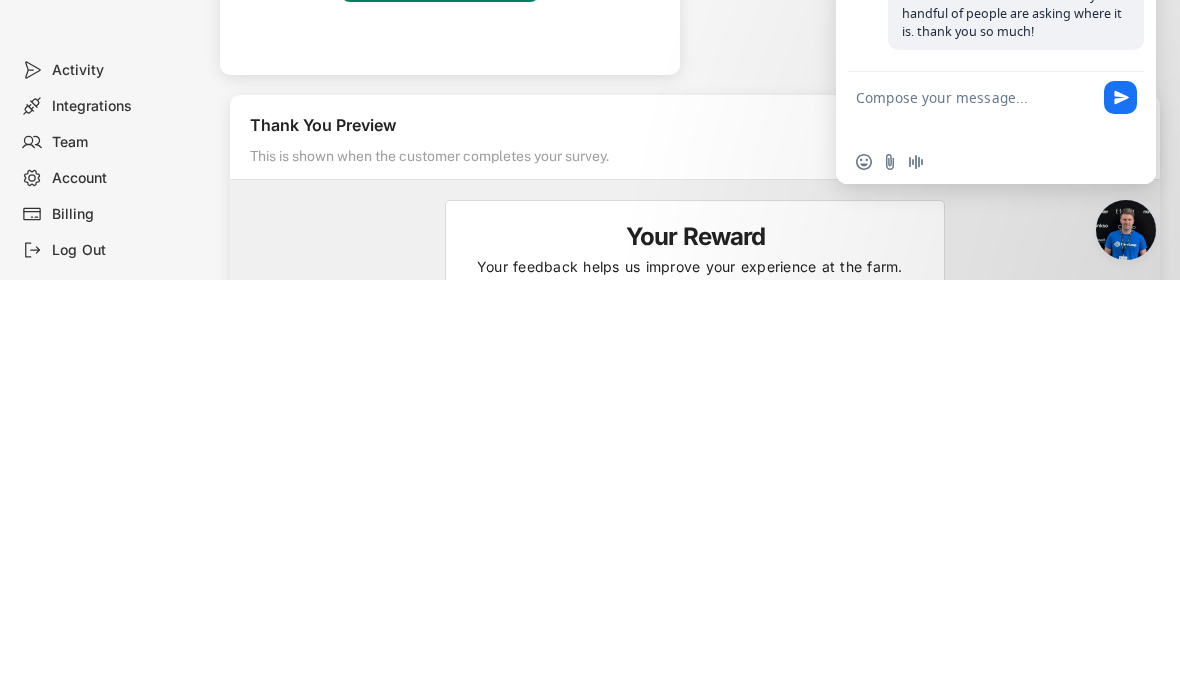 scroll, scrollTop: 1574, scrollLeft: 0, axis: vertical 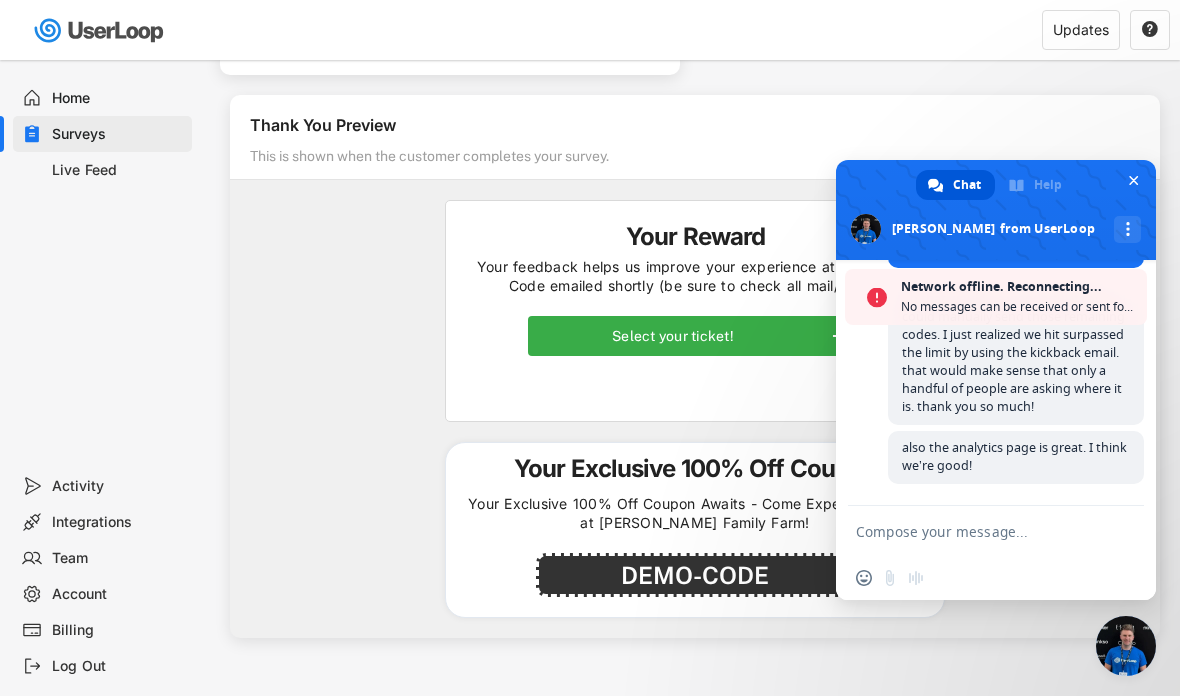 click at bounding box center (1133, 180) 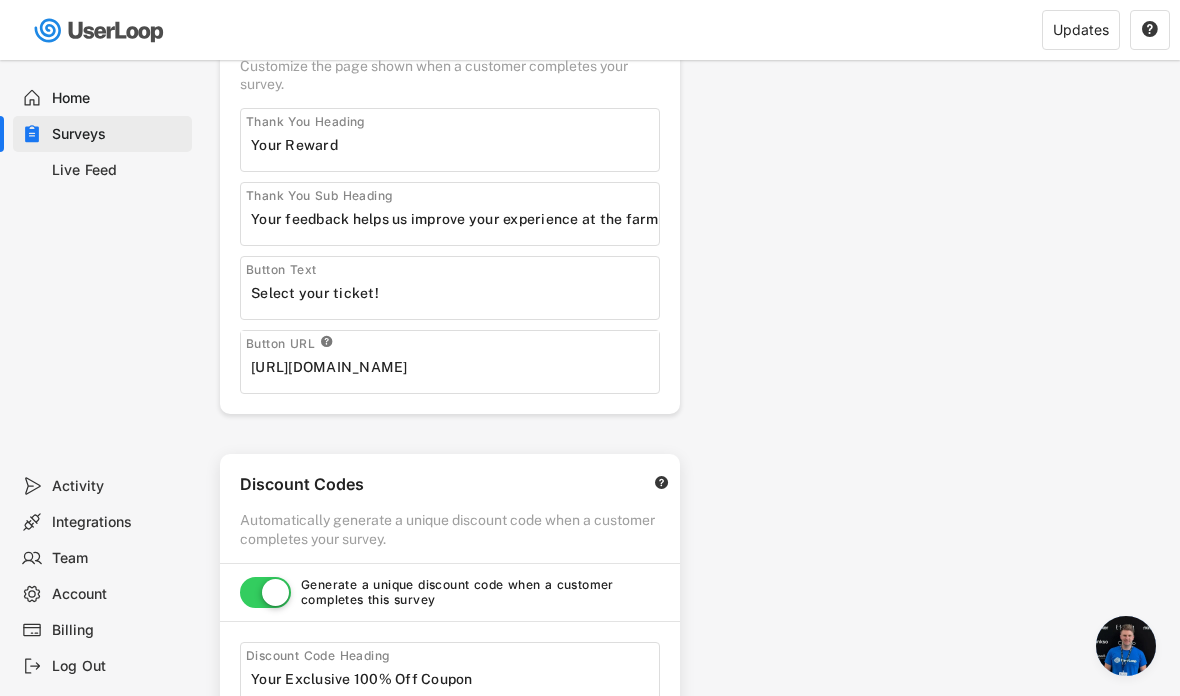 scroll, scrollTop: 0, scrollLeft: 0, axis: both 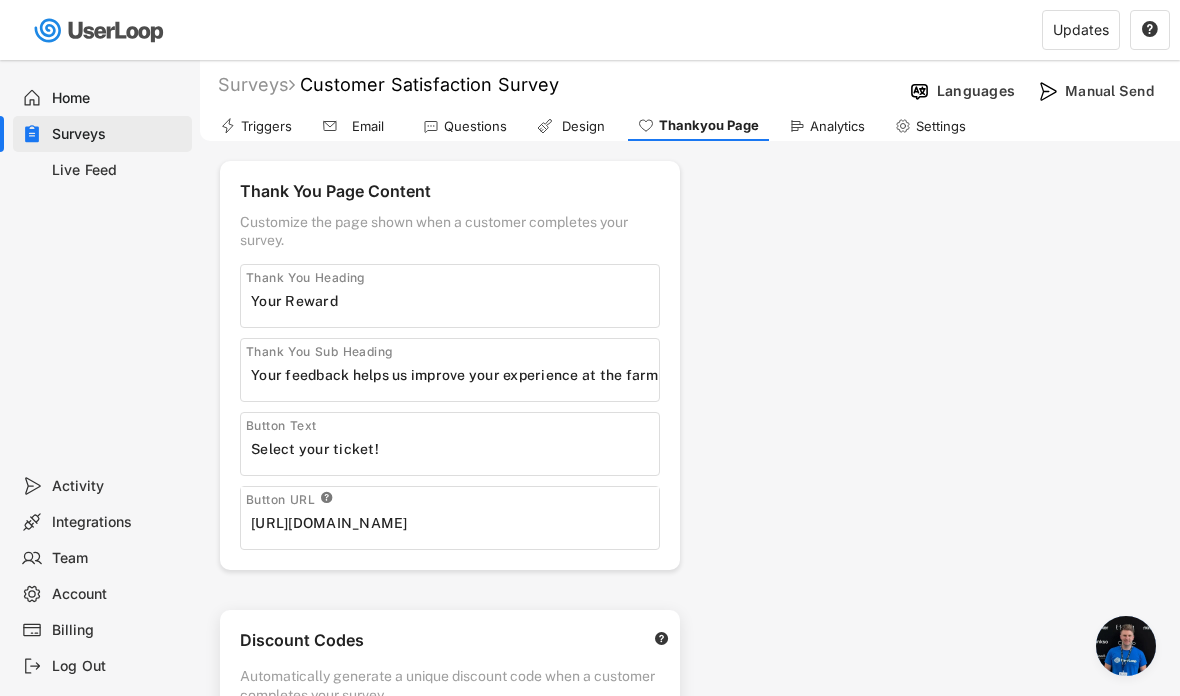 click on "Live Feed" at bounding box center (102, 170) 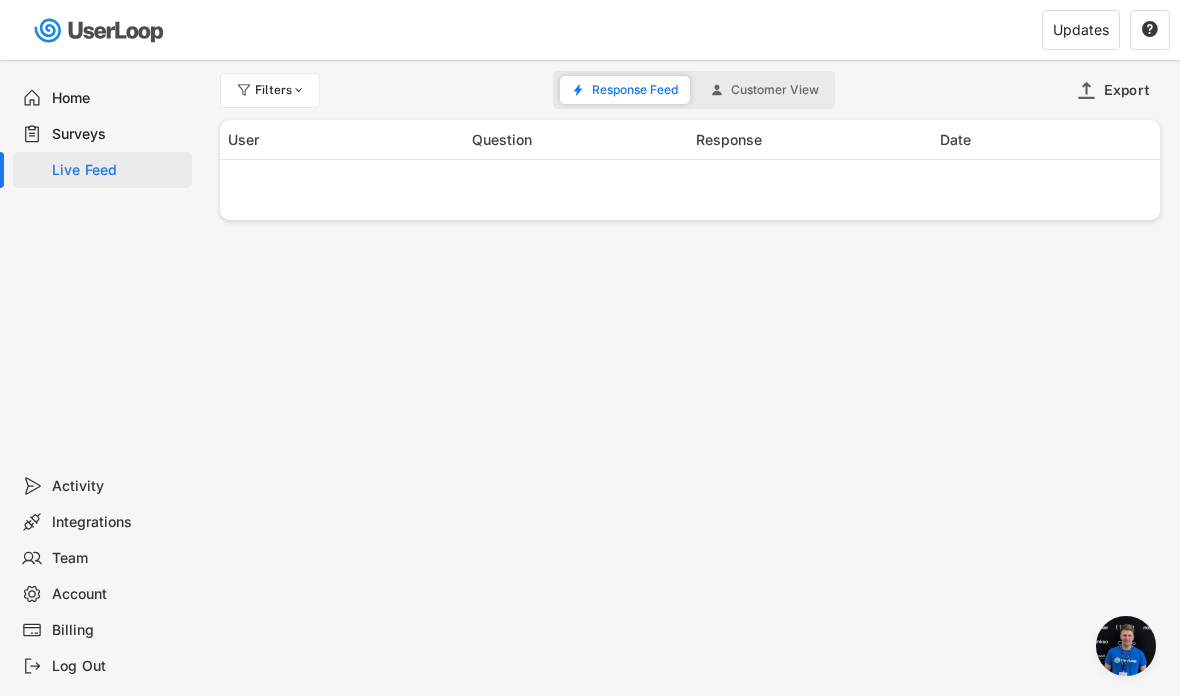click on "Surveys" at bounding box center (118, 134) 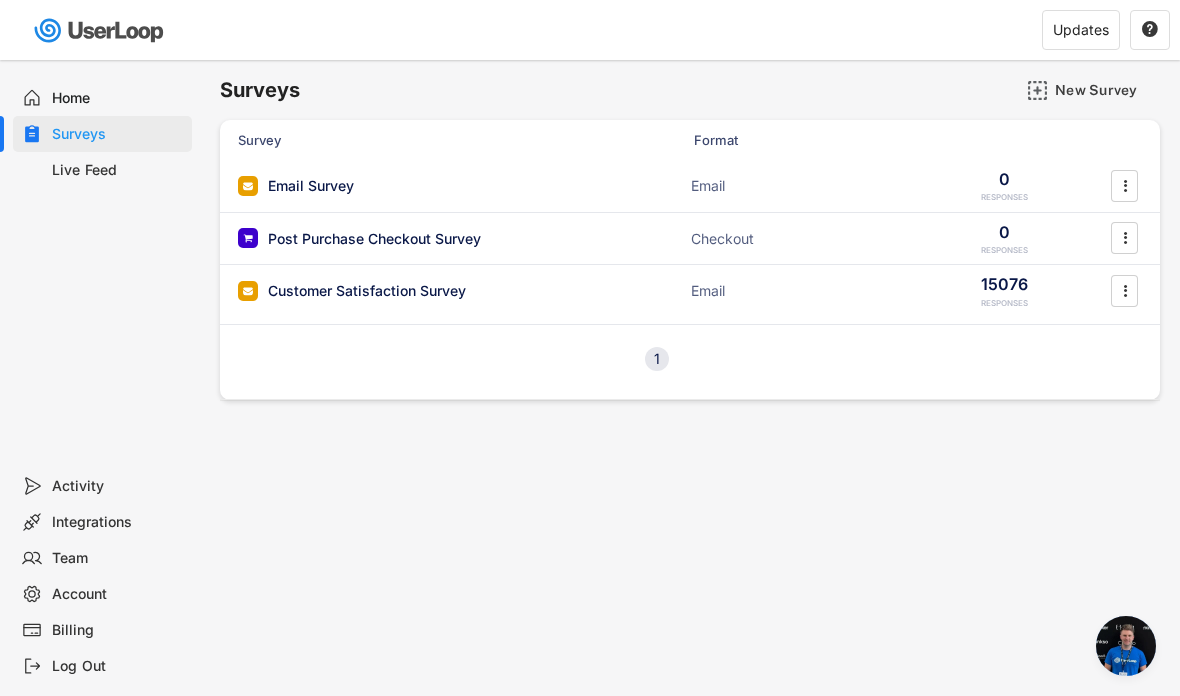 click at bounding box center [1126, 646] 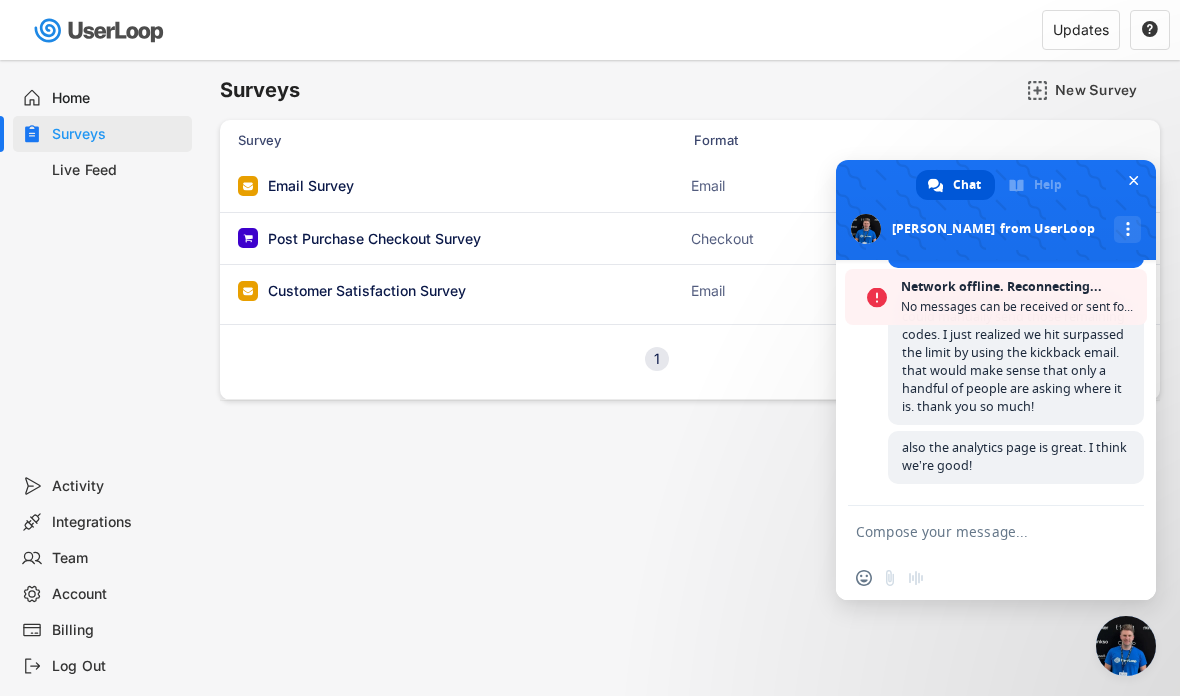 scroll, scrollTop: 2912, scrollLeft: 0, axis: vertical 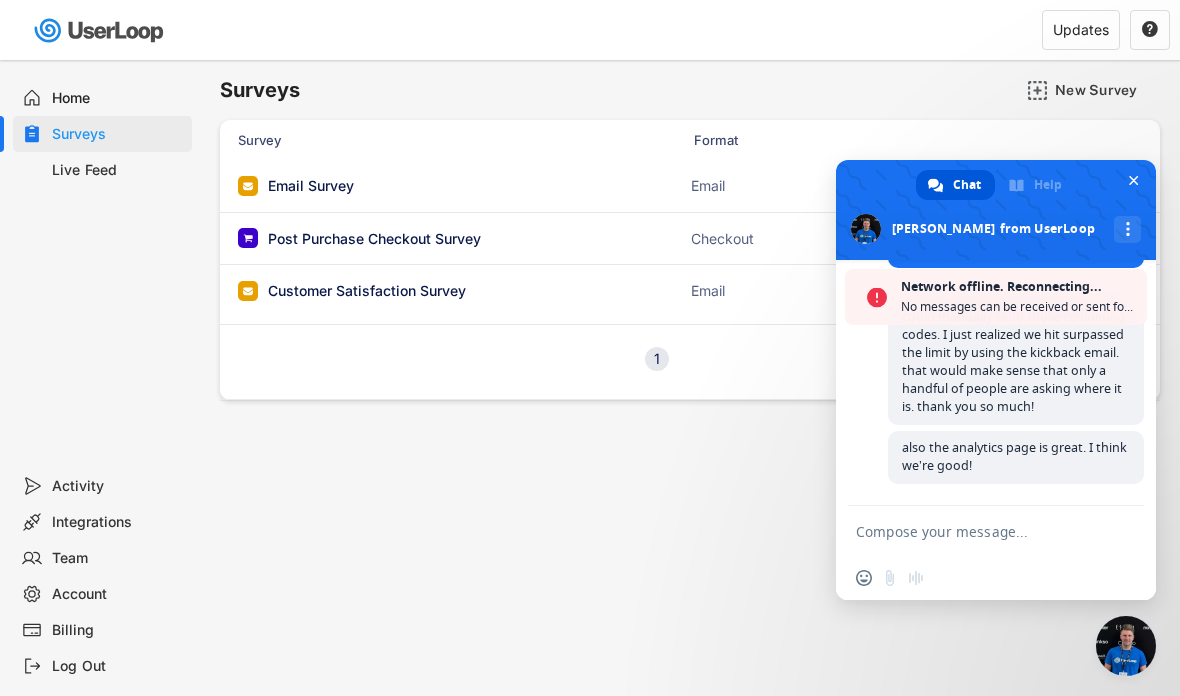 click at bounding box center [976, 531] 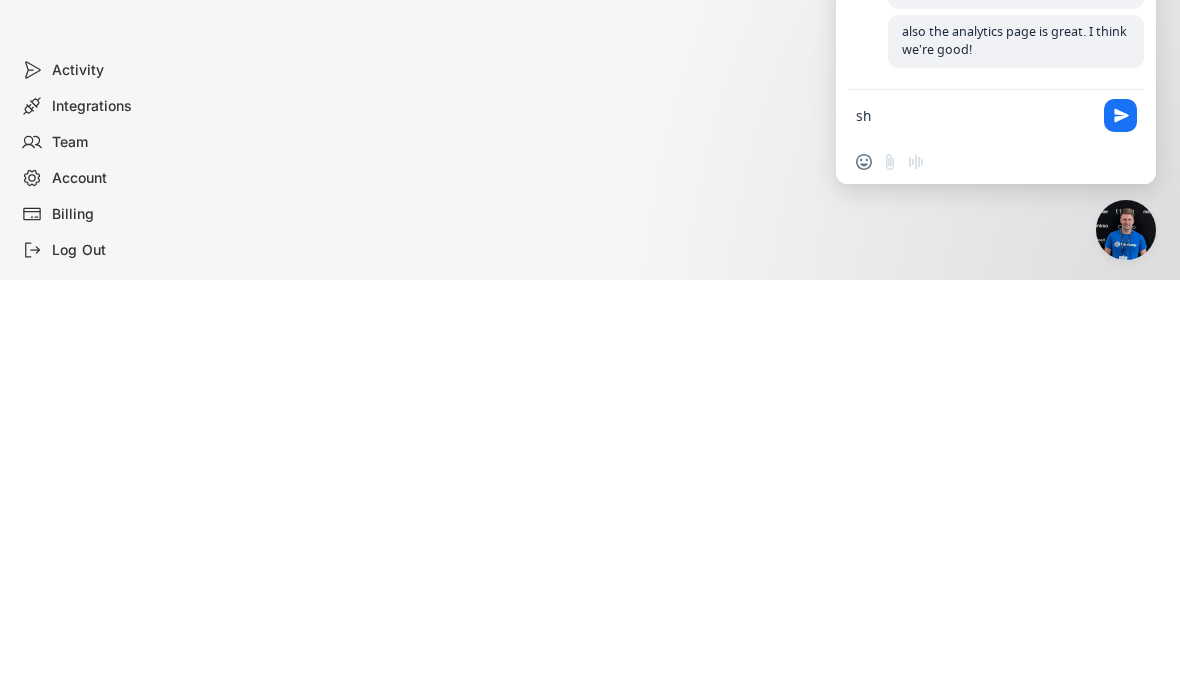 type on "s" 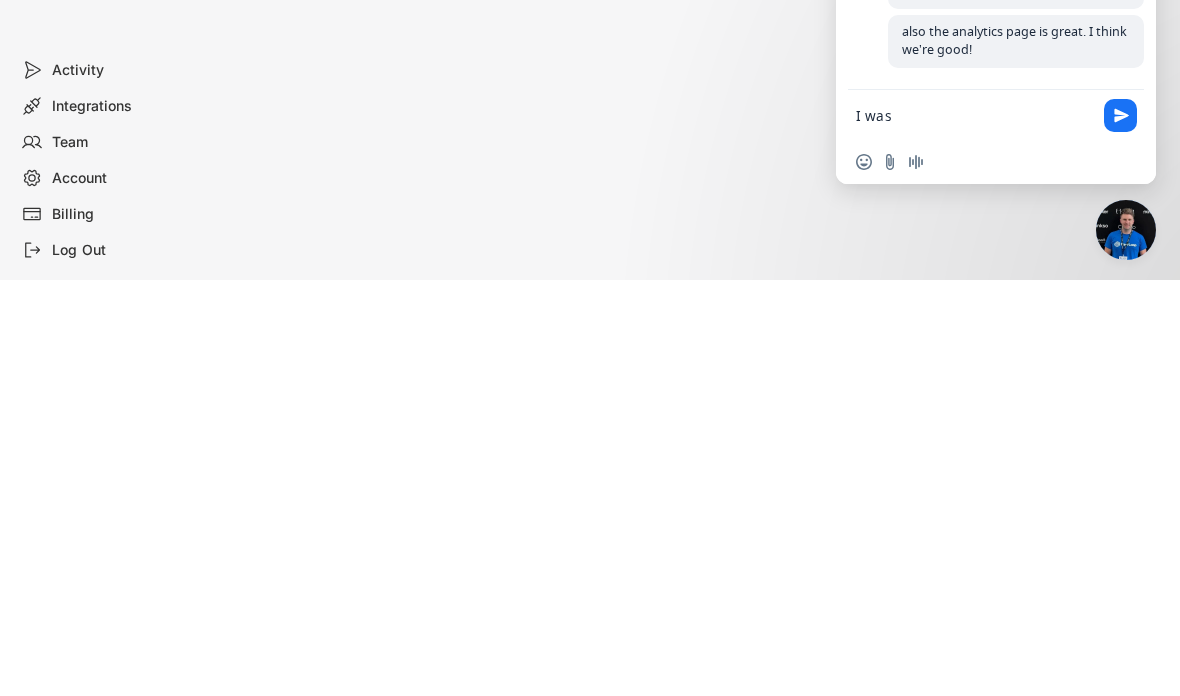 scroll, scrollTop: 2847, scrollLeft: 0, axis: vertical 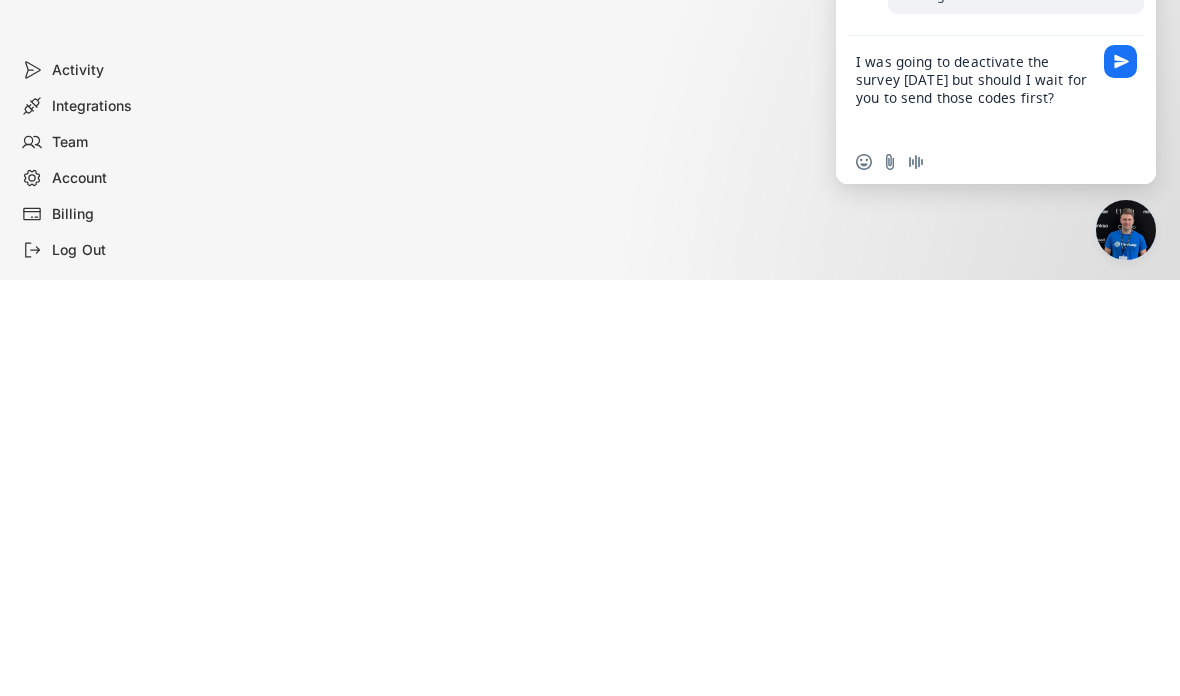 type on "I was going to deactivate the survey [DATE] but should I wait for you to send those codes first?" 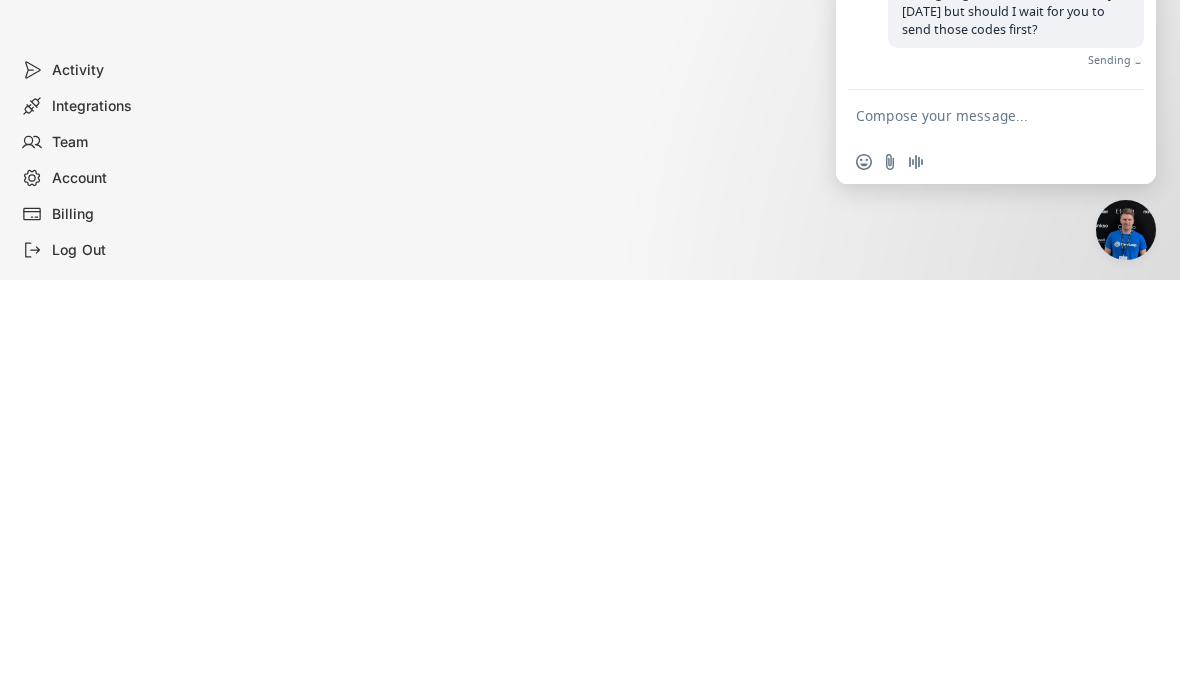 scroll, scrollTop: 388, scrollLeft: 0, axis: vertical 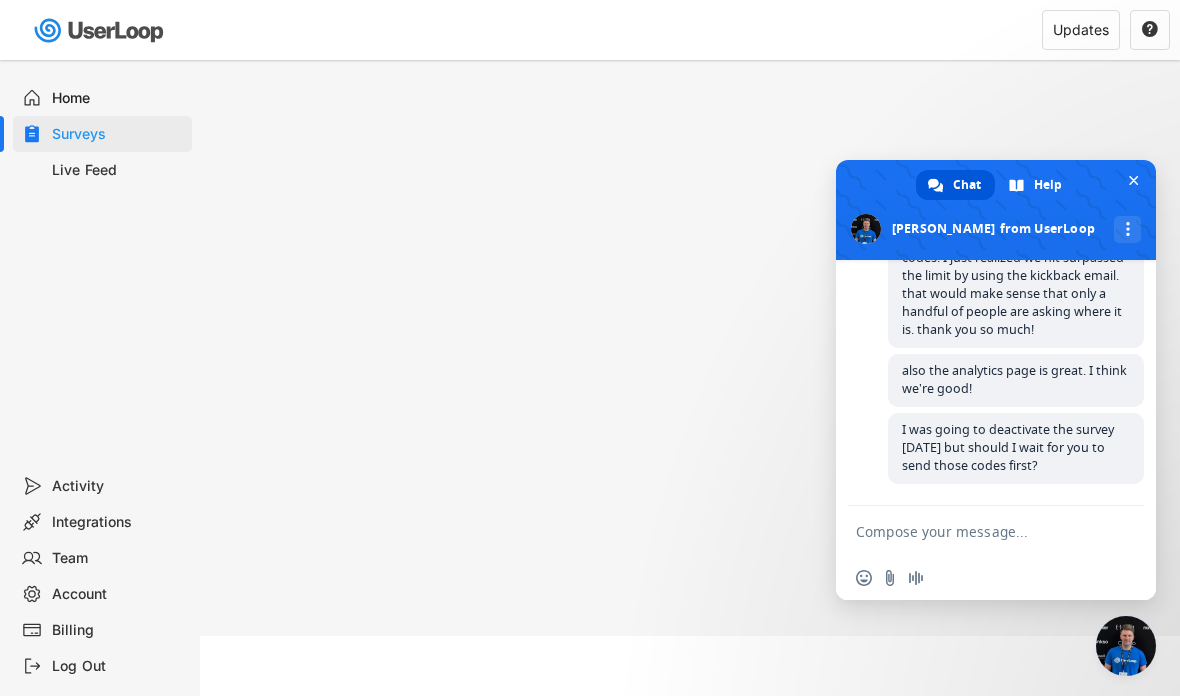 click at bounding box center [1134, 180] 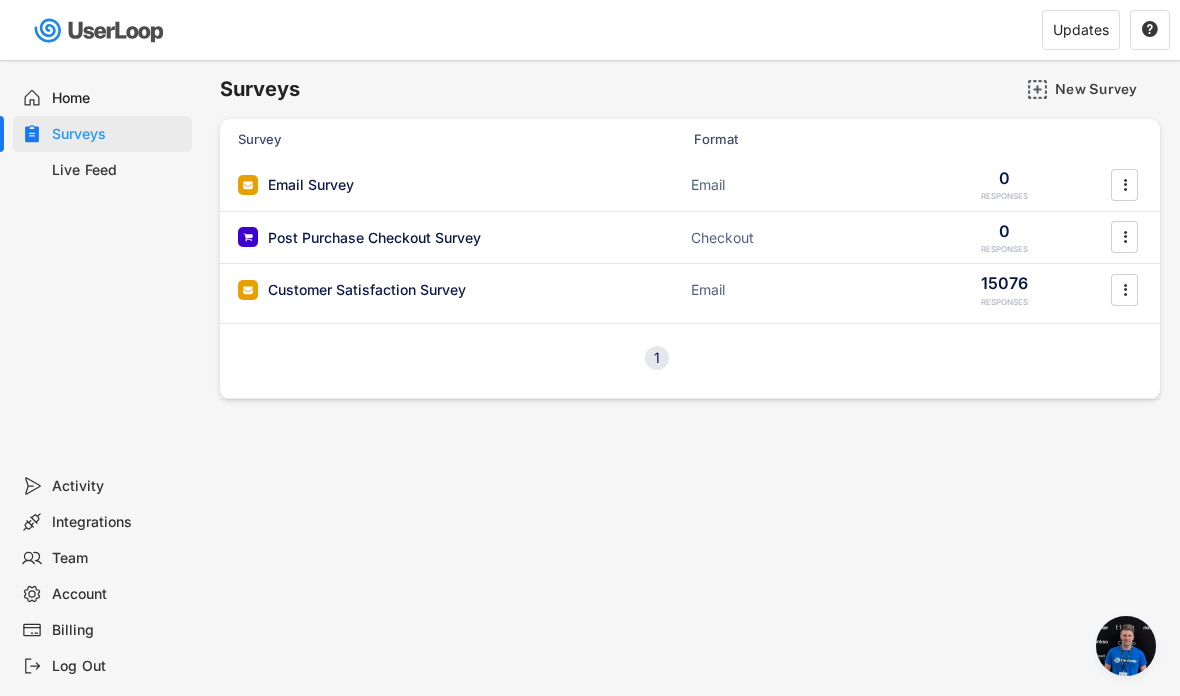 scroll, scrollTop: 0, scrollLeft: 0, axis: both 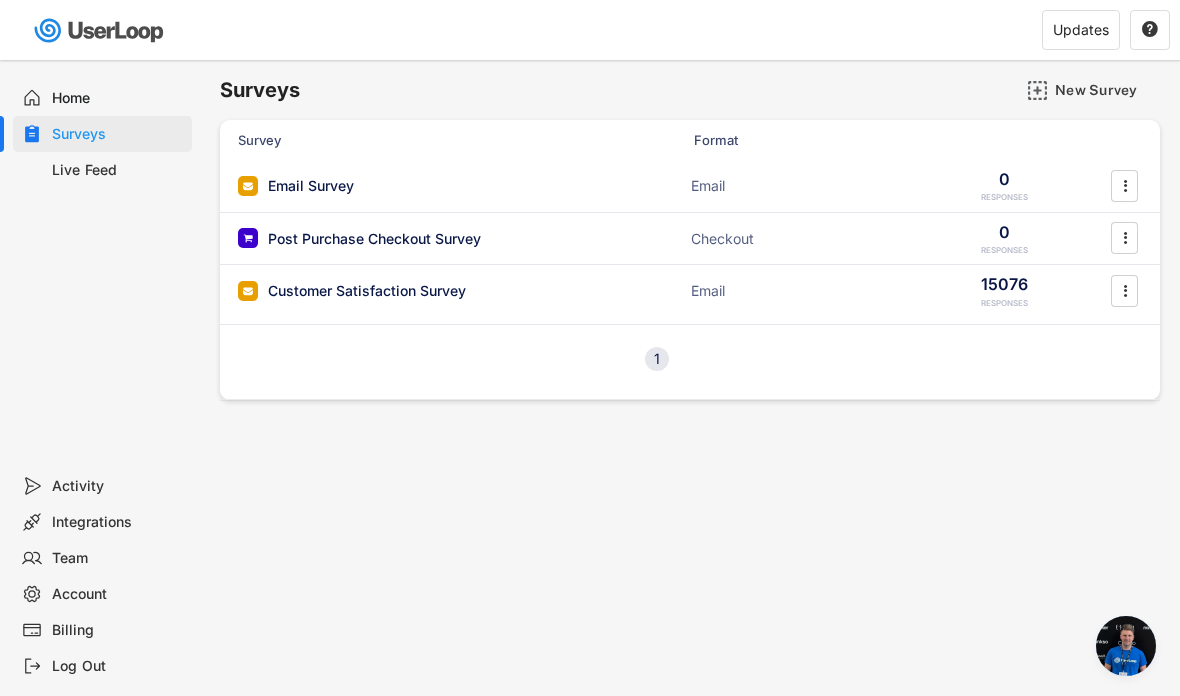 click on "Post Purchase Checkout Survey" at bounding box center [374, 239] 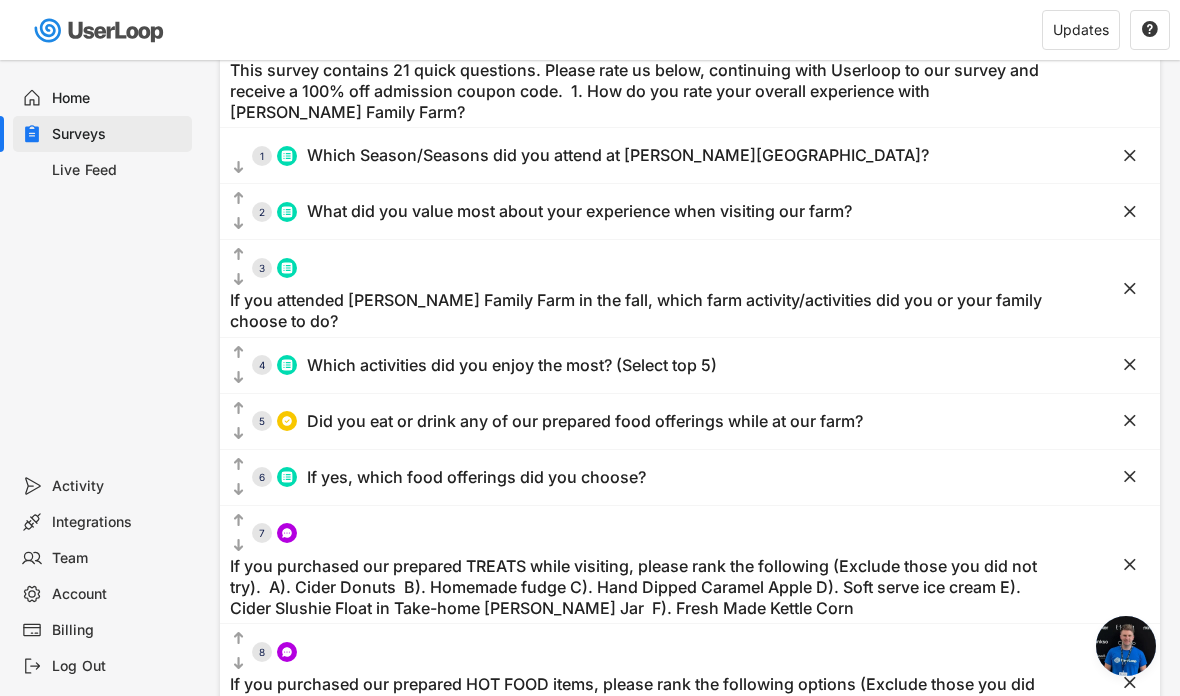 scroll, scrollTop: 637, scrollLeft: 0, axis: vertical 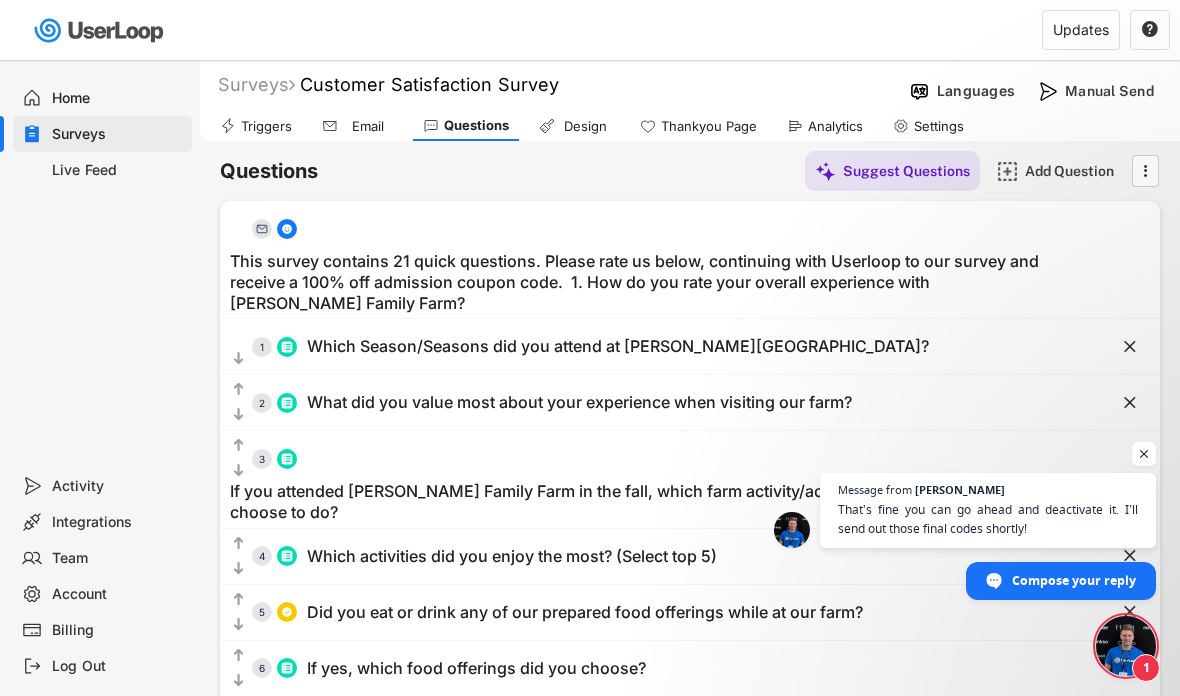 click 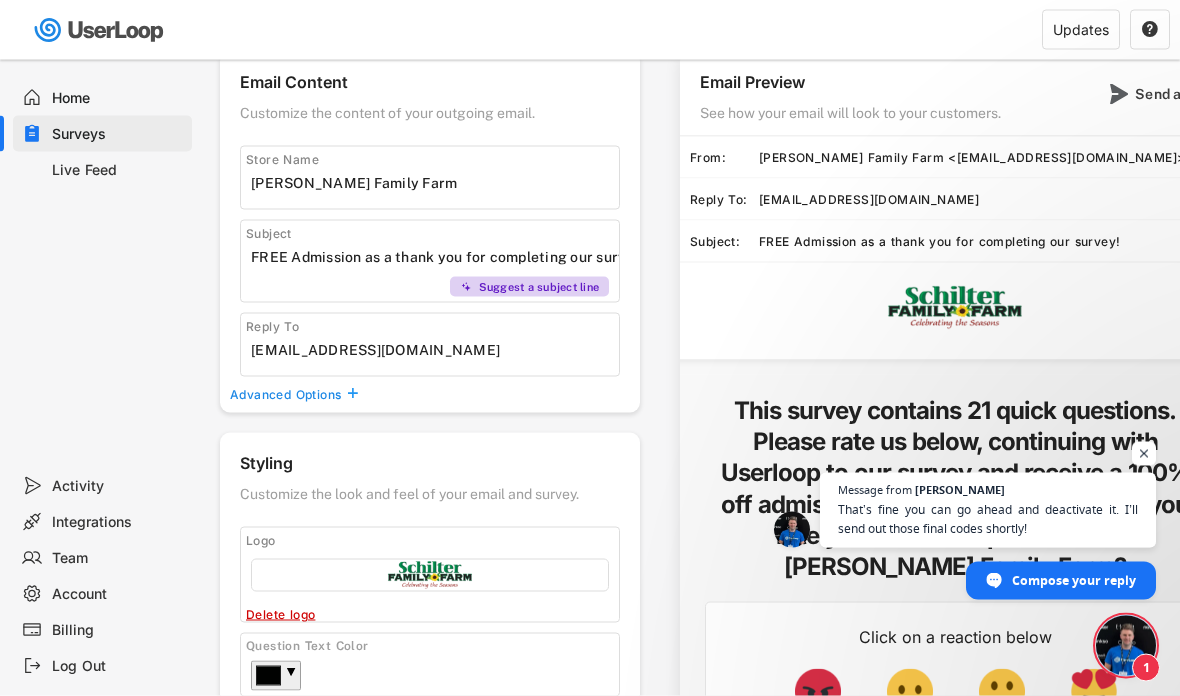 scroll, scrollTop: 533, scrollLeft: 0, axis: vertical 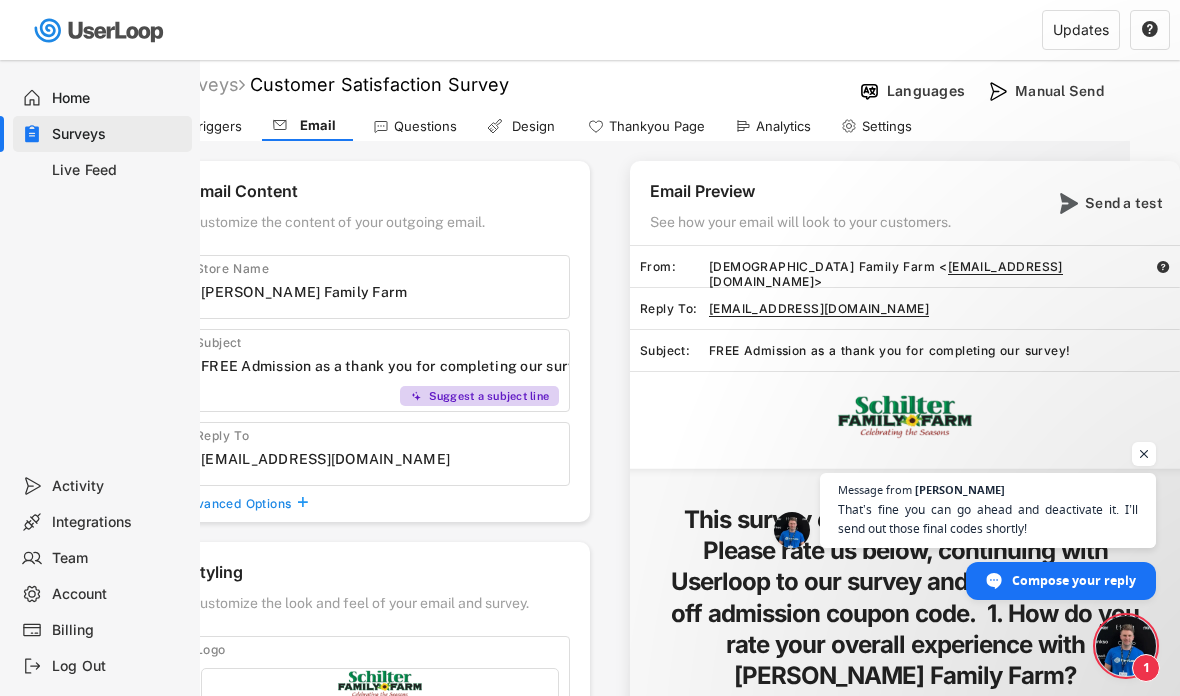 click on "Questions" at bounding box center [425, 126] 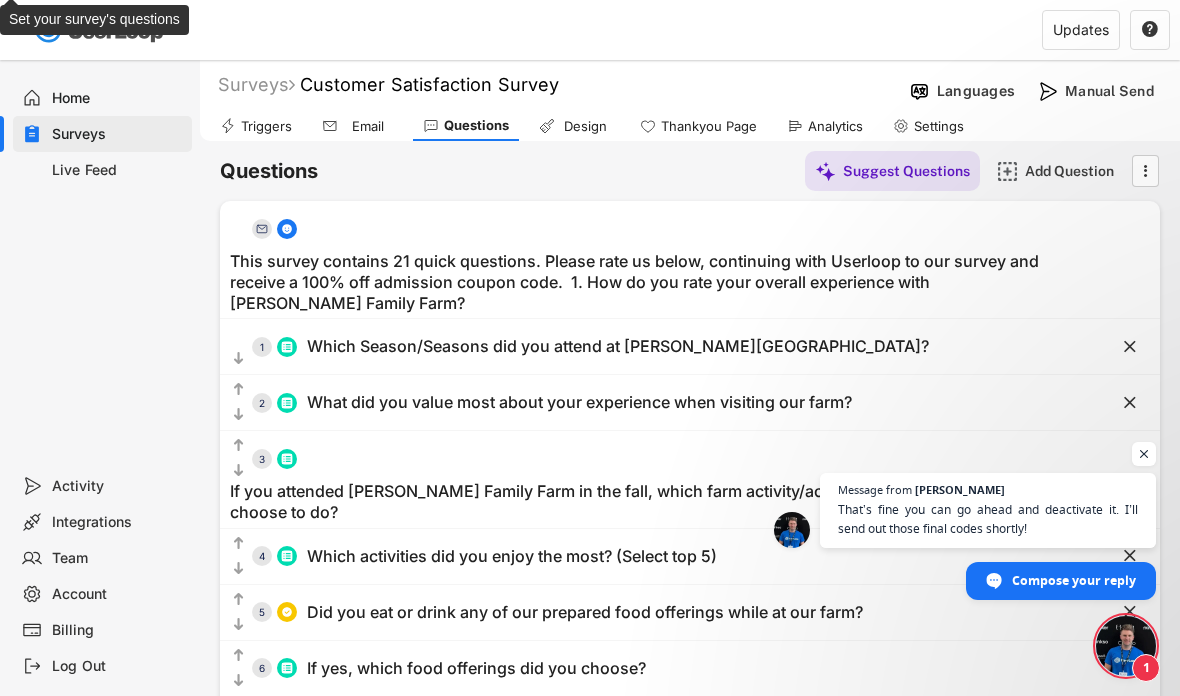 scroll, scrollTop: 0, scrollLeft: 0, axis: both 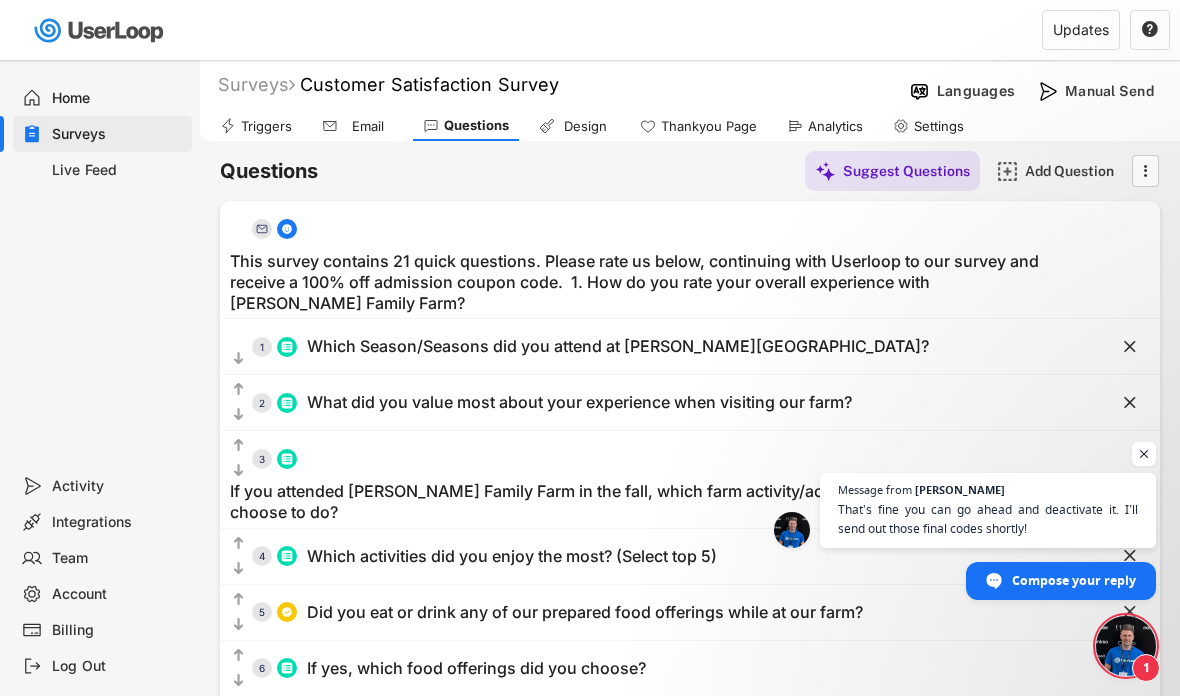 click on "Thankyou Page" at bounding box center [698, 126] 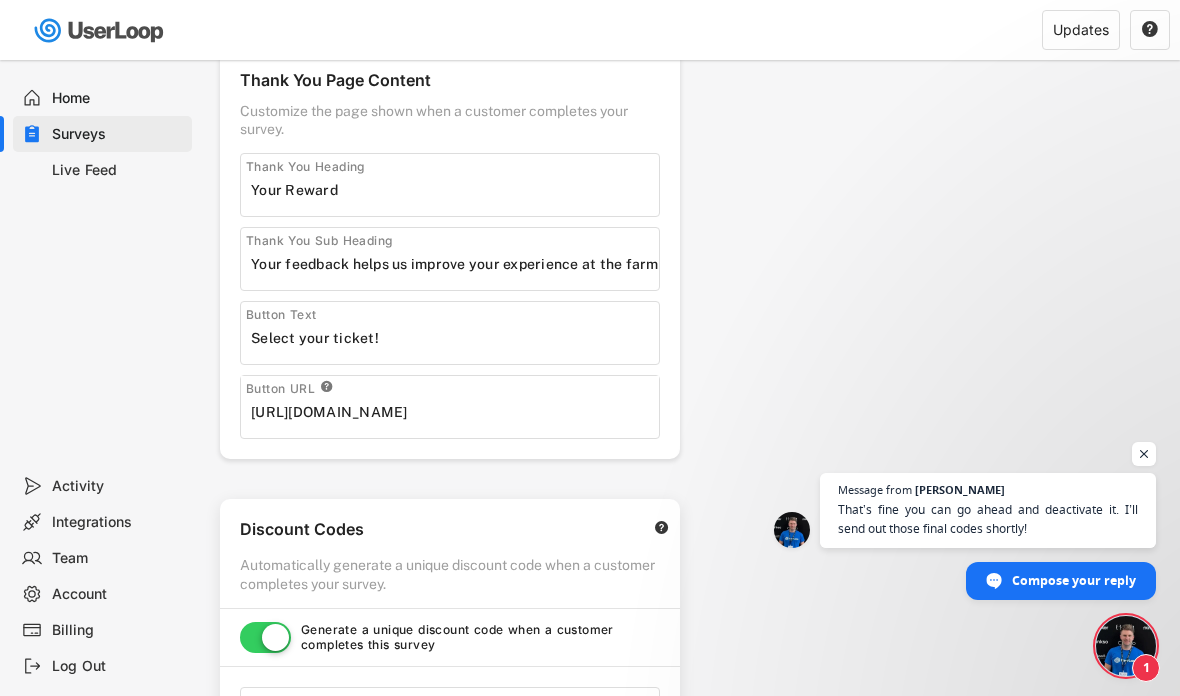 scroll, scrollTop: 0, scrollLeft: 0, axis: both 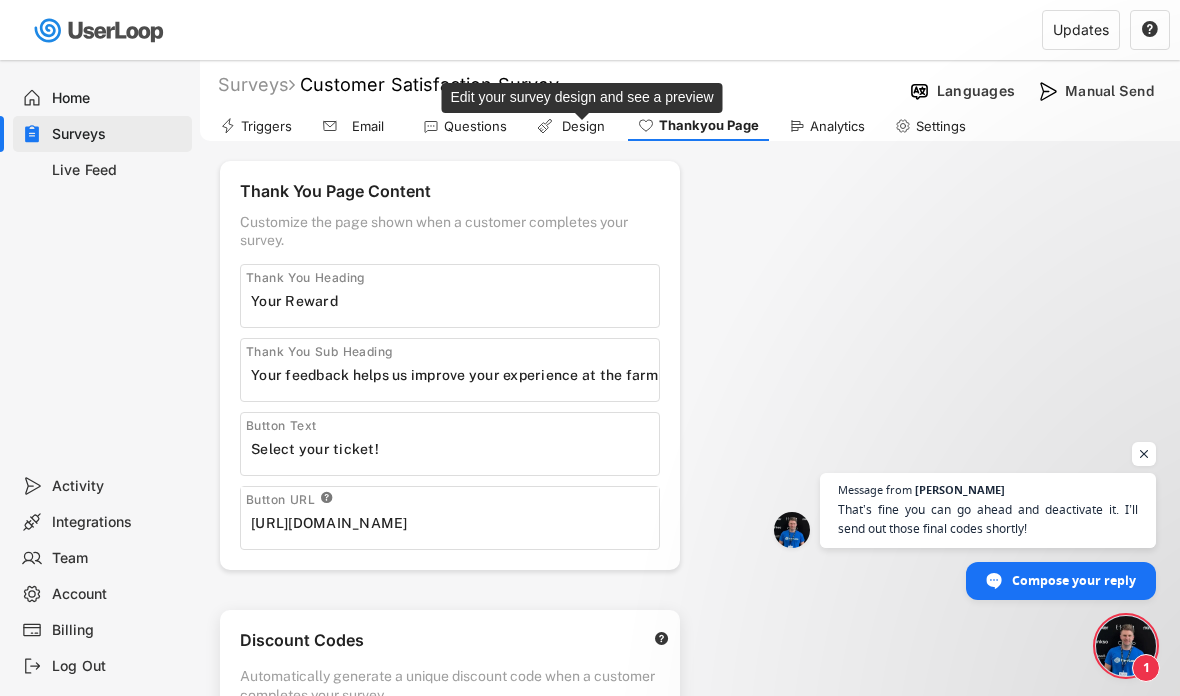 click on "Design" at bounding box center [583, 126] 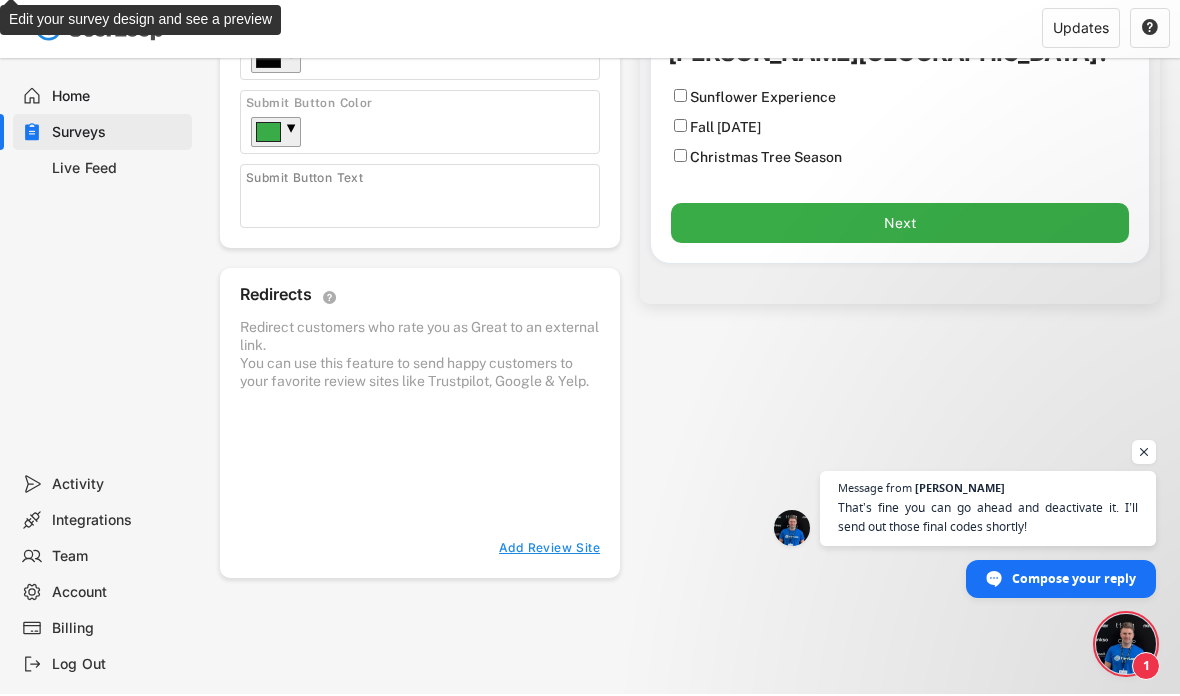 scroll, scrollTop: 0, scrollLeft: 0, axis: both 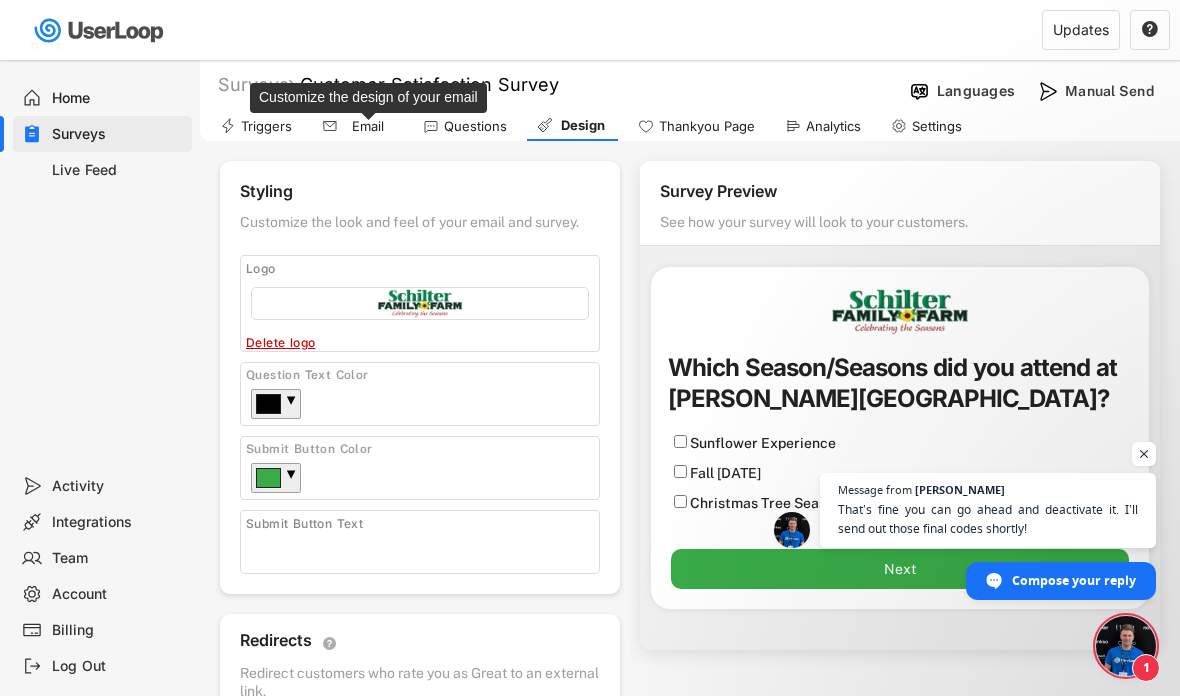 click on "Email" at bounding box center (368, 126) 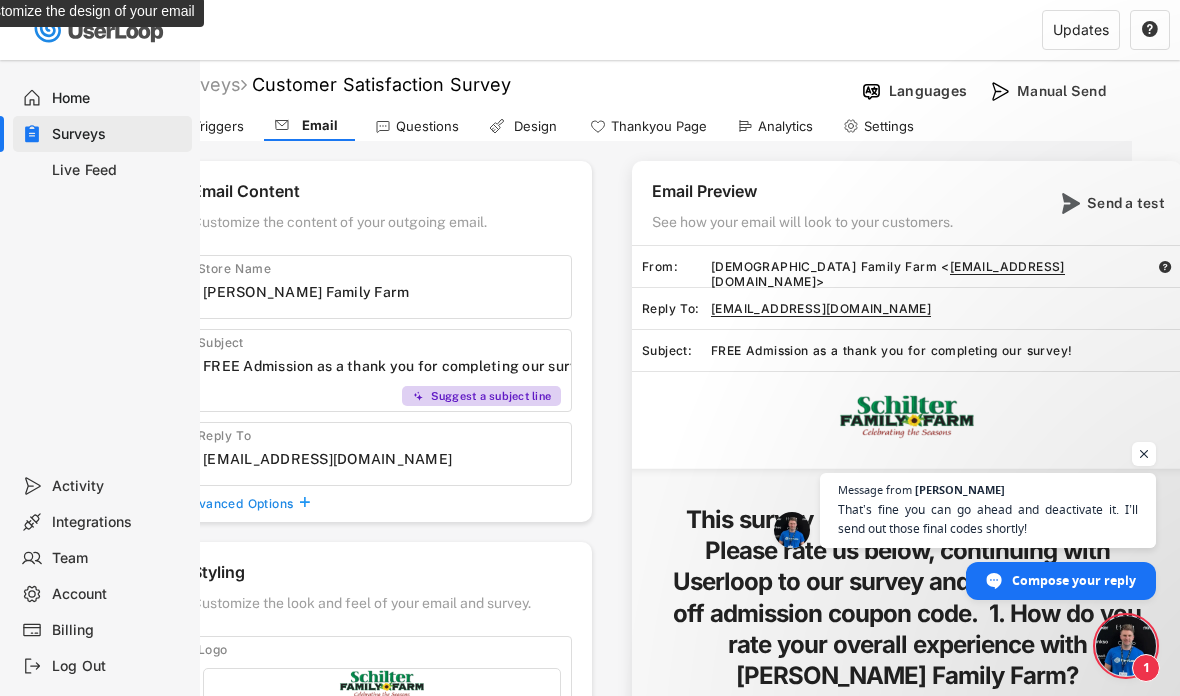 scroll, scrollTop: 0, scrollLeft: 0, axis: both 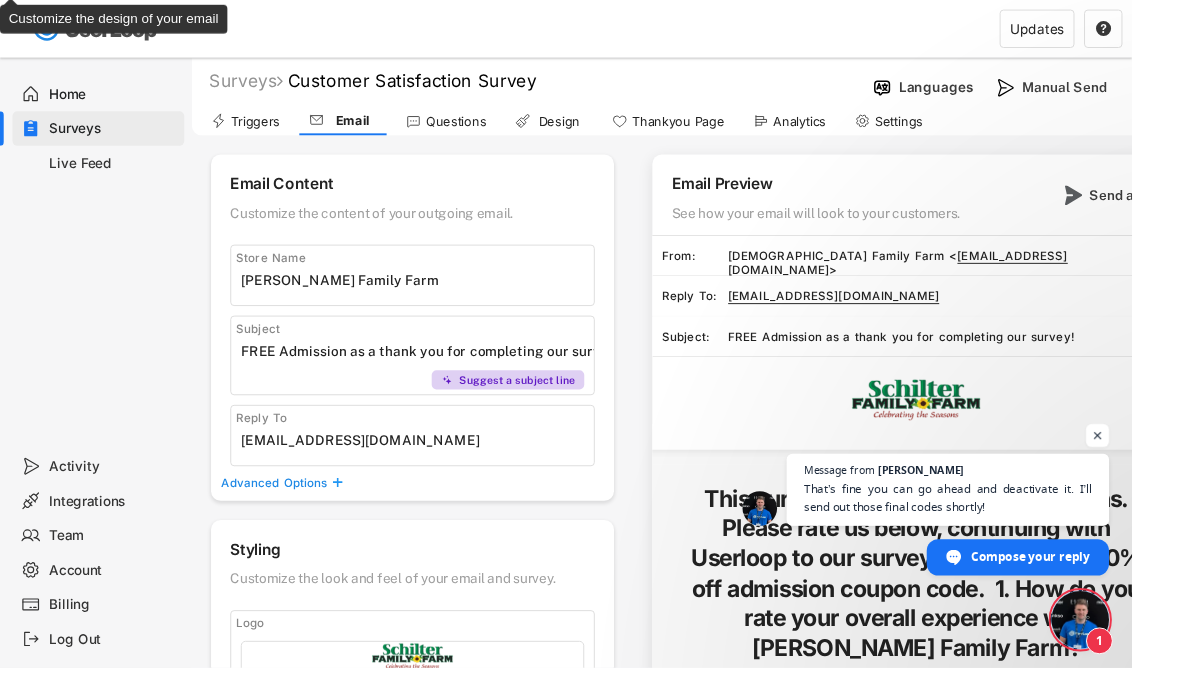 click on "Thankyou Page" at bounding box center (696, 126) 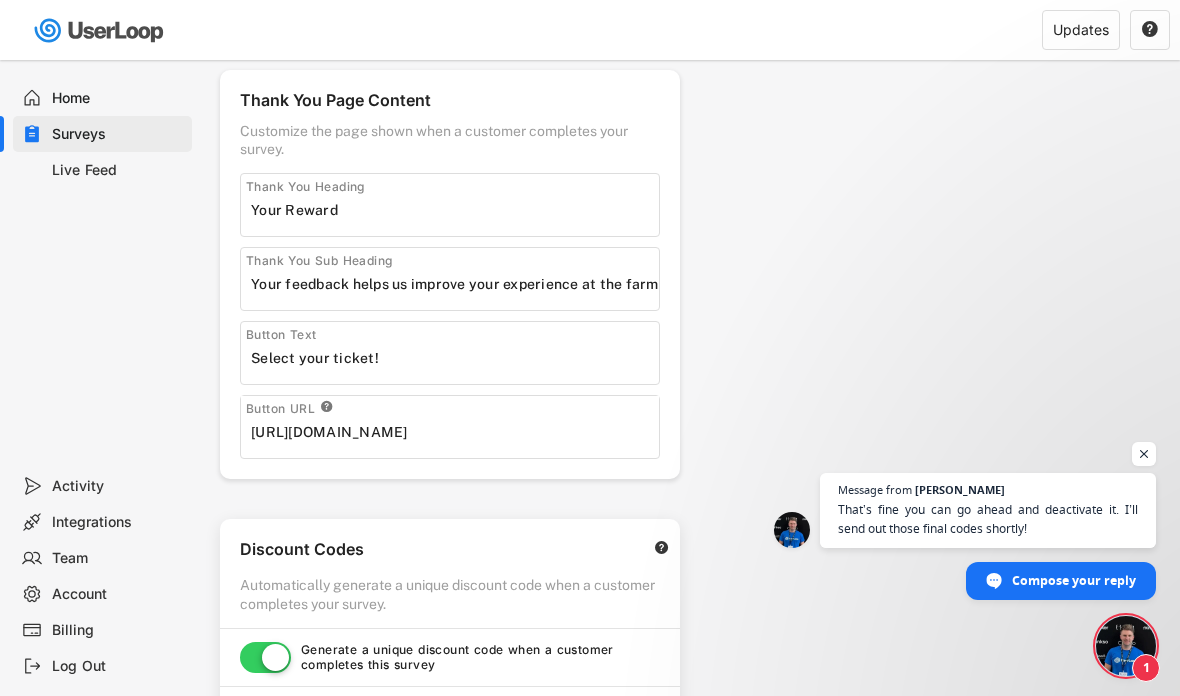 scroll, scrollTop: 0, scrollLeft: 0, axis: both 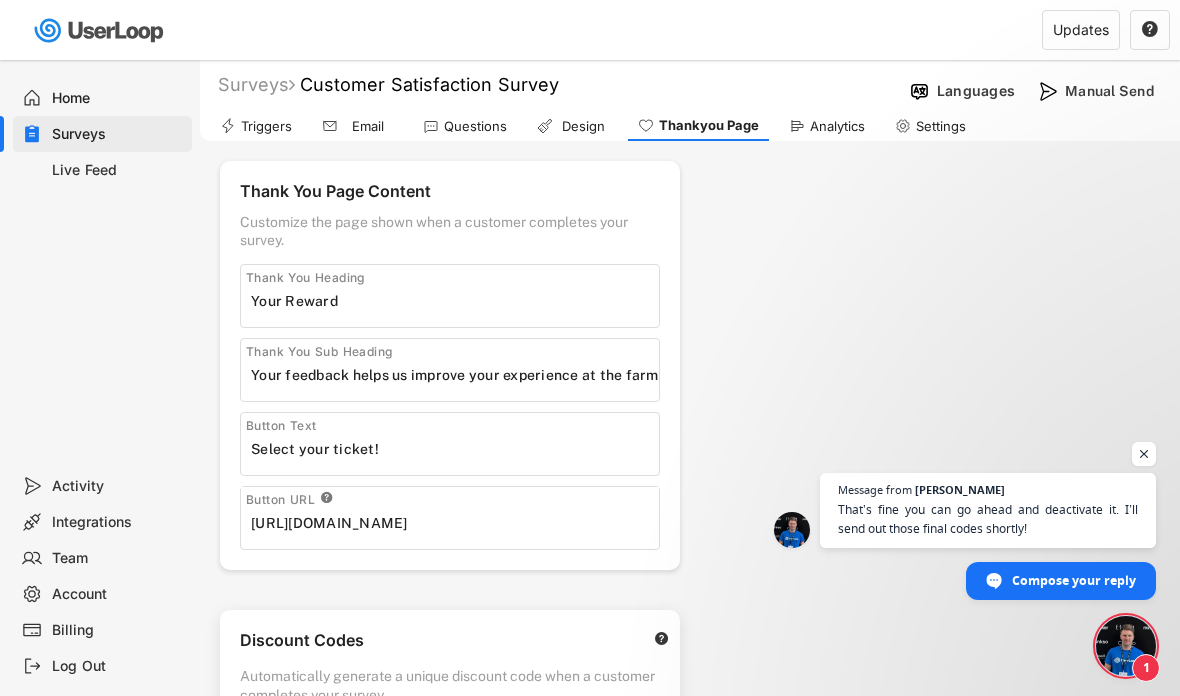 click on "Triggers" at bounding box center (266, 126) 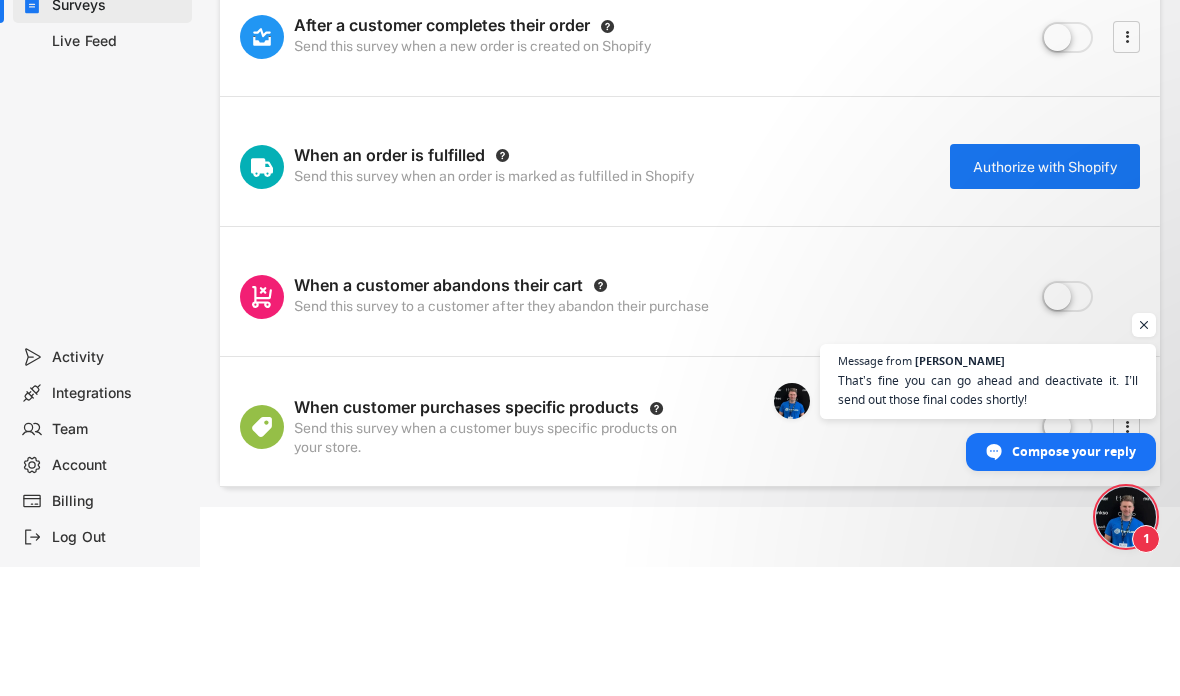 scroll, scrollTop: 0, scrollLeft: 0, axis: both 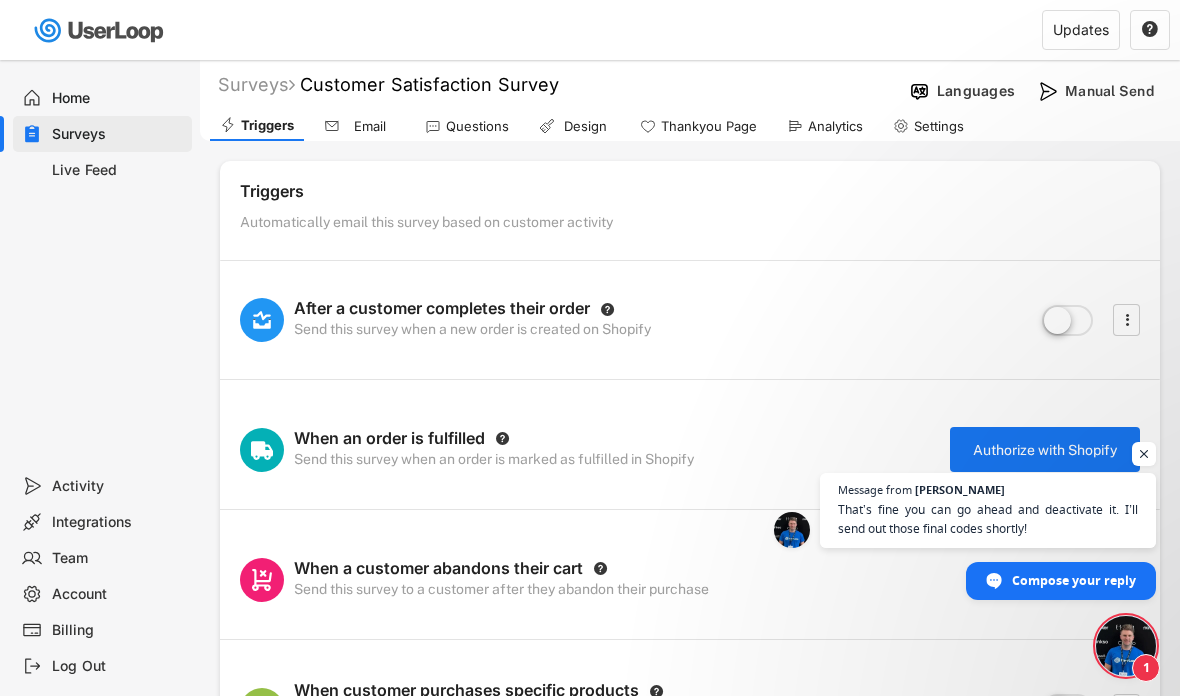 click on "Billing" at bounding box center (118, 630) 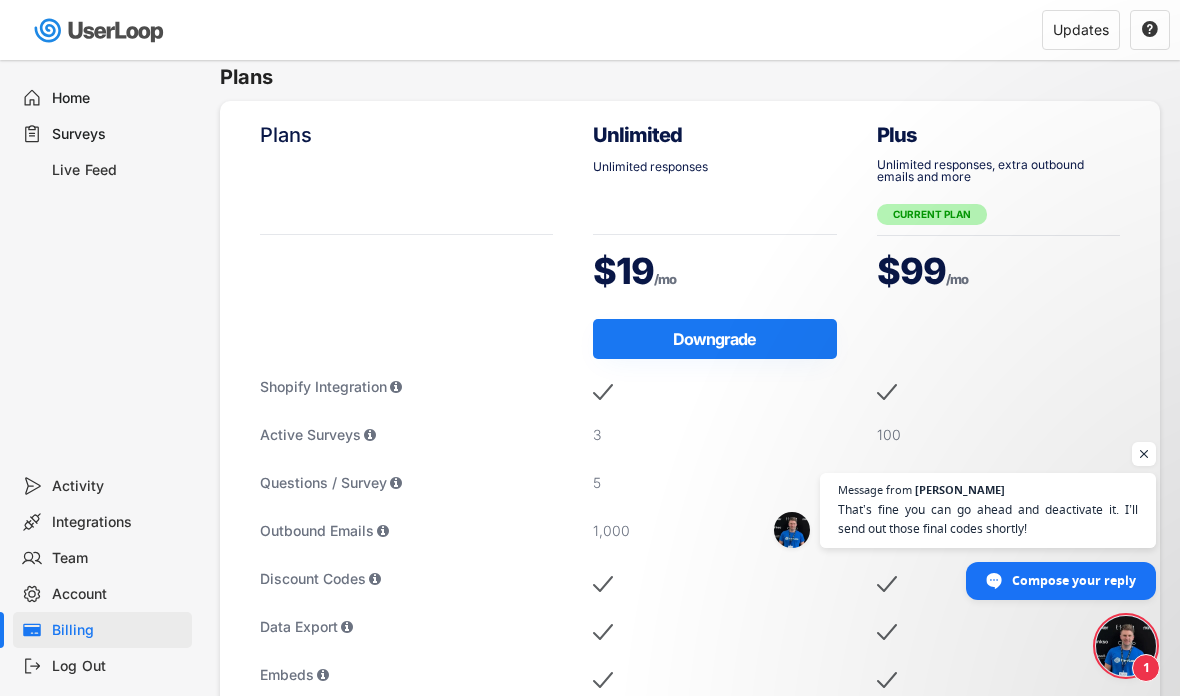 scroll, scrollTop: 0, scrollLeft: 0, axis: both 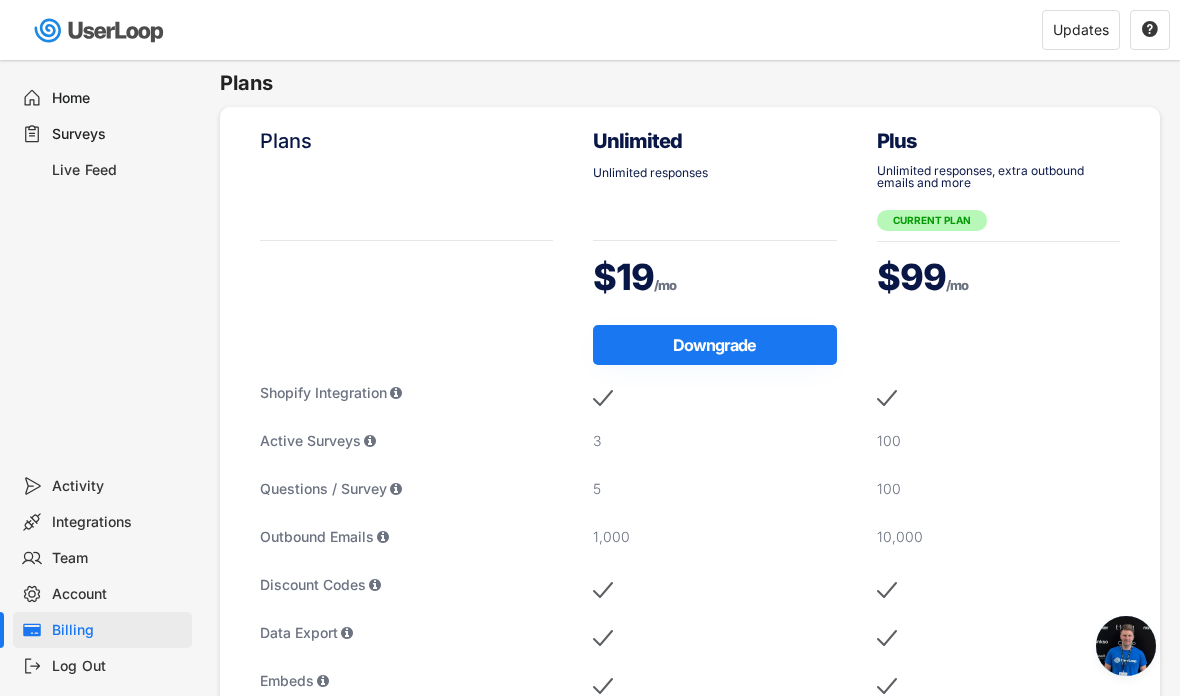 click on "Surveys" at bounding box center [118, 134] 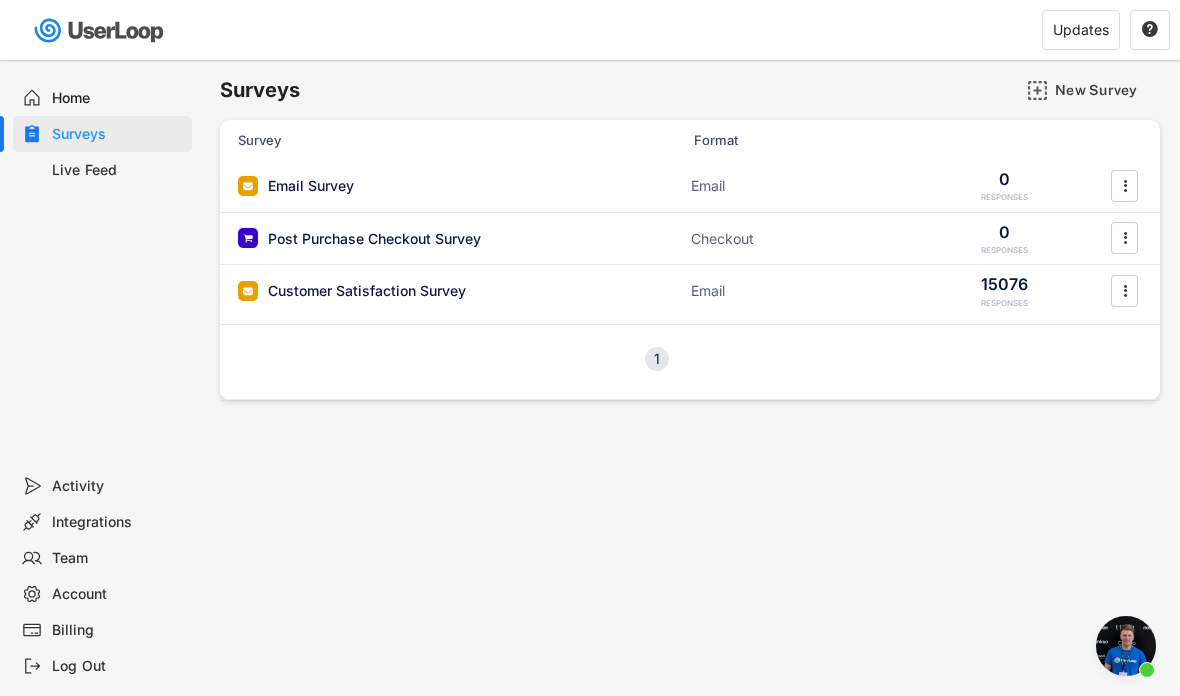 click at bounding box center (1126, 646) 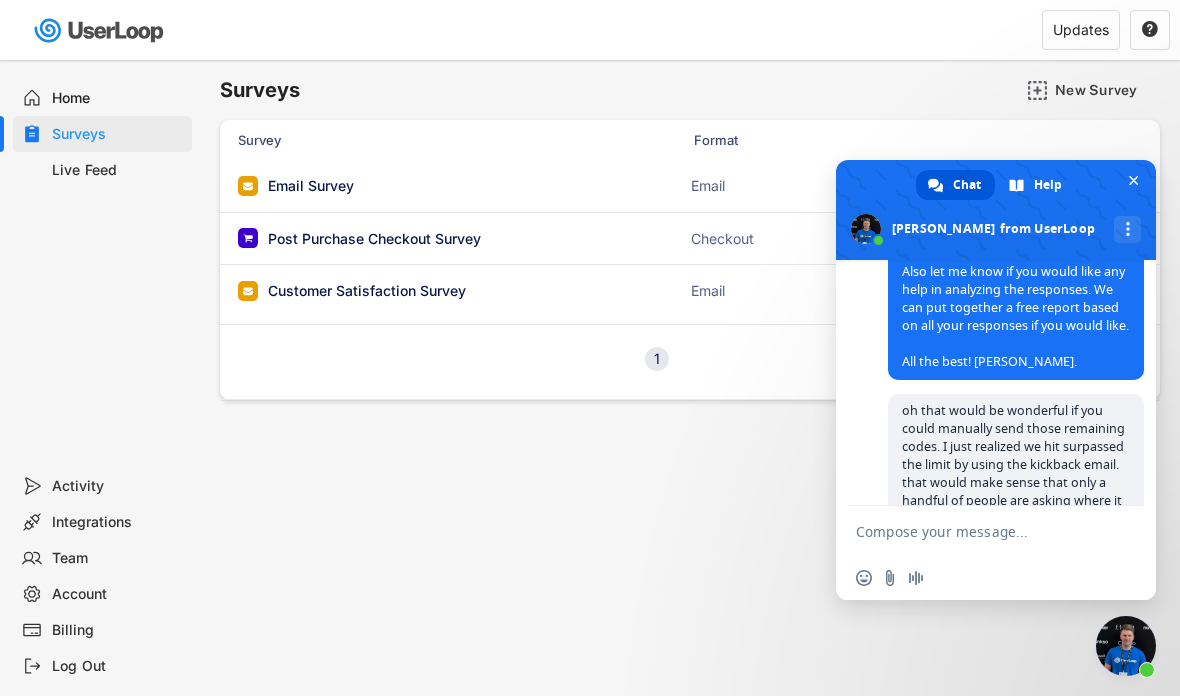 scroll, scrollTop: 3035, scrollLeft: 0, axis: vertical 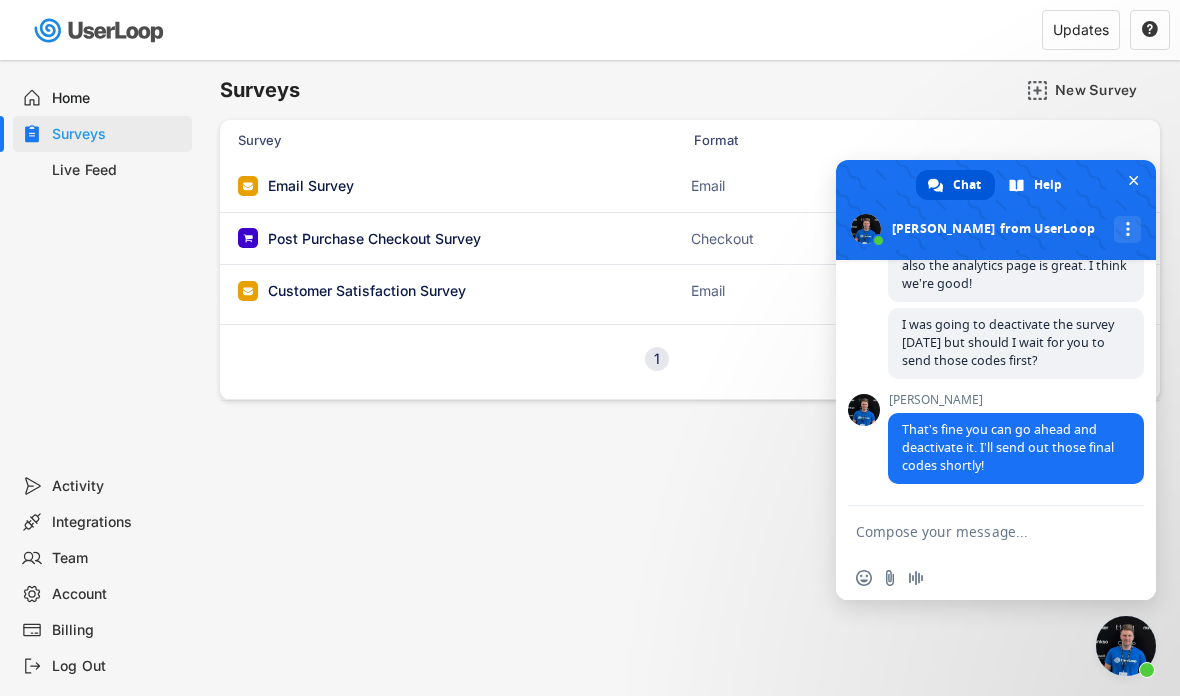 click at bounding box center [976, 531] 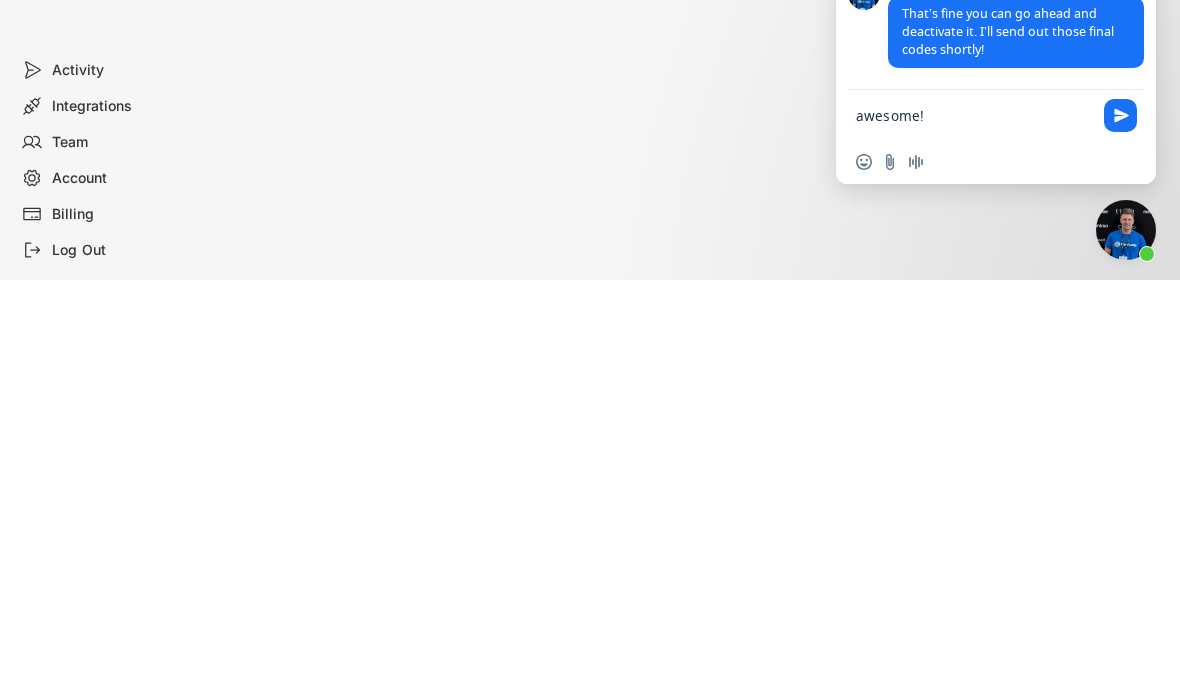type on "awesome!" 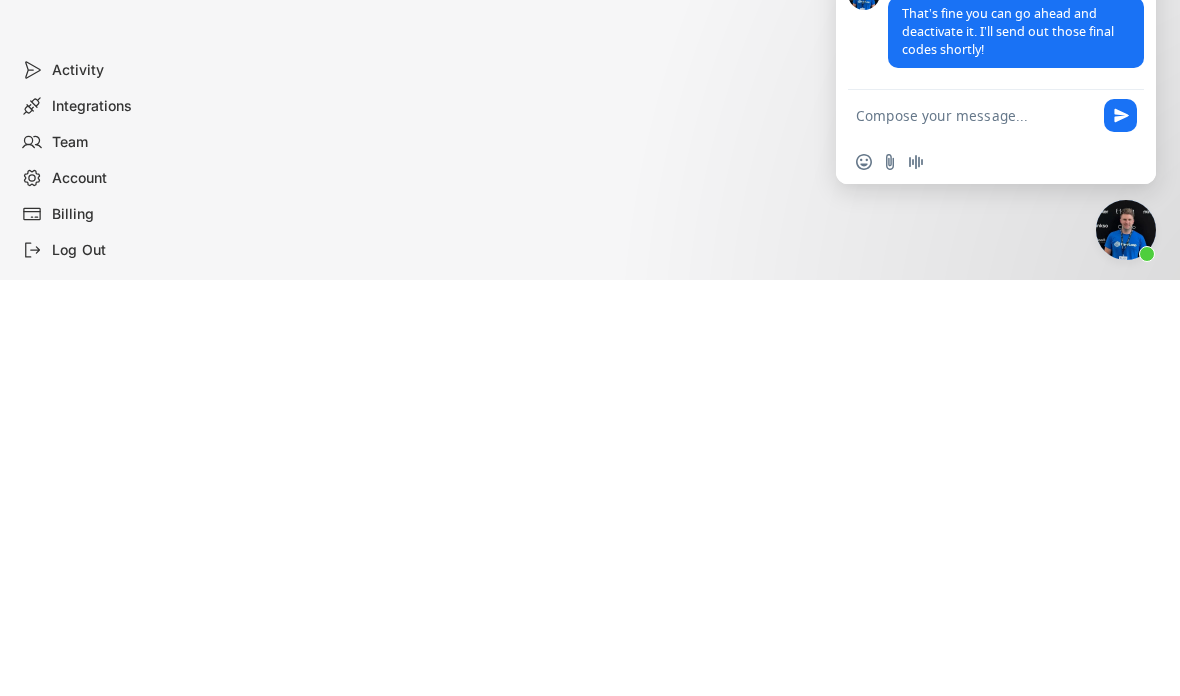 scroll, scrollTop: 388, scrollLeft: 0, axis: vertical 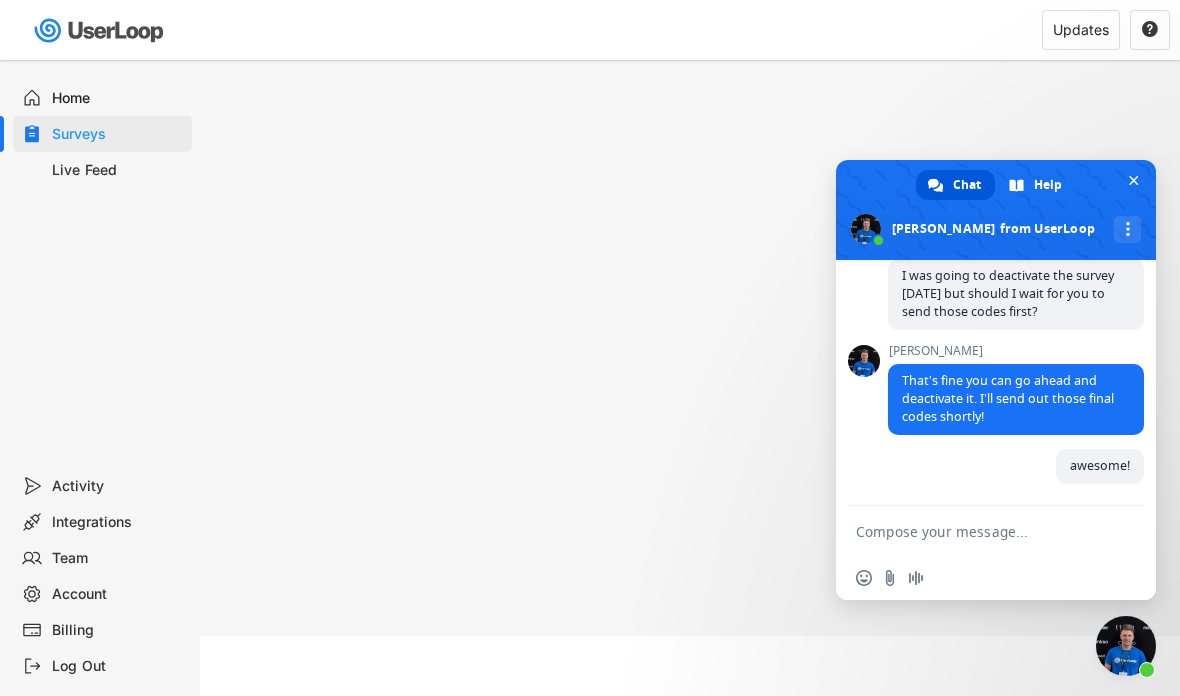 click at bounding box center (1134, 180) 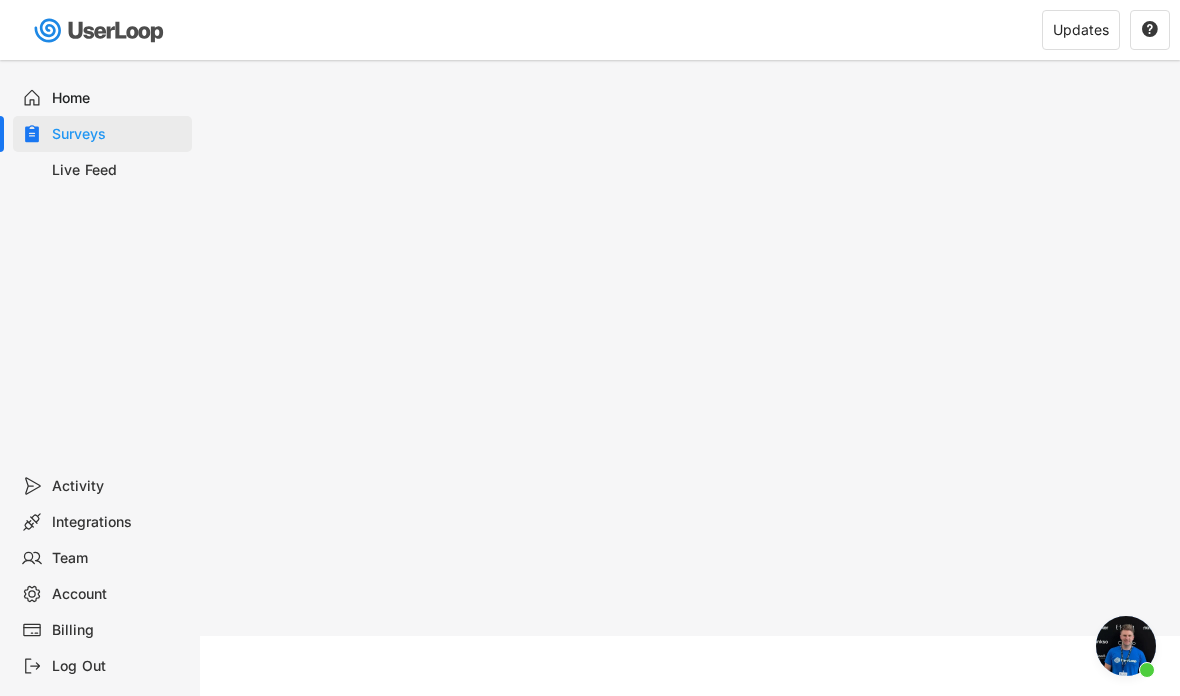 click on "Surveys" at bounding box center [118, 134] 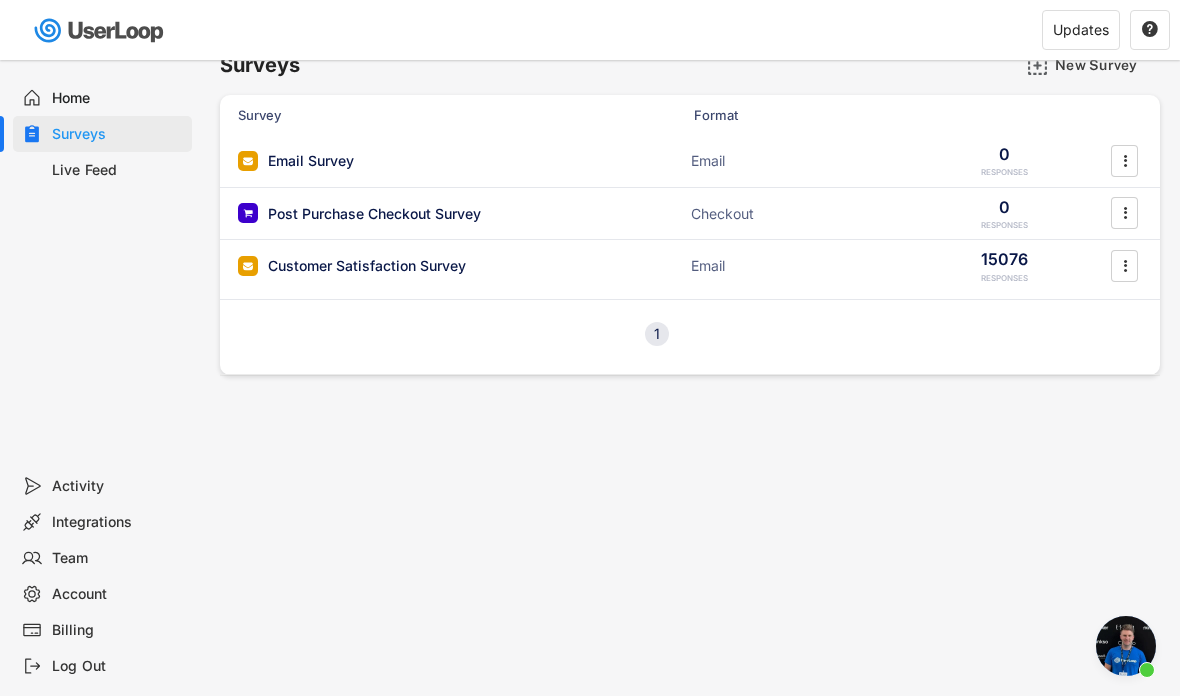 scroll, scrollTop: 0, scrollLeft: 0, axis: both 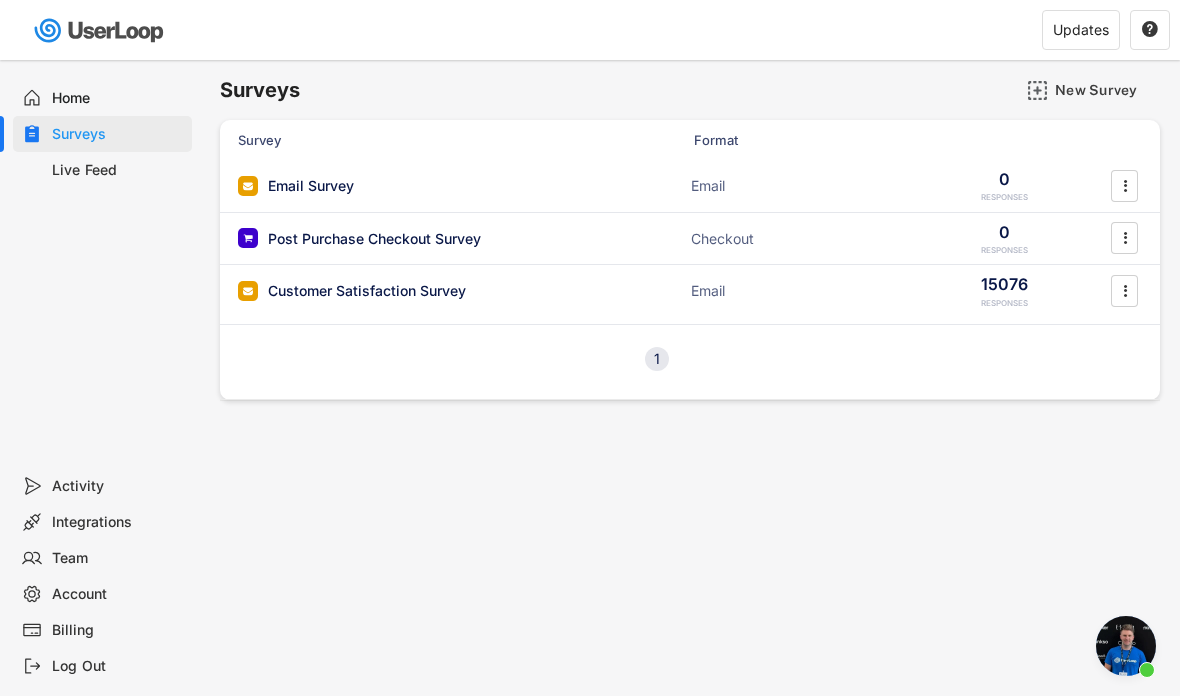 click on "Customer Satisfaction Survey" at bounding box center [367, 291] 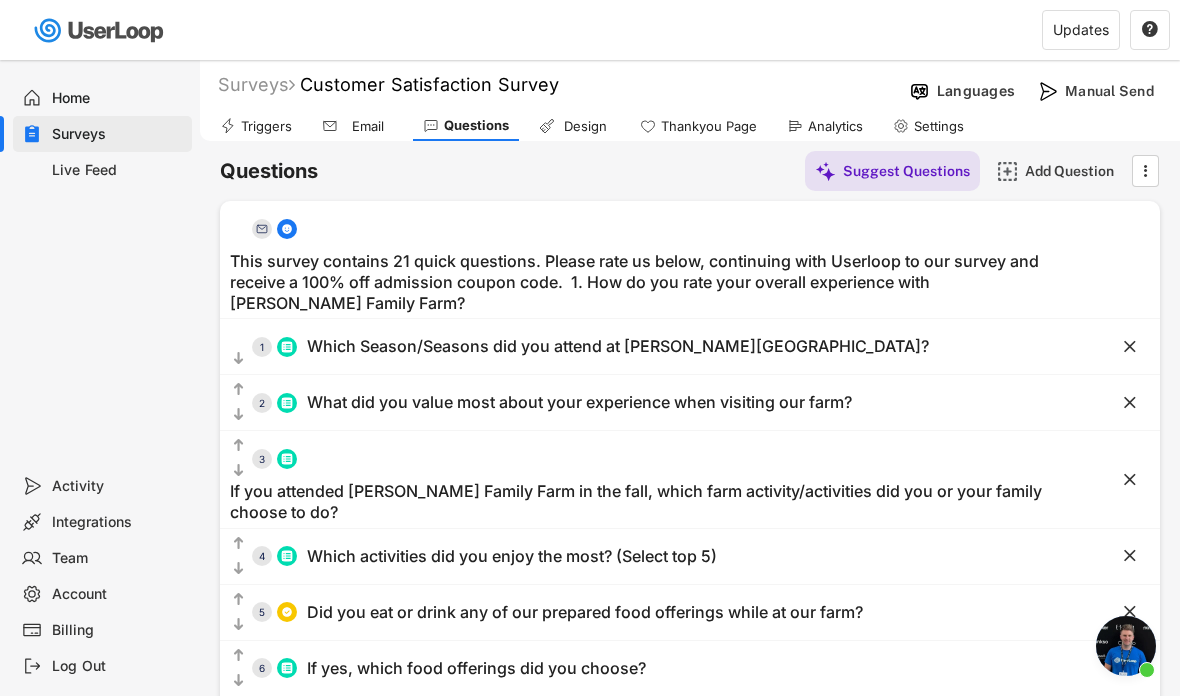 click on "Settings" at bounding box center [939, 126] 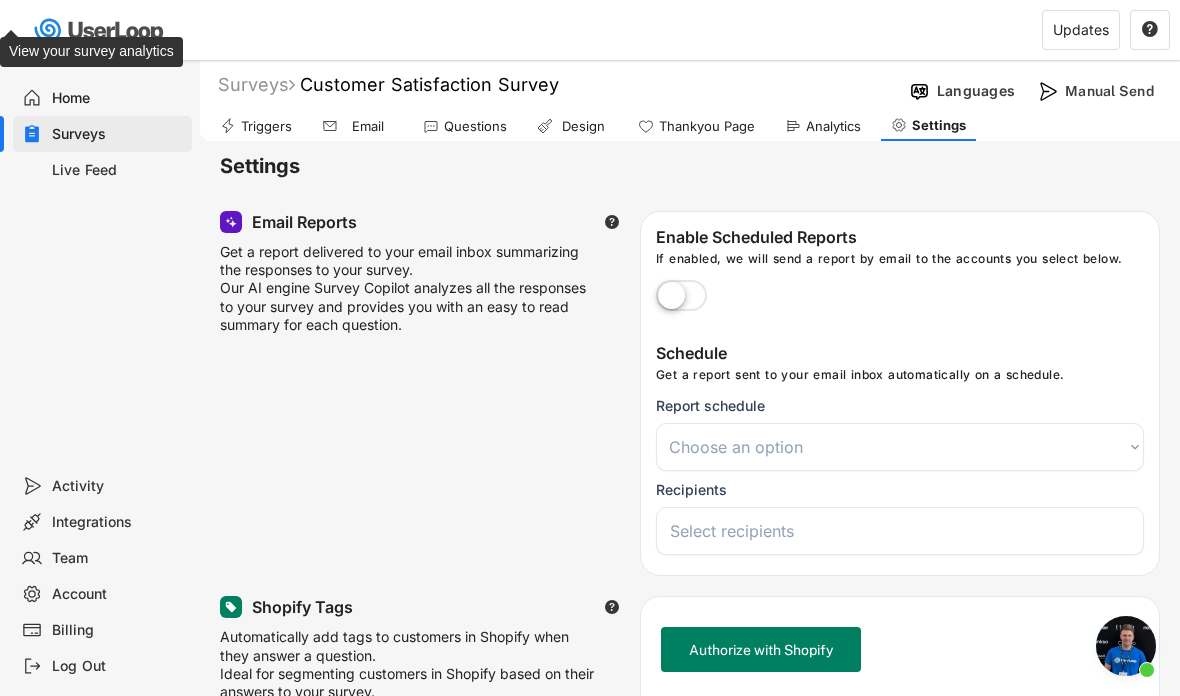scroll, scrollTop: 60, scrollLeft: 0, axis: vertical 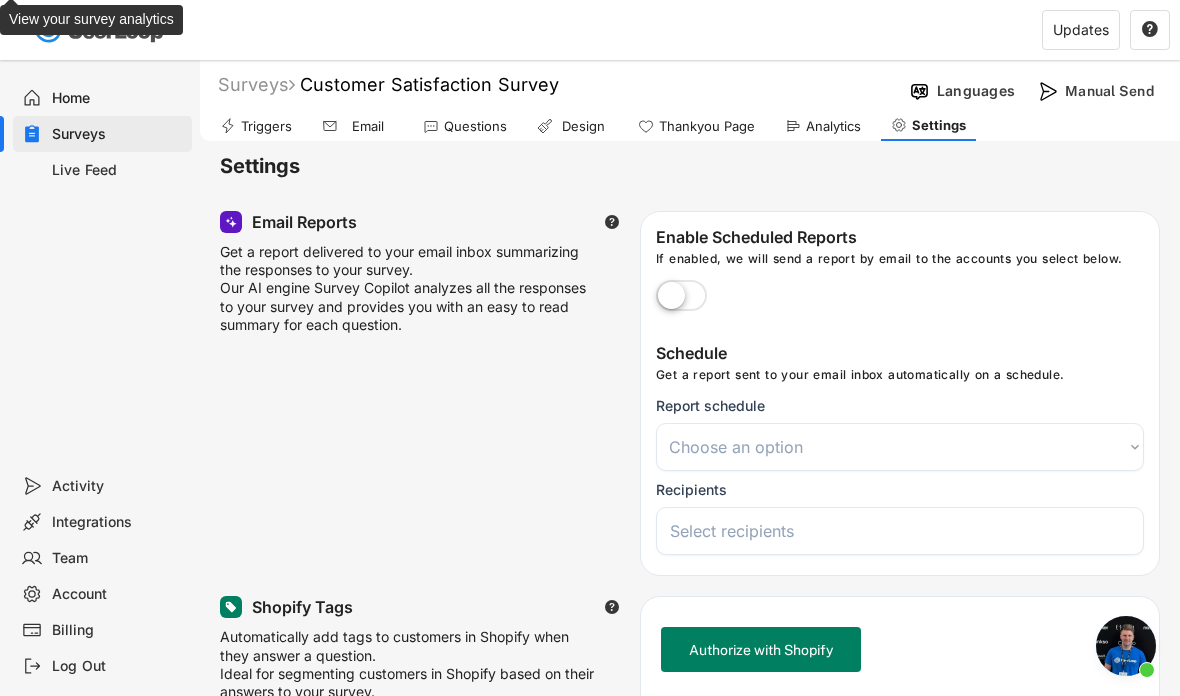 click on "Choose an option Daily Weekly Monthly" at bounding box center [900, 447] 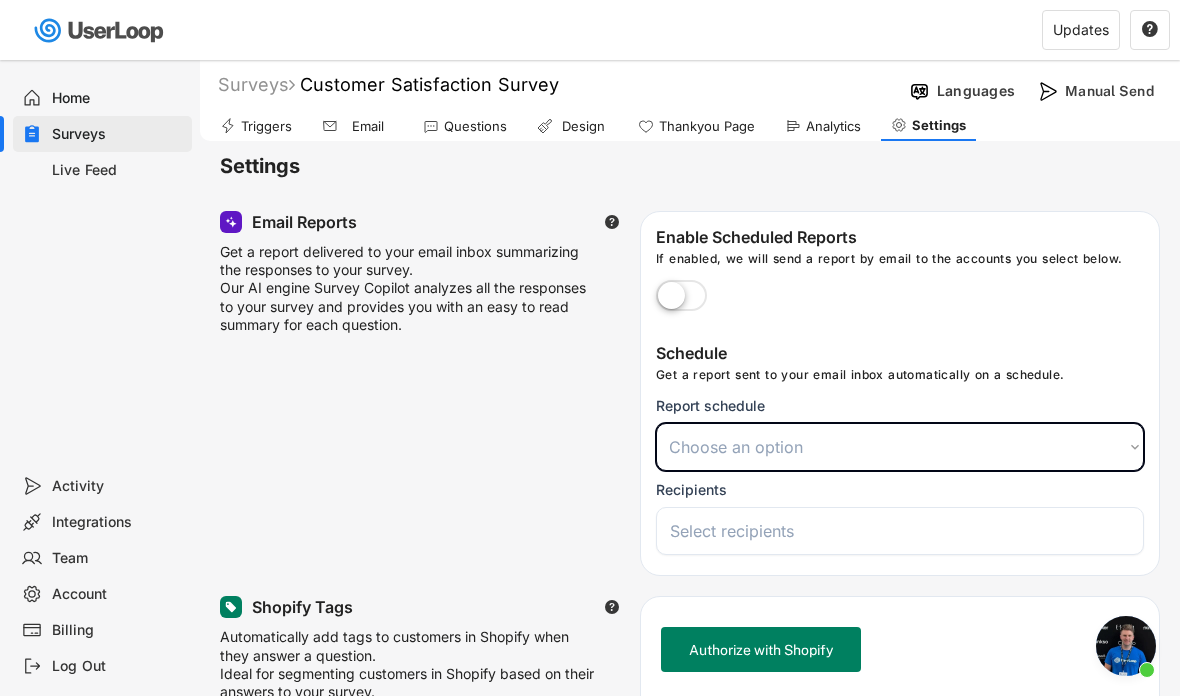 click on "Email" at bounding box center (357, 126) 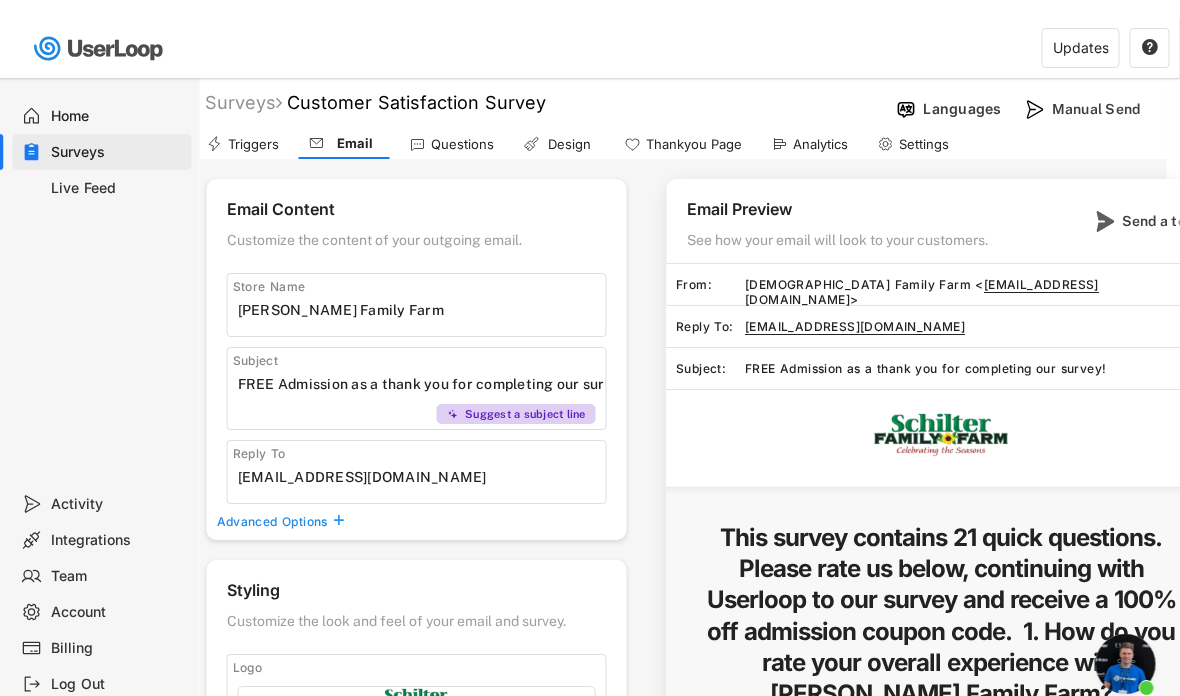 scroll, scrollTop: 0, scrollLeft: 0, axis: both 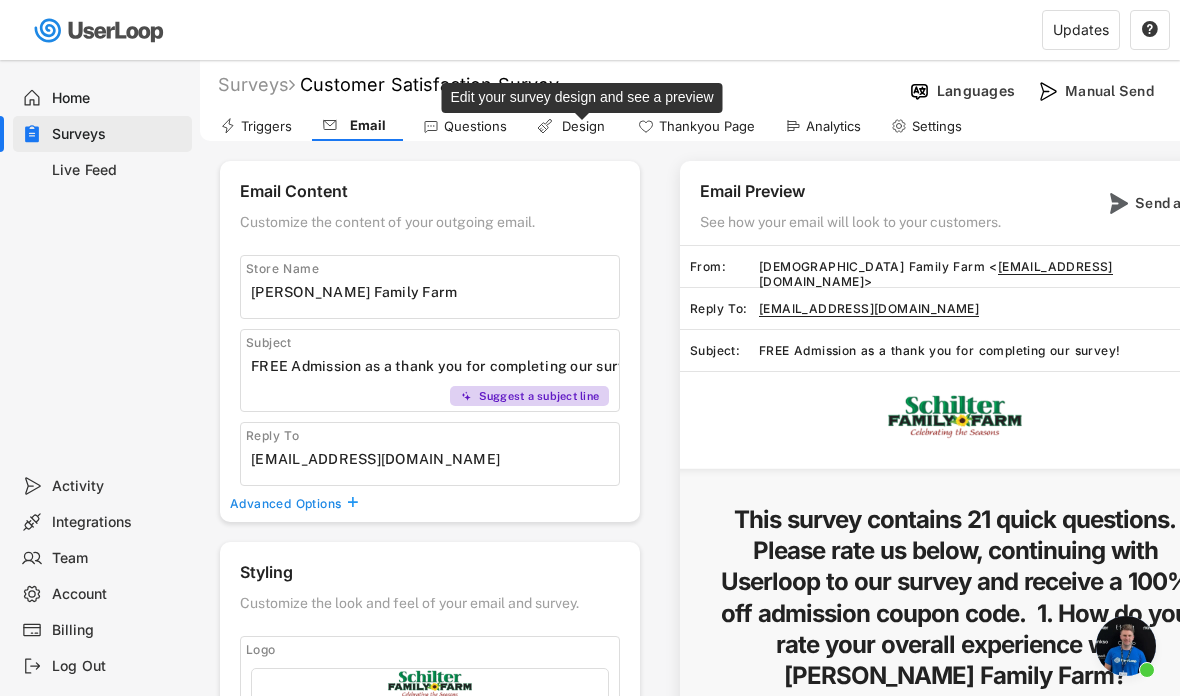 click on "Design" at bounding box center [583, 126] 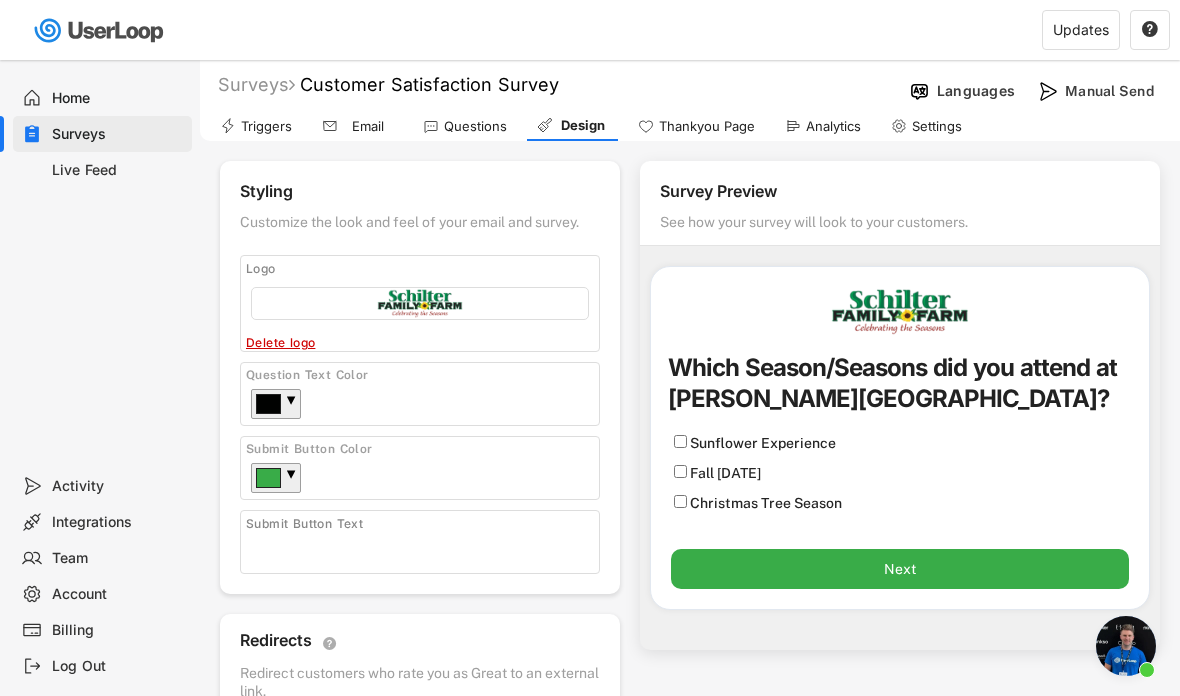 click on "Email" at bounding box center [357, 126] 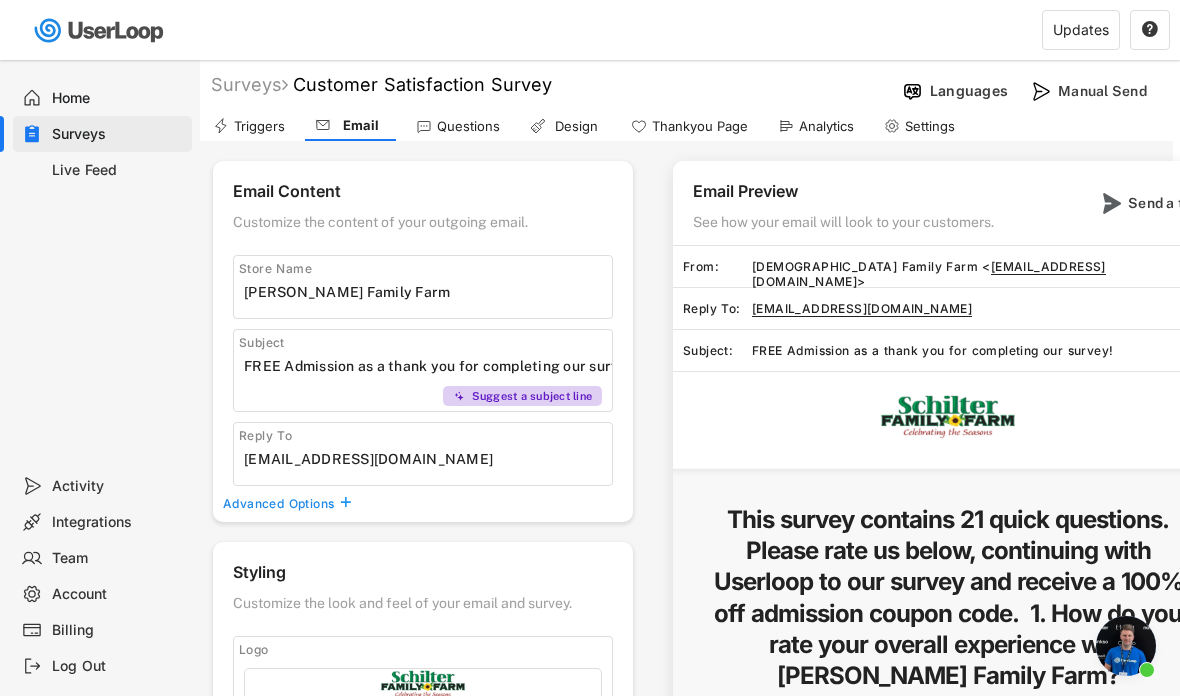 scroll, scrollTop: 0, scrollLeft: 0, axis: both 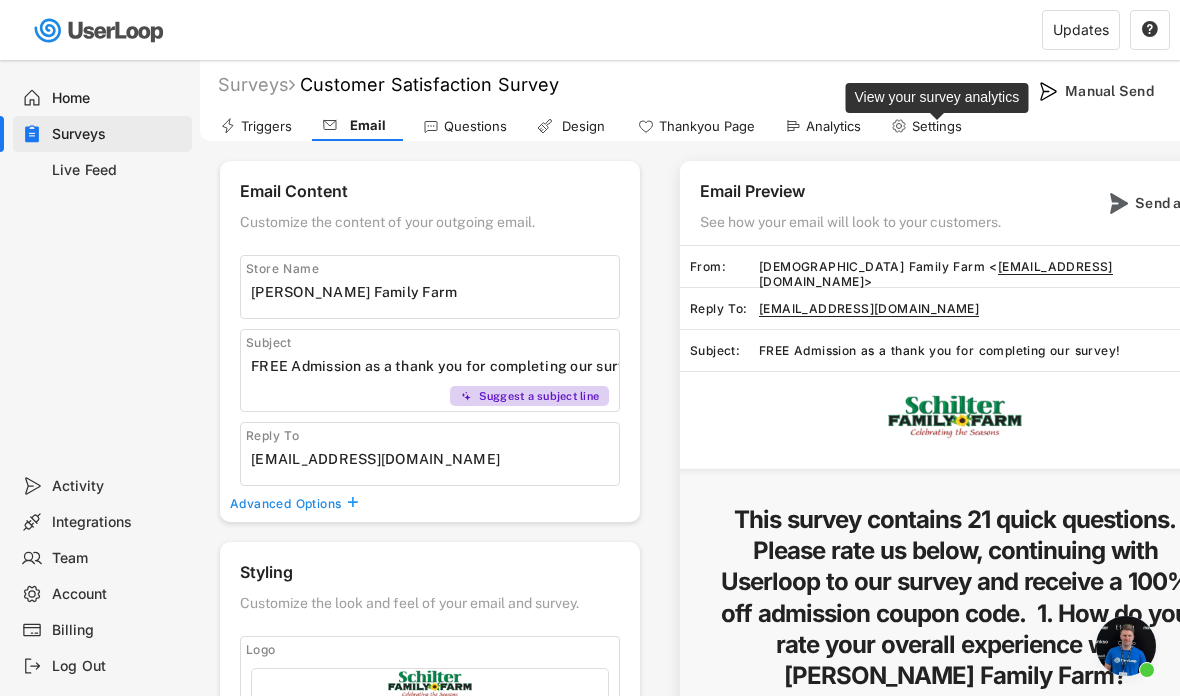 click on "Settings" at bounding box center (937, 126) 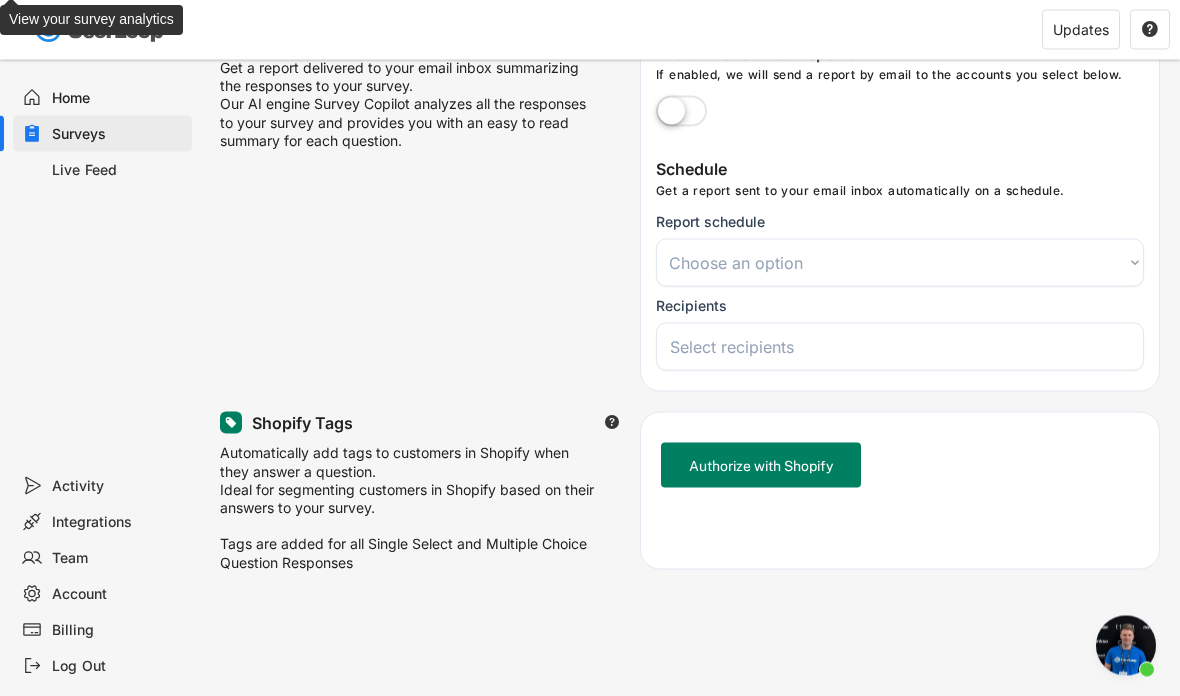 scroll, scrollTop: 0, scrollLeft: 0, axis: both 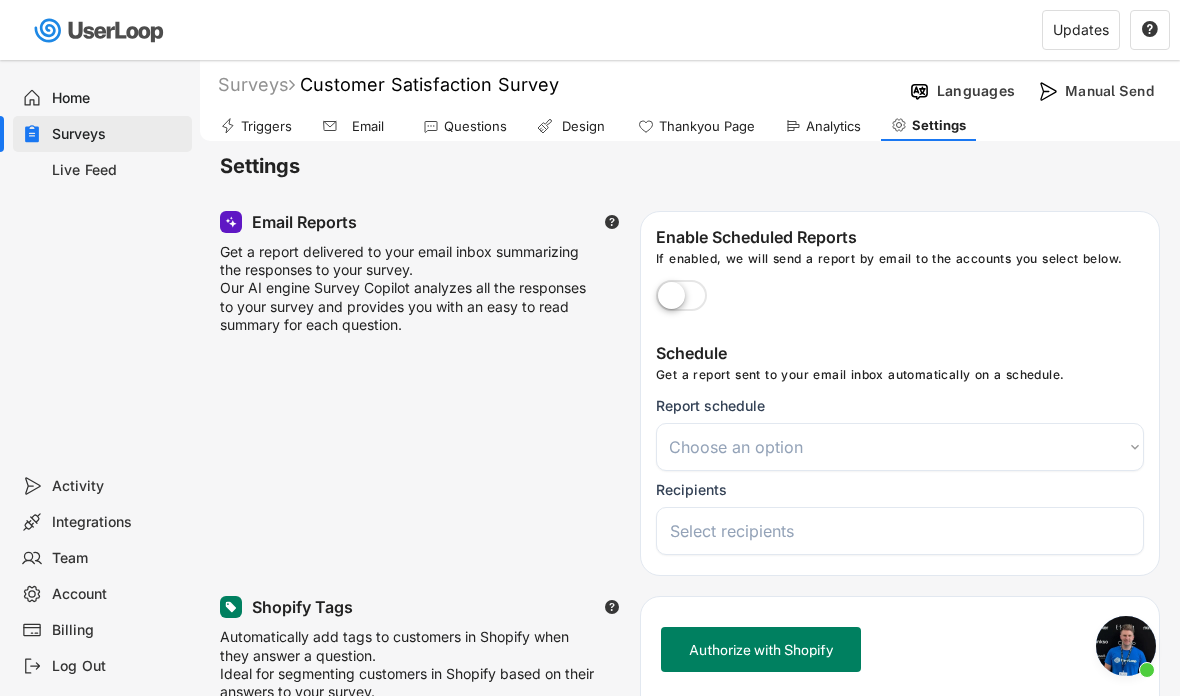 click on "Surveys" at bounding box center [102, 134] 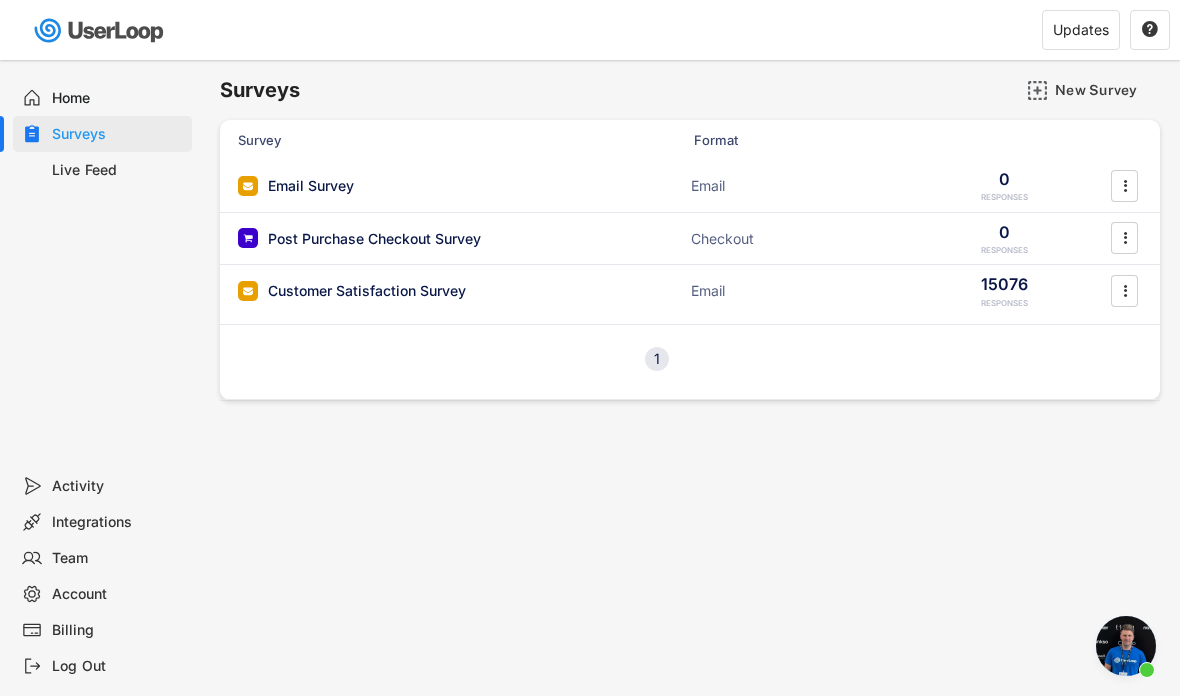 click on "Live Feed" at bounding box center [118, 170] 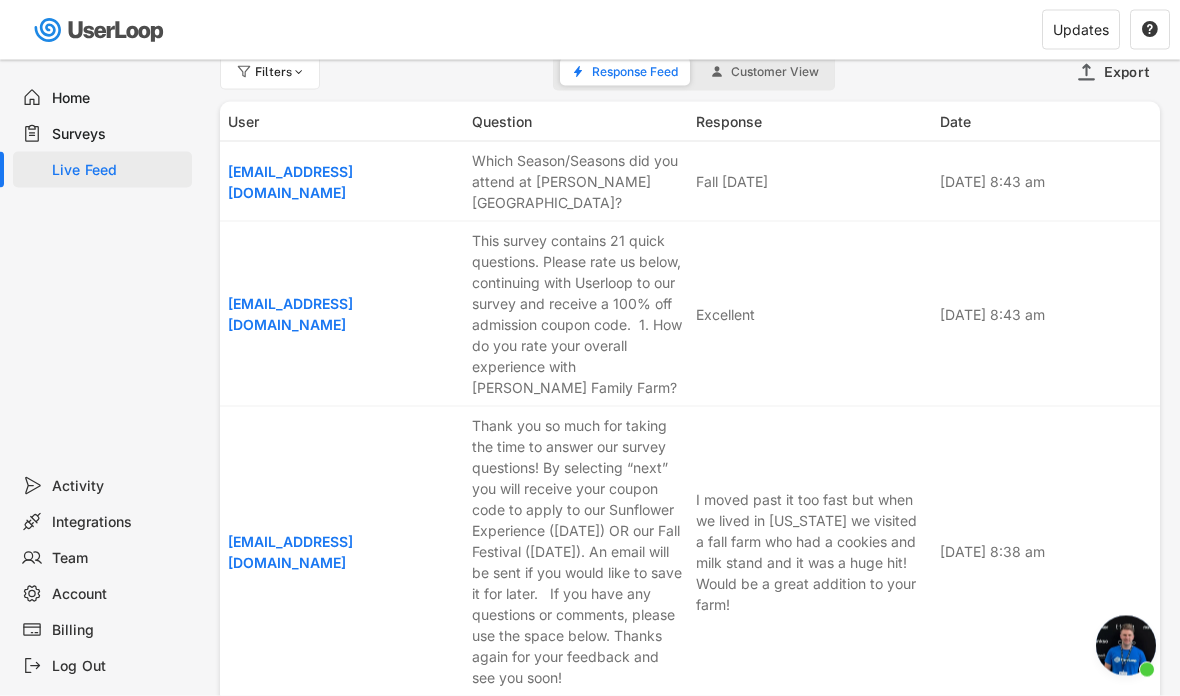 scroll, scrollTop: 0, scrollLeft: 0, axis: both 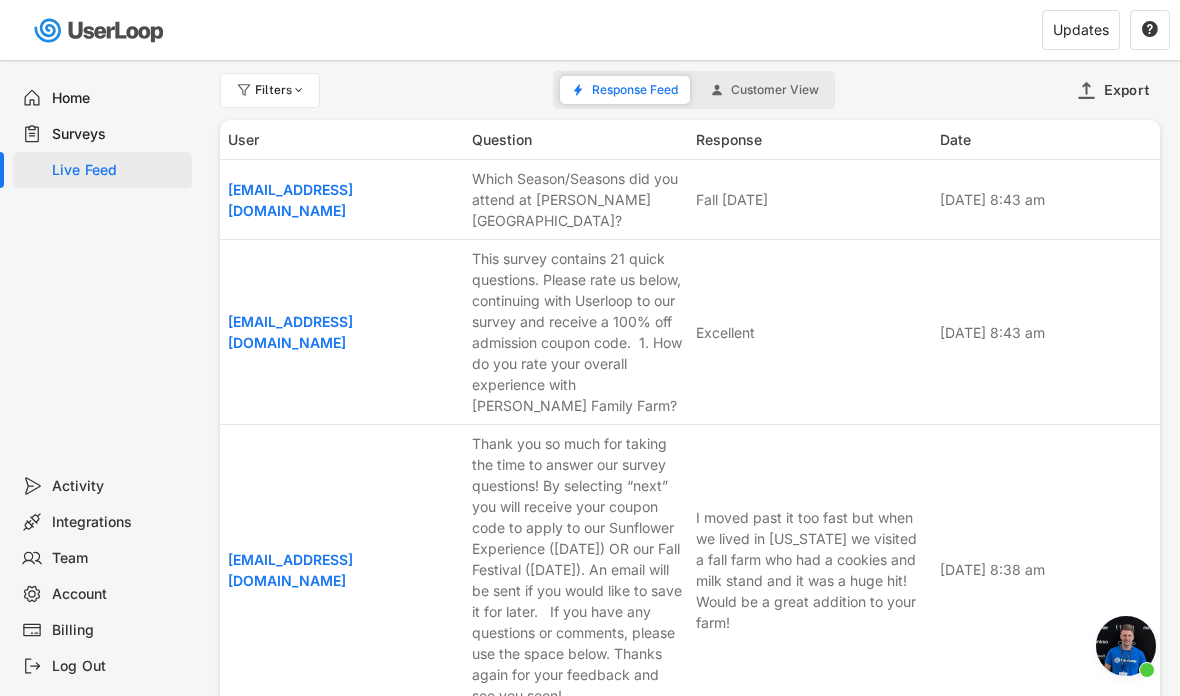 click on "Live Feed" at bounding box center [118, 170] 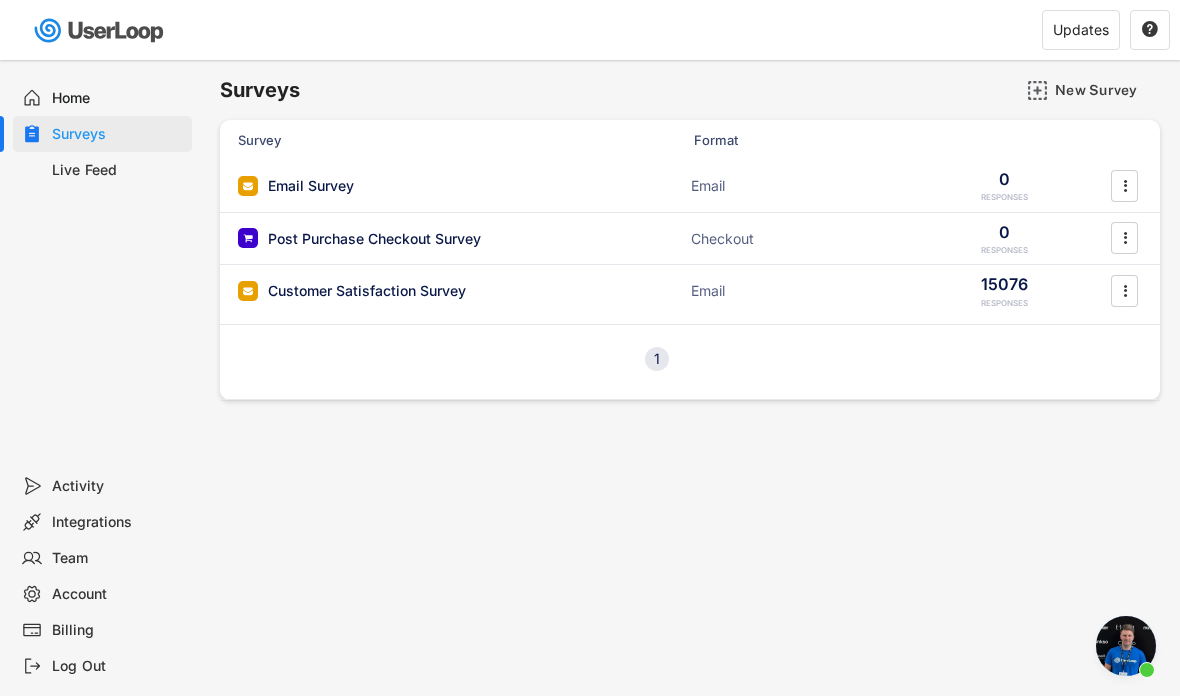 click on "Activity" at bounding box center [118, 486] 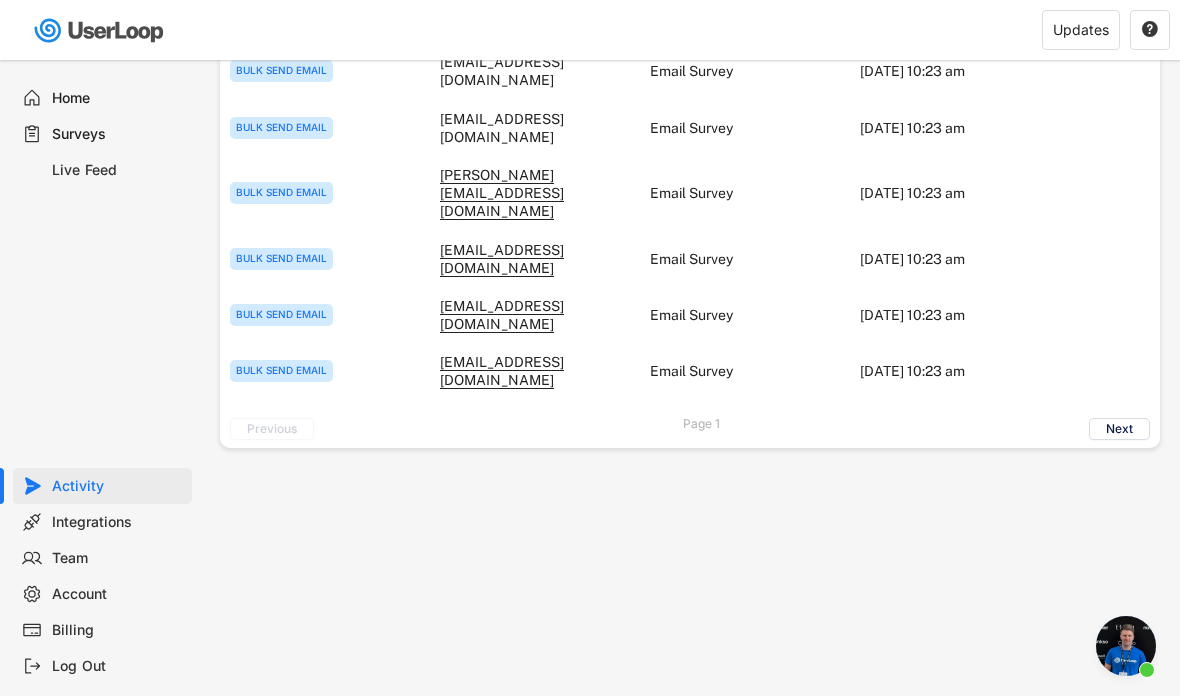 scroll, scrollTop: 1068, scrollLeft: 0, axis: vertical 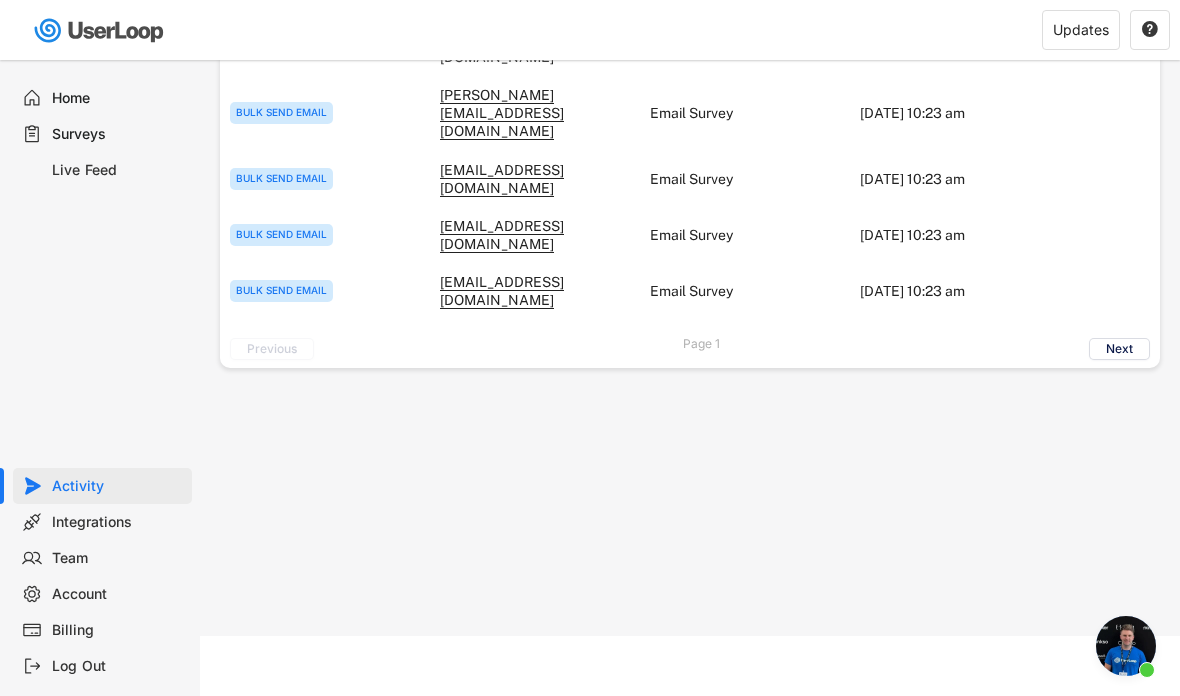 click on "Home" at bounding box center [102, 98] 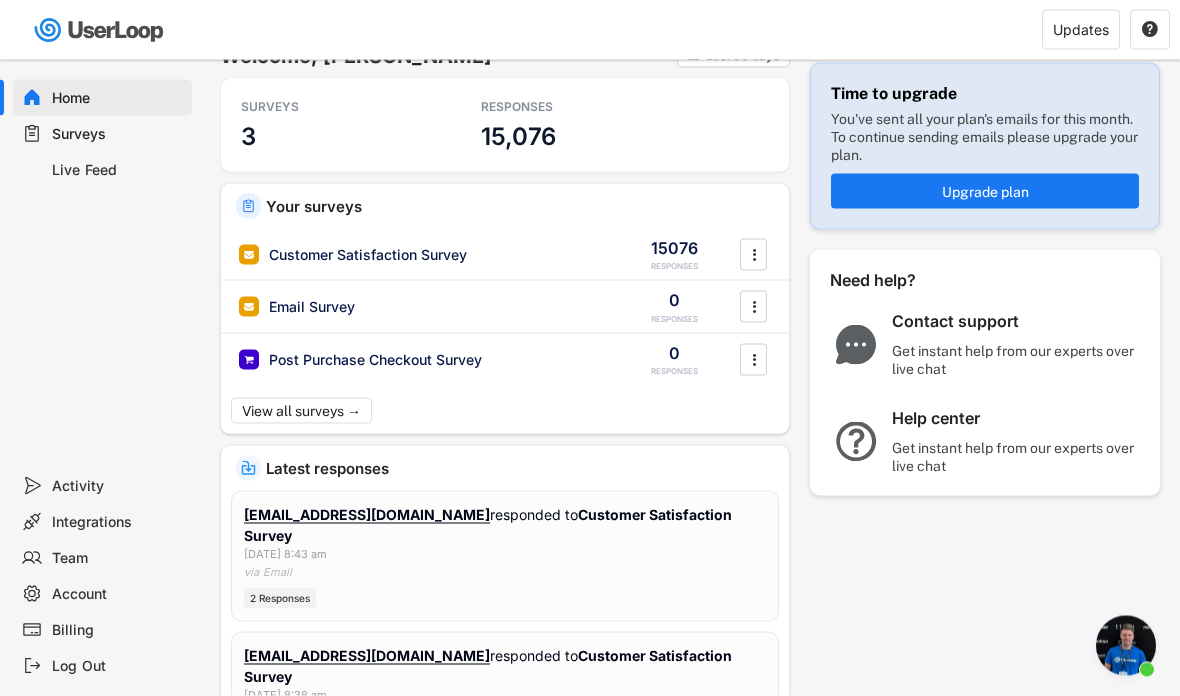 scroll, scrollTop: 22, scrollLeft: 0, axis: vertical 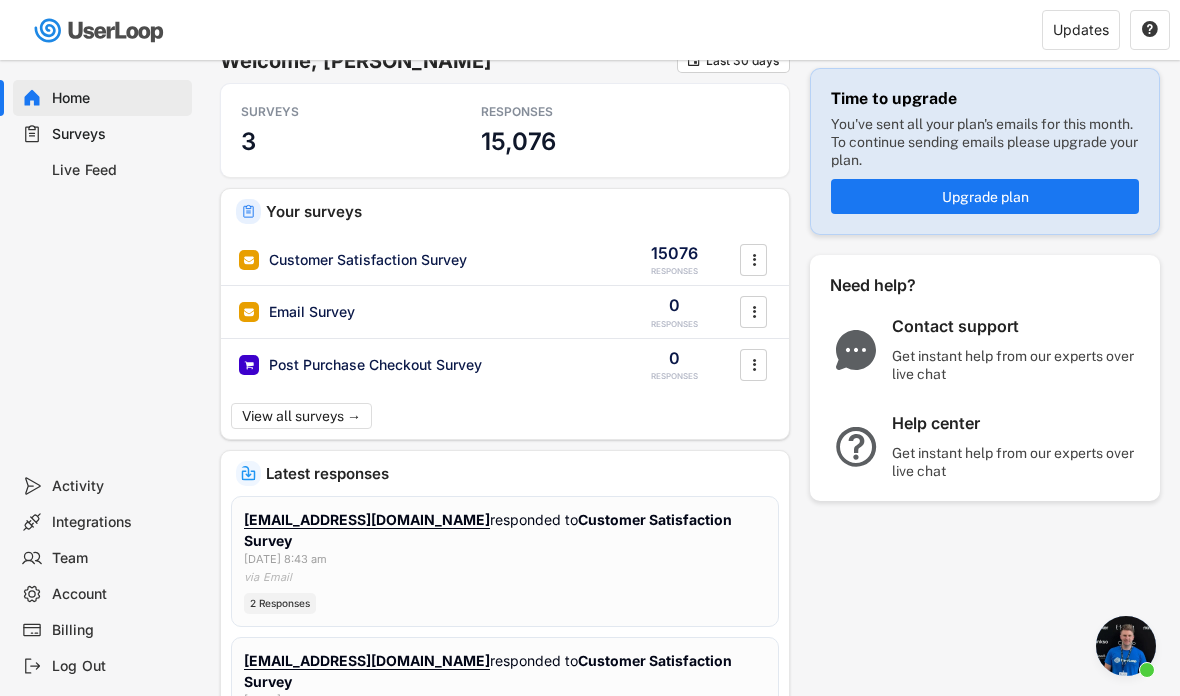 click on "" 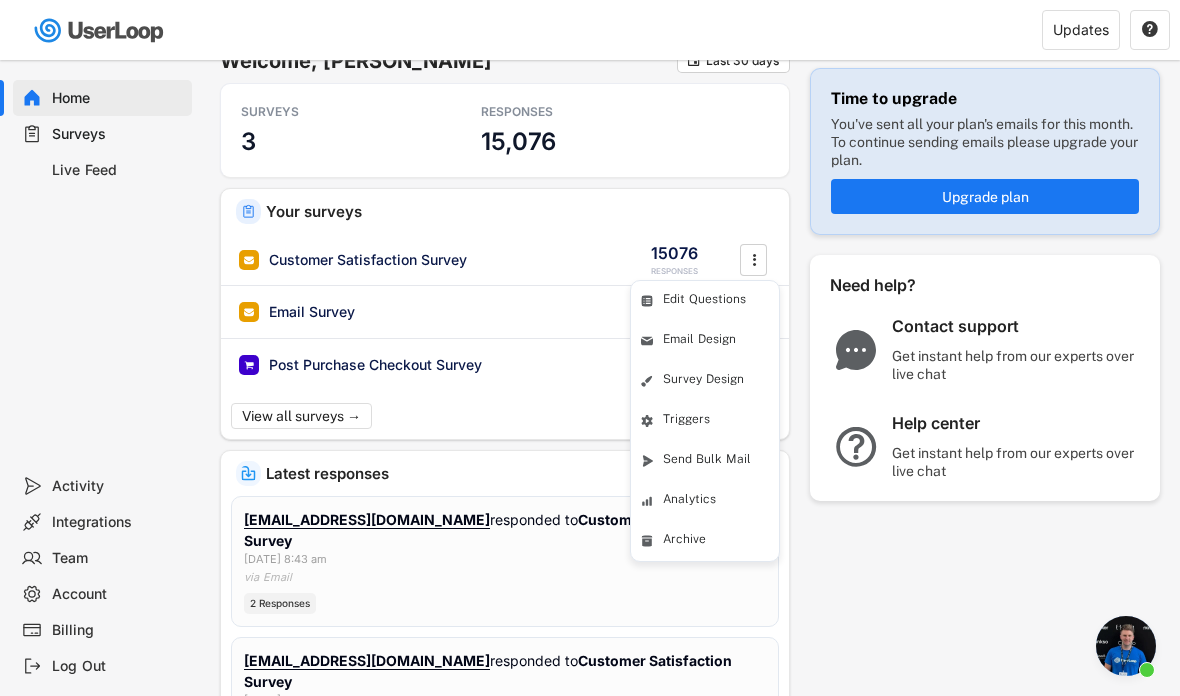 click on "Time to upgrade You've sent all your plan's emails for this month. To continue sending emails please upgrade your plan. Upgrade plan Need help? Contact support Get instant help from our experts over live chat Help center Get instant help from our experts over live chat" at bounding box center (985, 350) 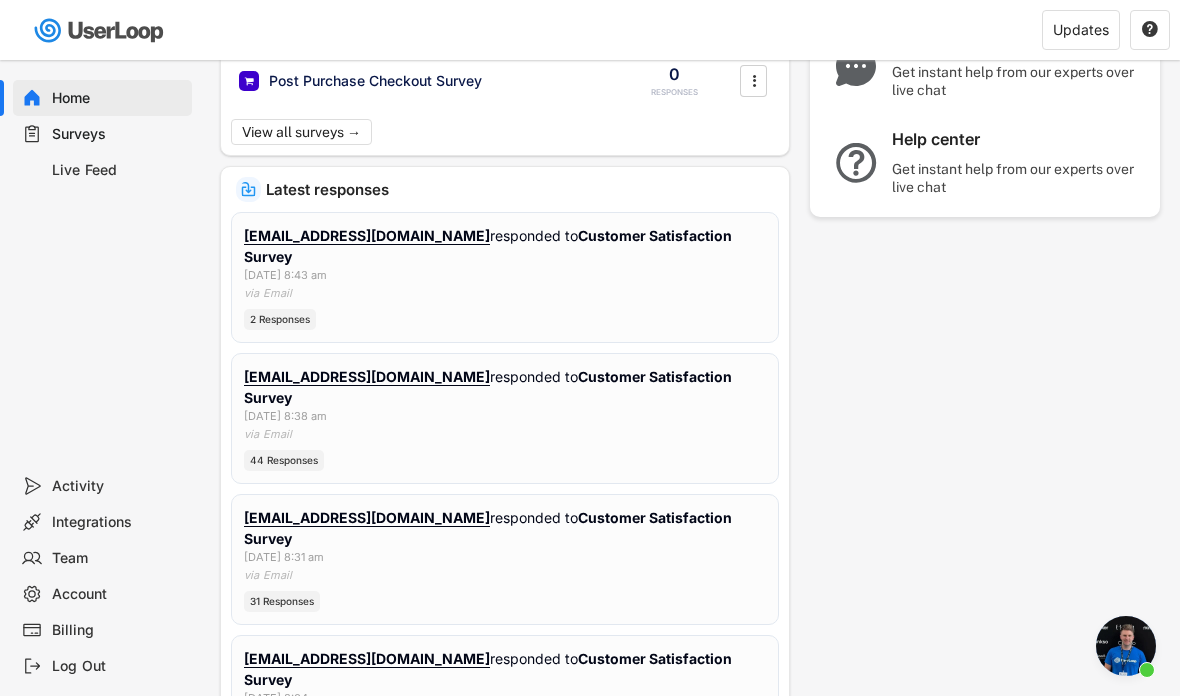 scroll, scrollTop: 119, scrollLeft: 0, axis: vertical 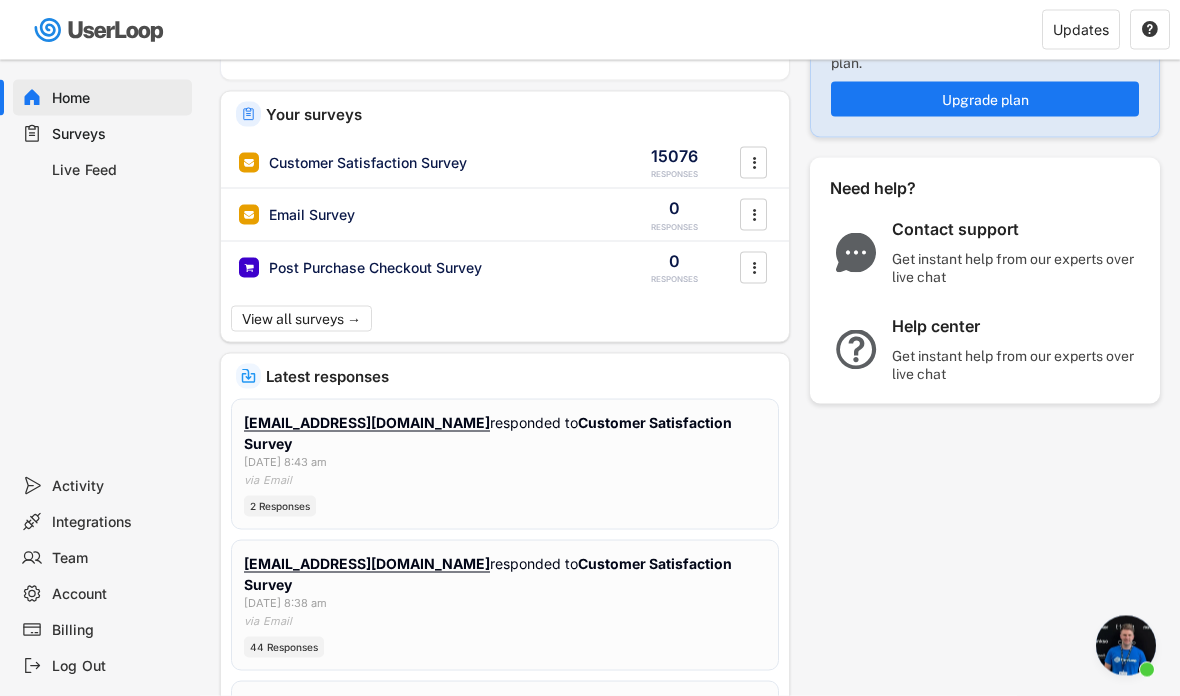 click at bounding box center [1126, 646] 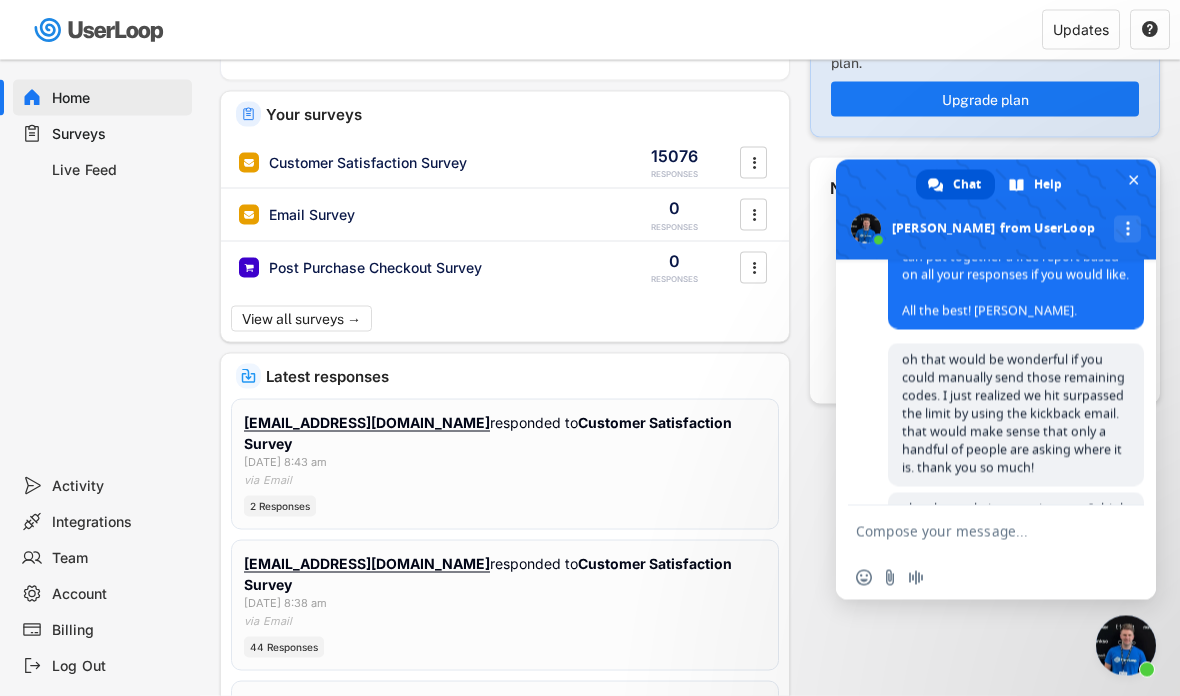 scroll, scrollTop: 120, scrollLeft: 0, axis: vertical 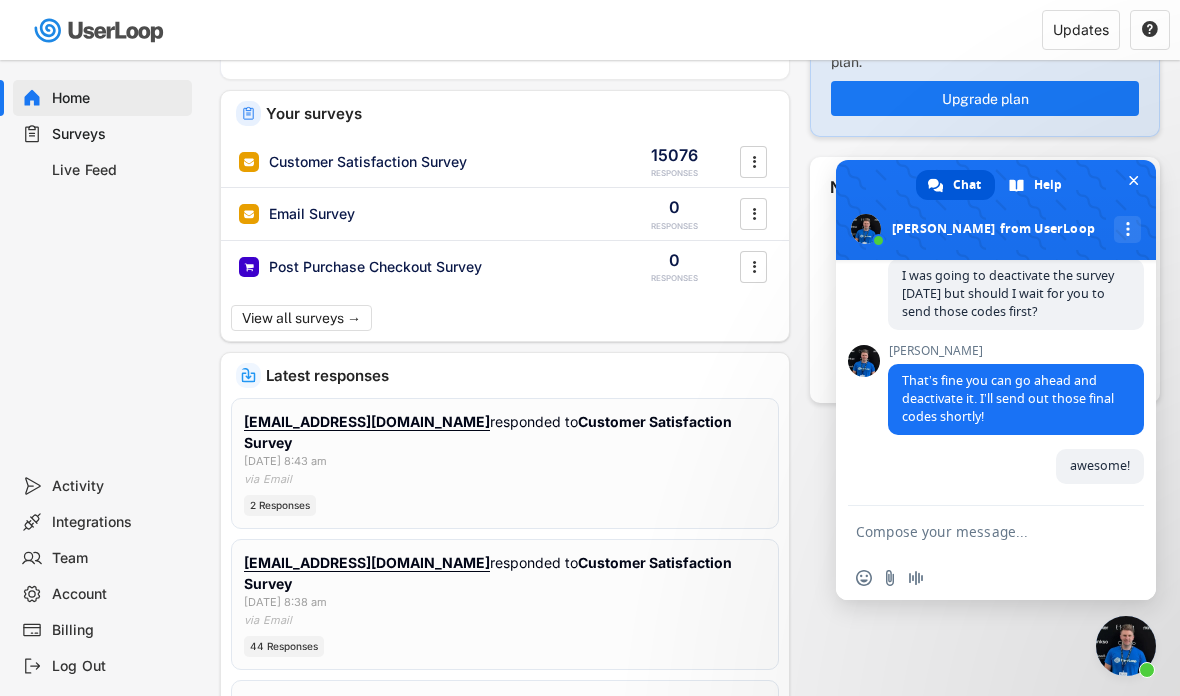 click at bounding box center (976, 531) 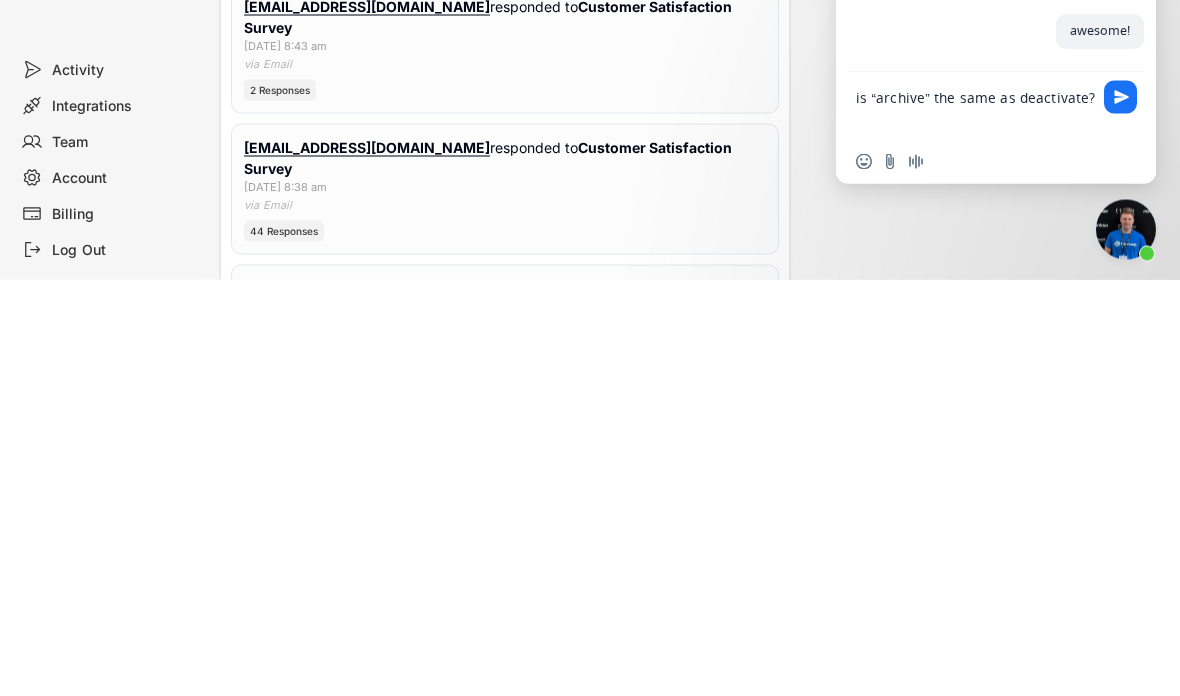 type on "is “archive” the same as deactivate?" 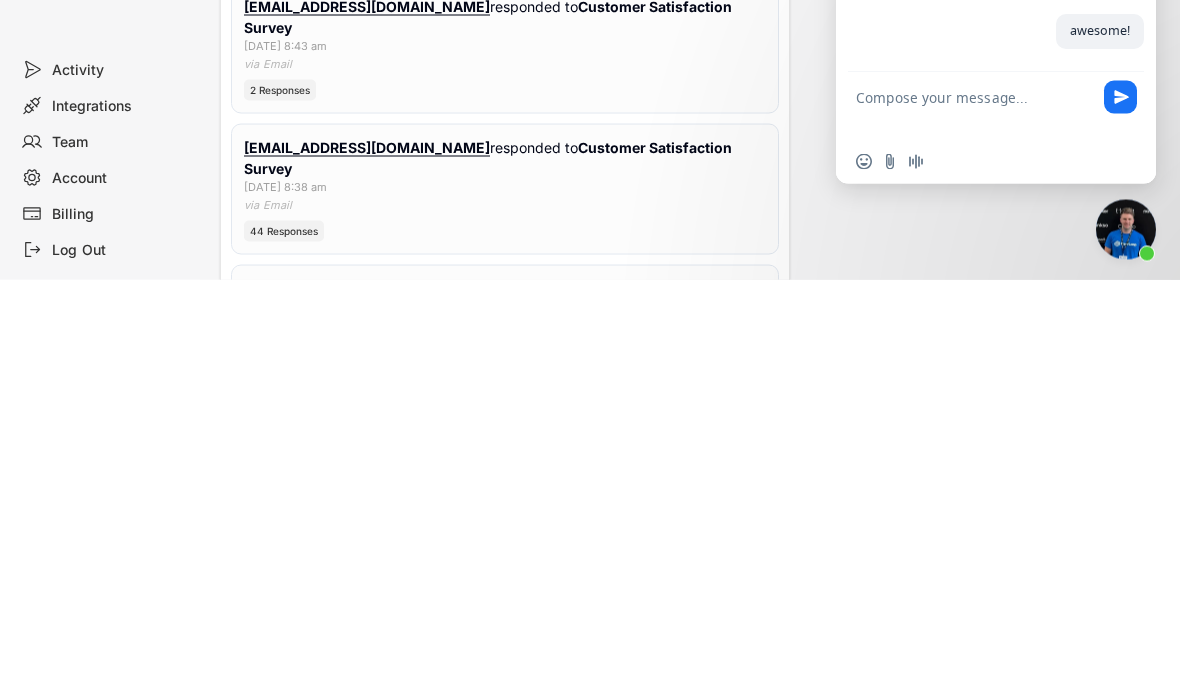 scroll, scrollTop: 536, scrollLeft: 0, axis: vertical 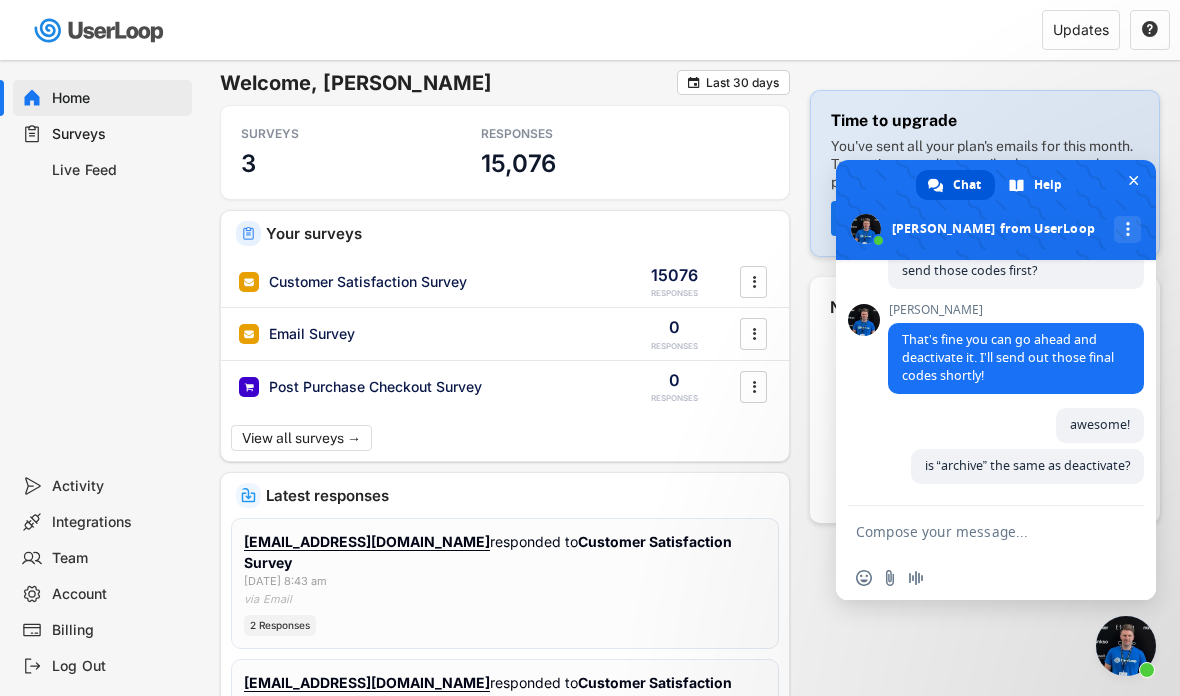 click at bounding box center (1133, 180) 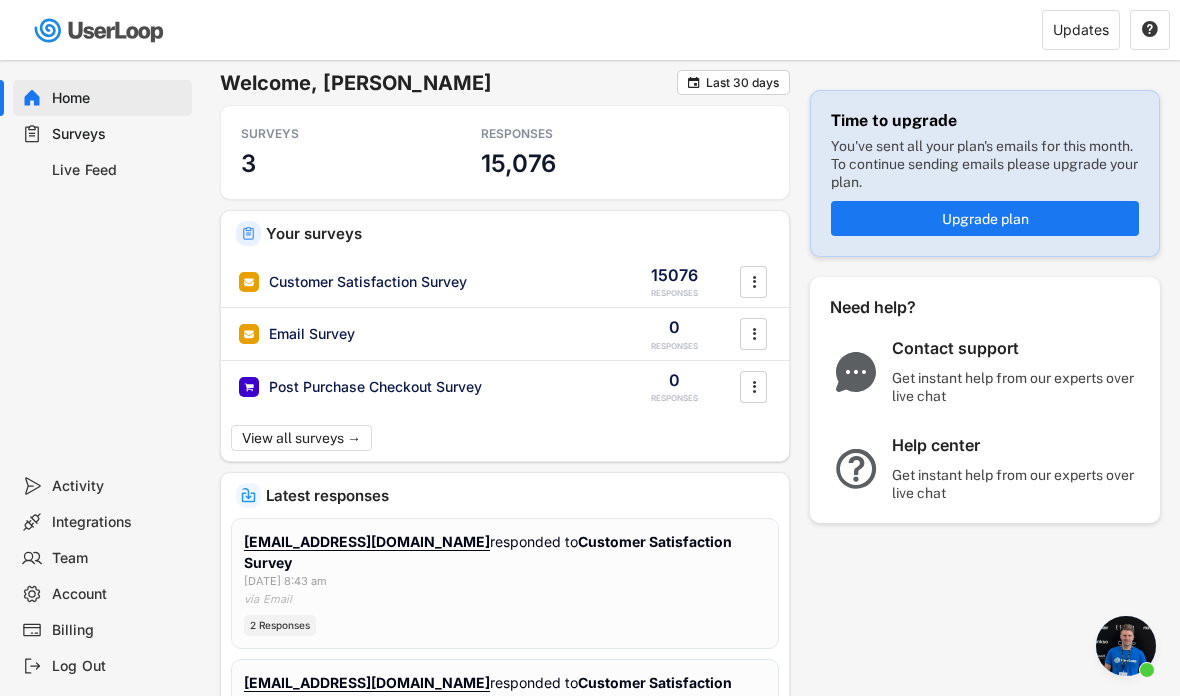 scroll, scrollTop: 2722, scrollLeft: 0, axis: vertical 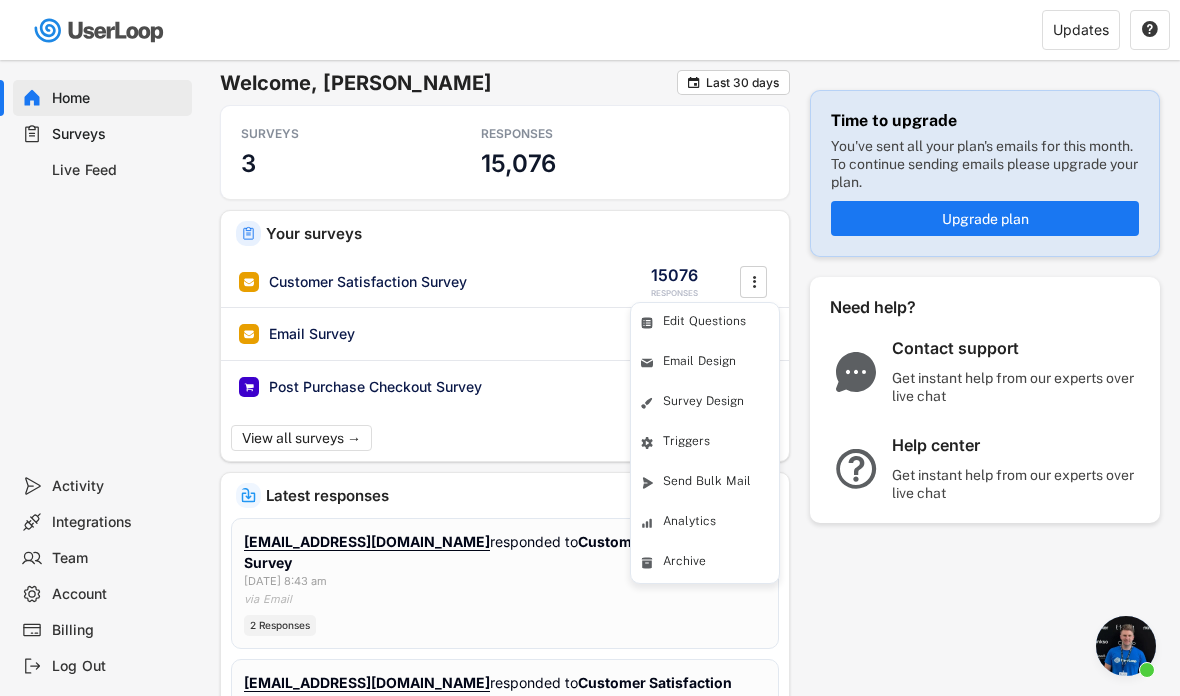 click on "Triggers" at bounding box center (721, 443) 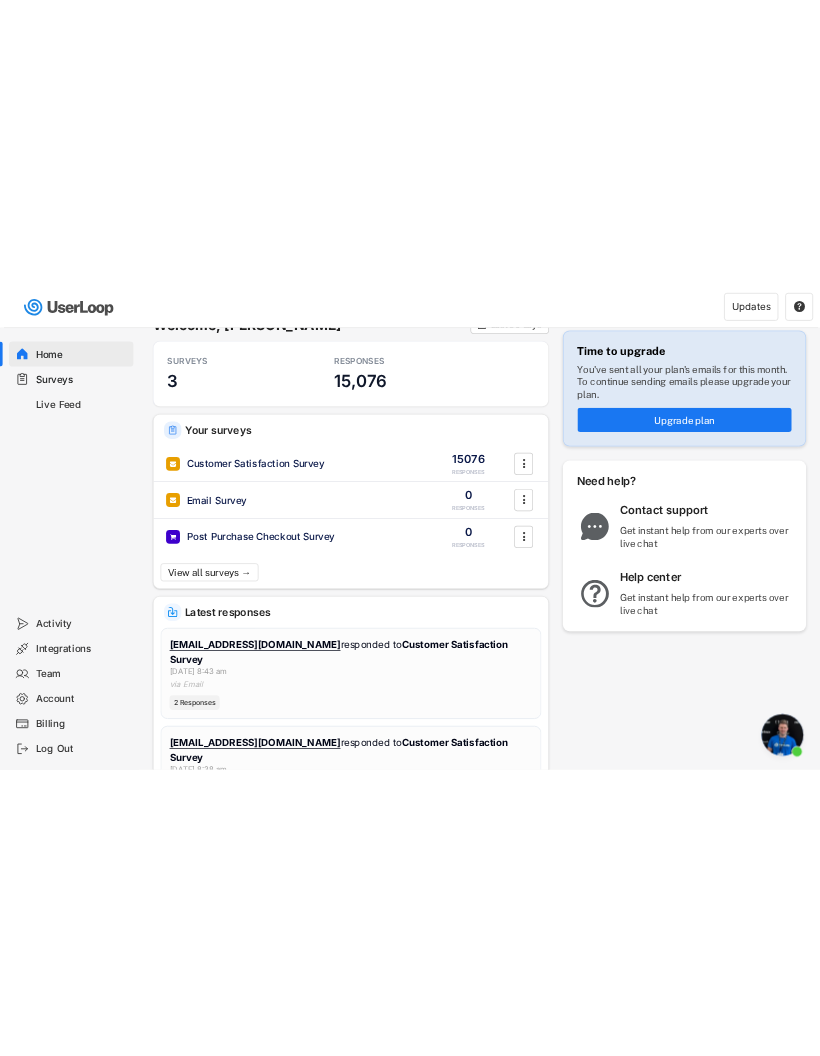 scroll, scrollTop: 0, scrollLeft: 0, axis: both 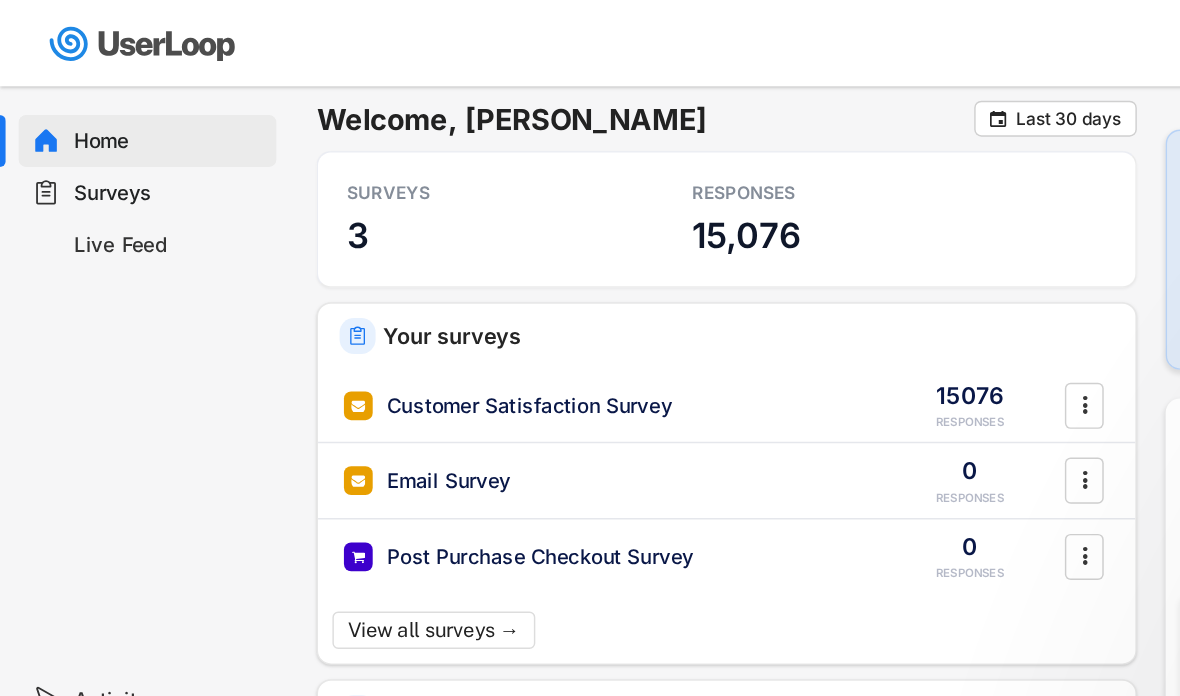click on "Surveys" at bounding box center (102, 134) 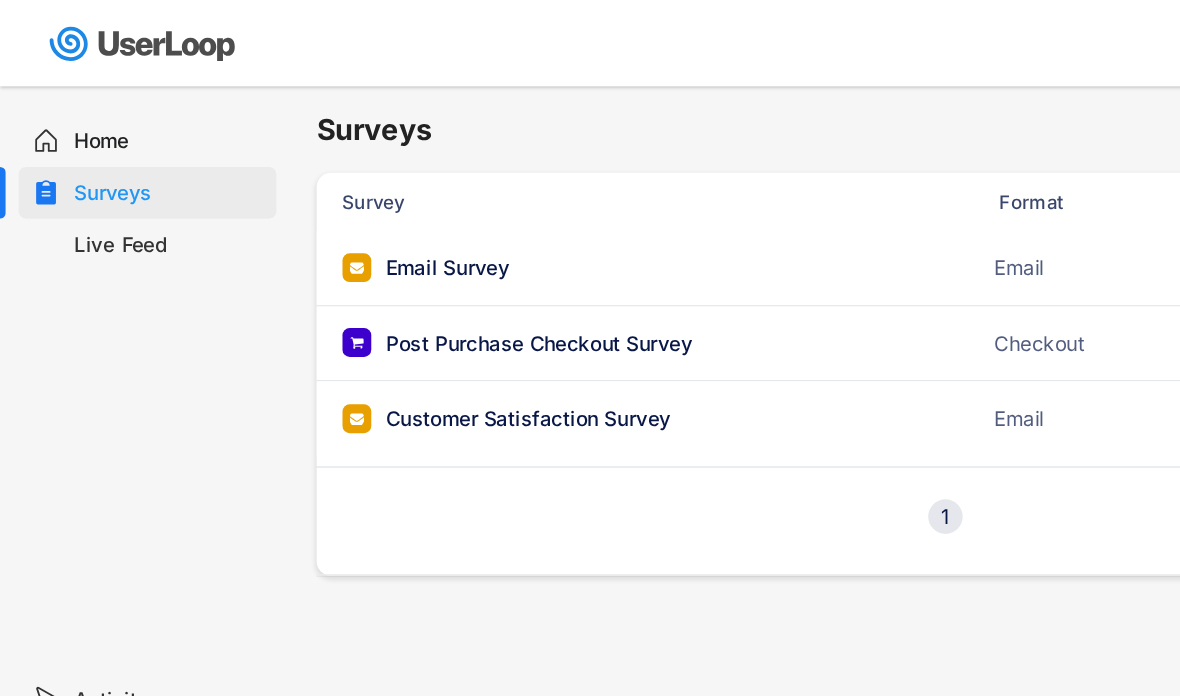 scroll, scrollTop: 2017, scrollLeft: 0, axis: vertical 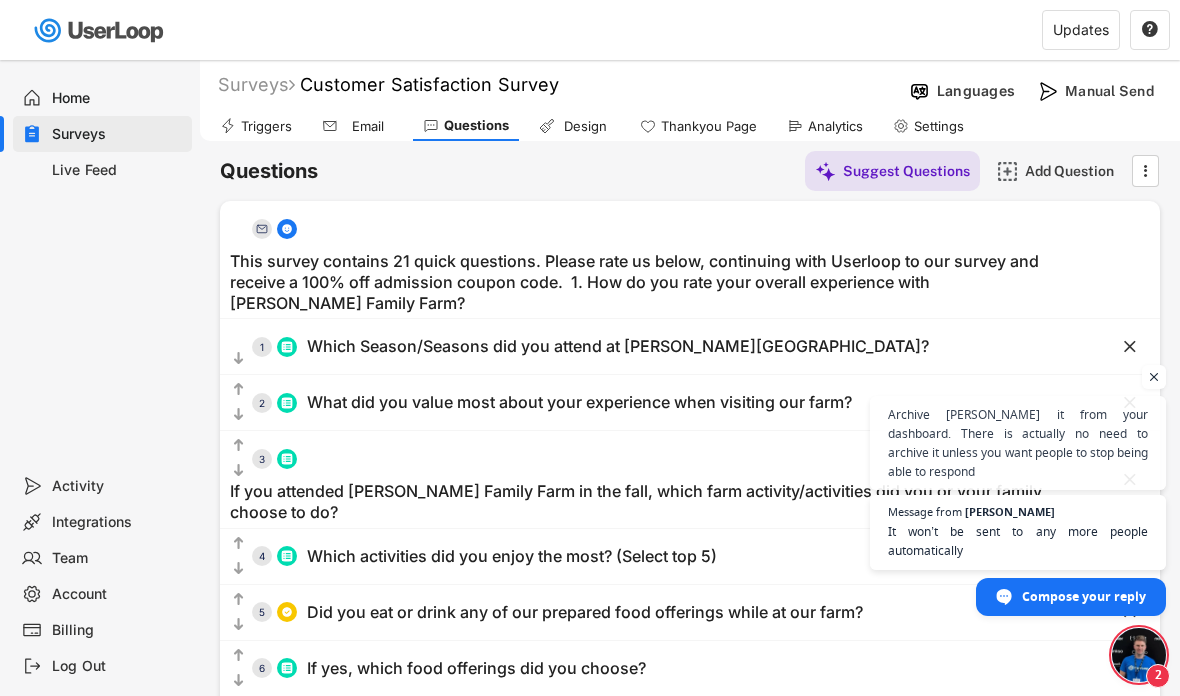 click at bounding box center (1139, 655) 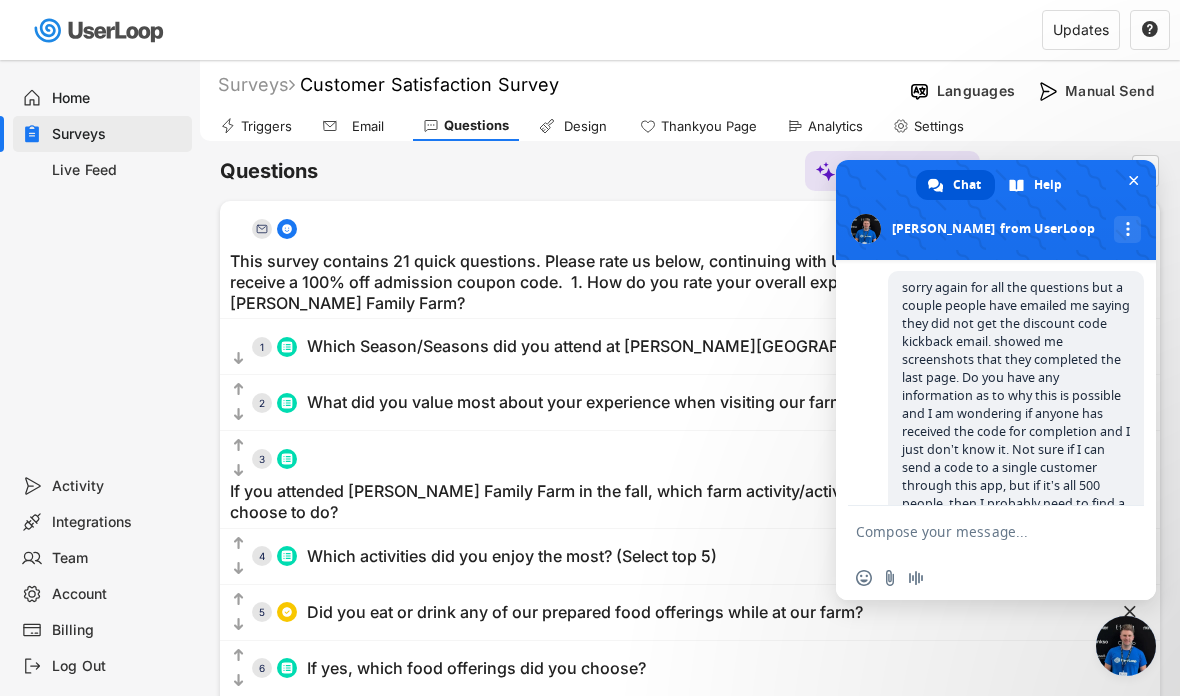scroll, scrollTop: 3, scrollLeft: 0, axis: vertical 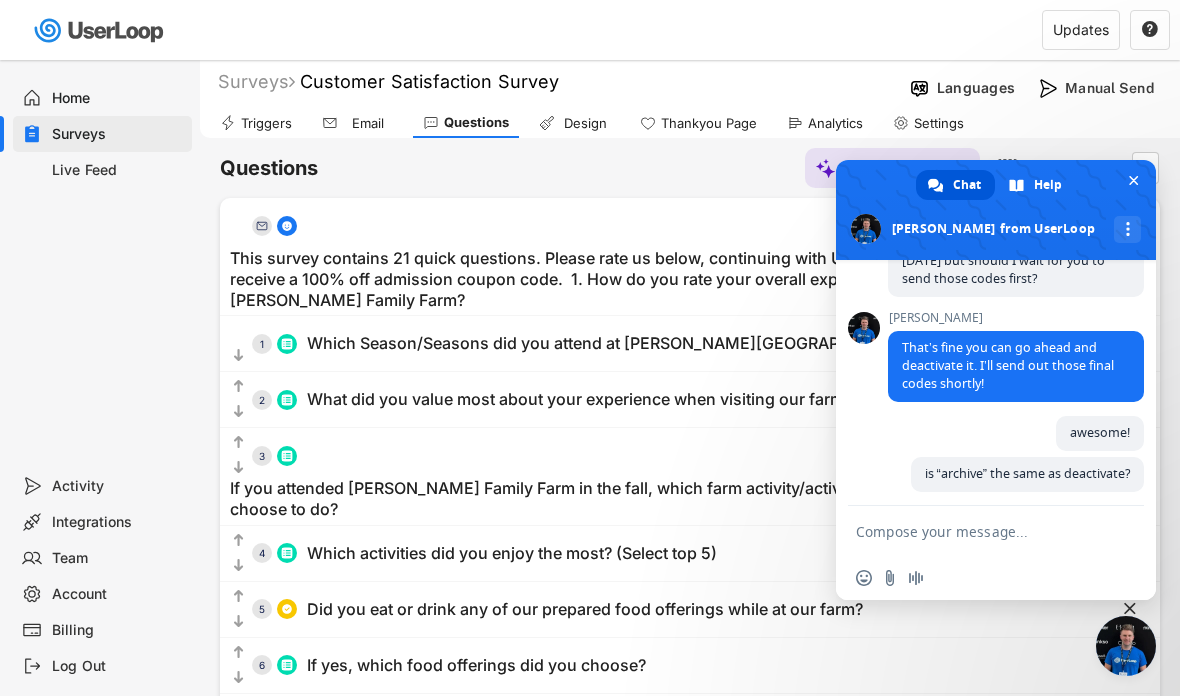 click at bounding box center [976, 531] 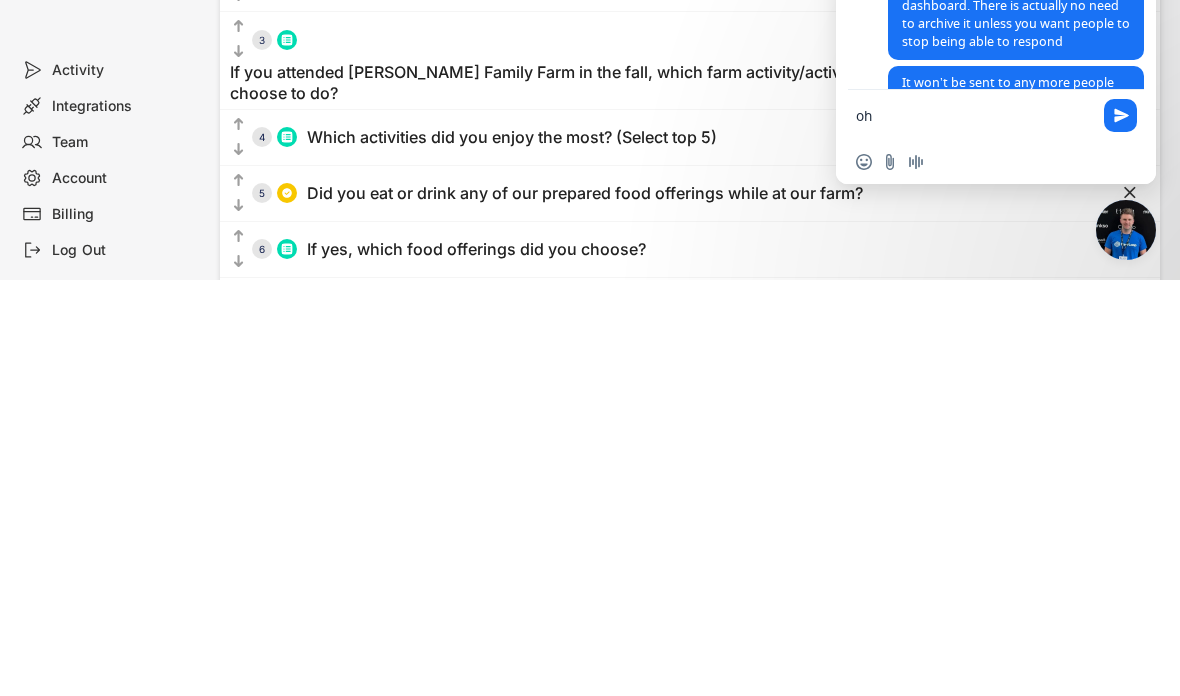scroll, scrollTop: 3147, scrollLeft: 0, axis: vertical 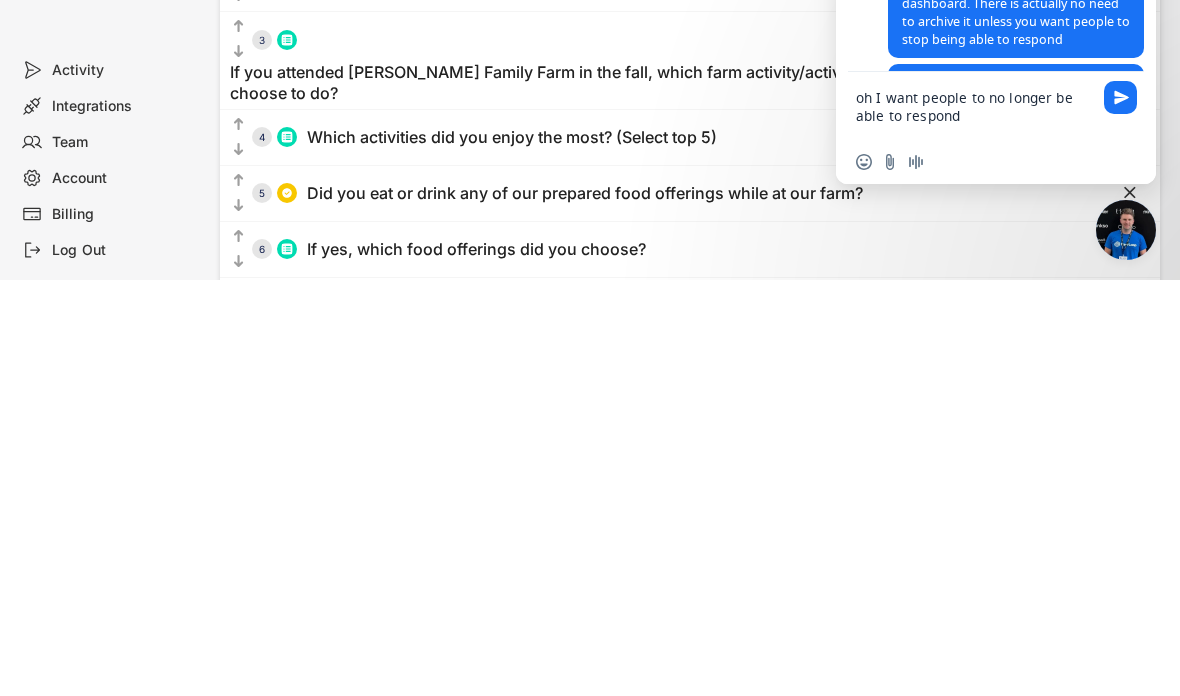 click on "oh I want people to no longer be able to respond" at bounding box center (976, 522) 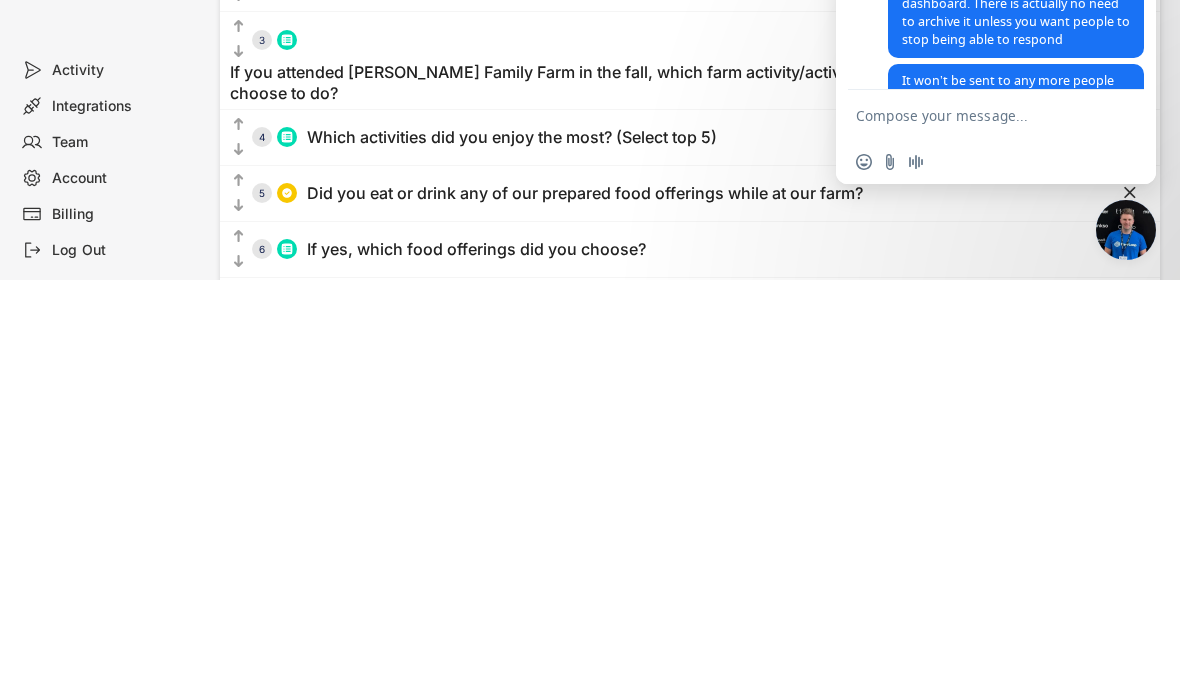 scroll, scrollTop: 419, scrollLeft: 0, axis: vertical 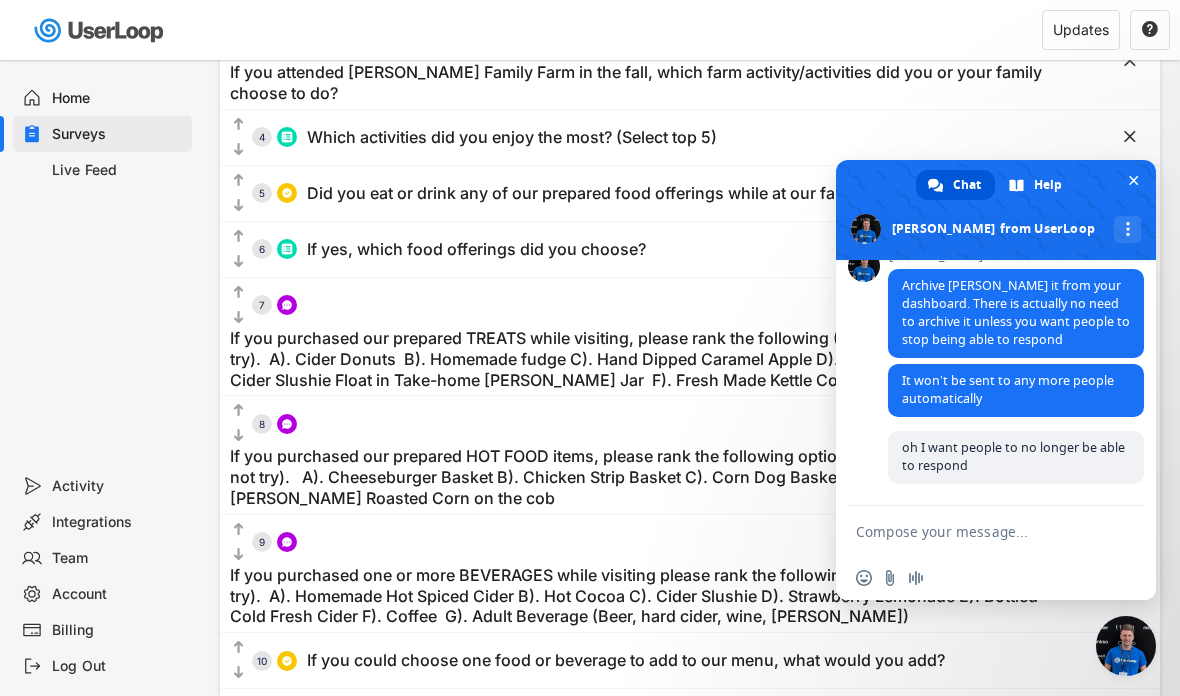 click at bounding box center (976, 531) 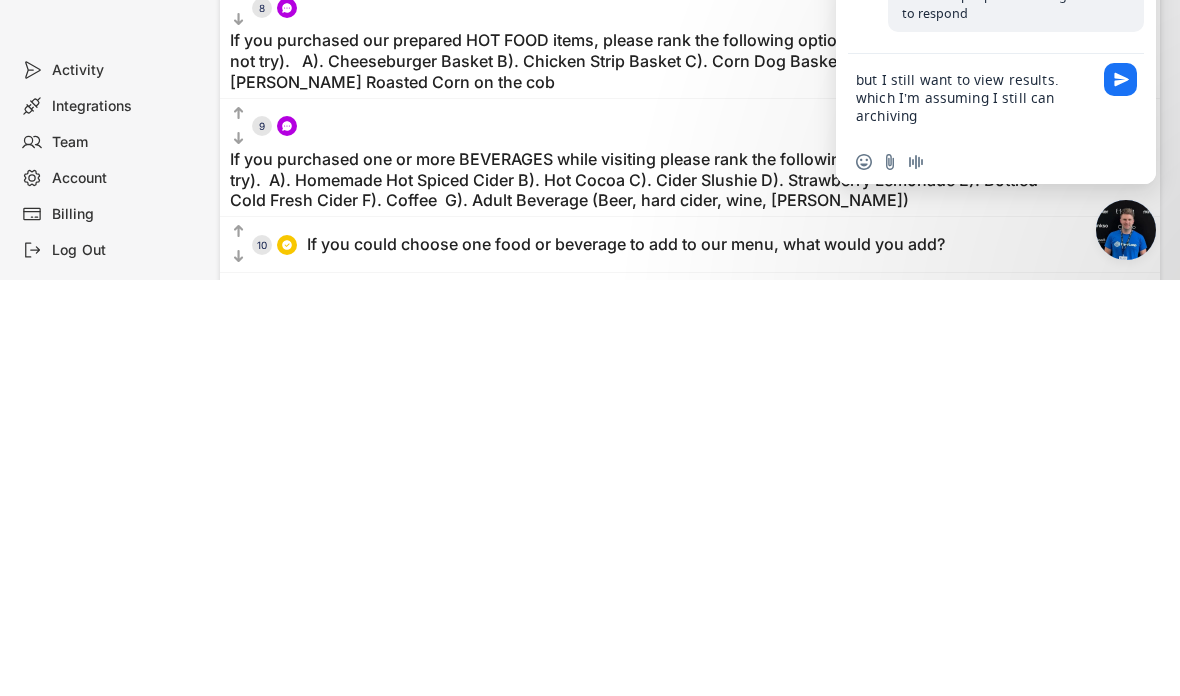 type on "but I still want to view results. which I’m assuming I still can archiving" 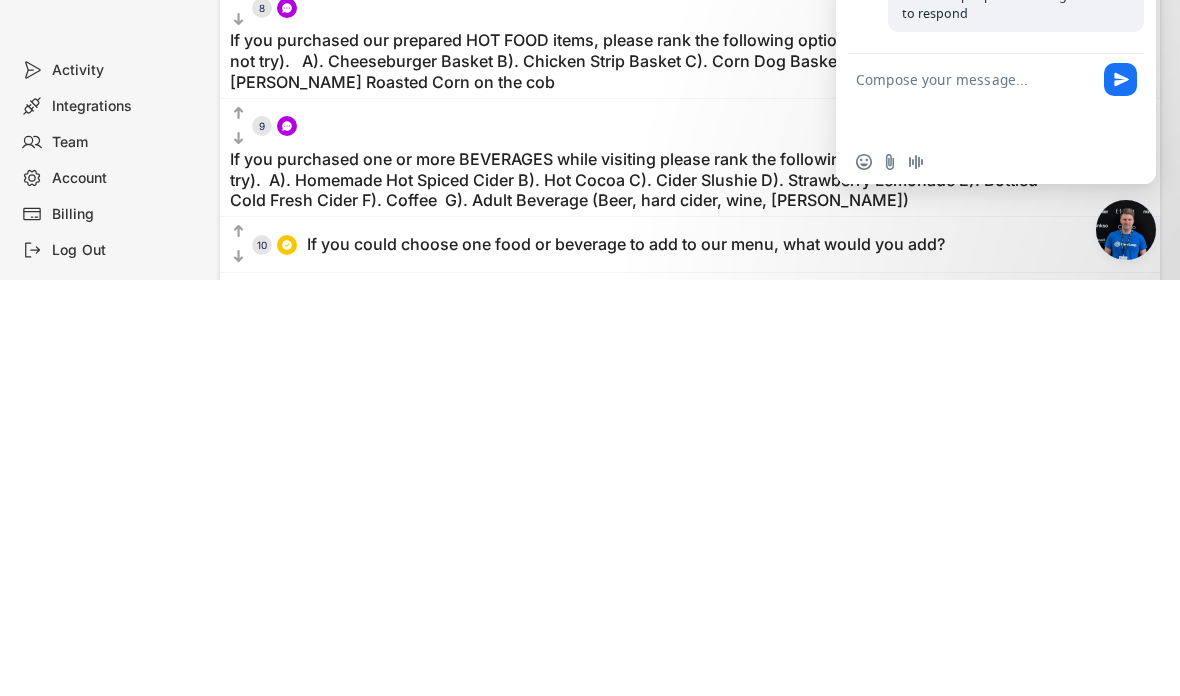scroll, scrollTop: 835, scrollLeft: 0, axis: vertical 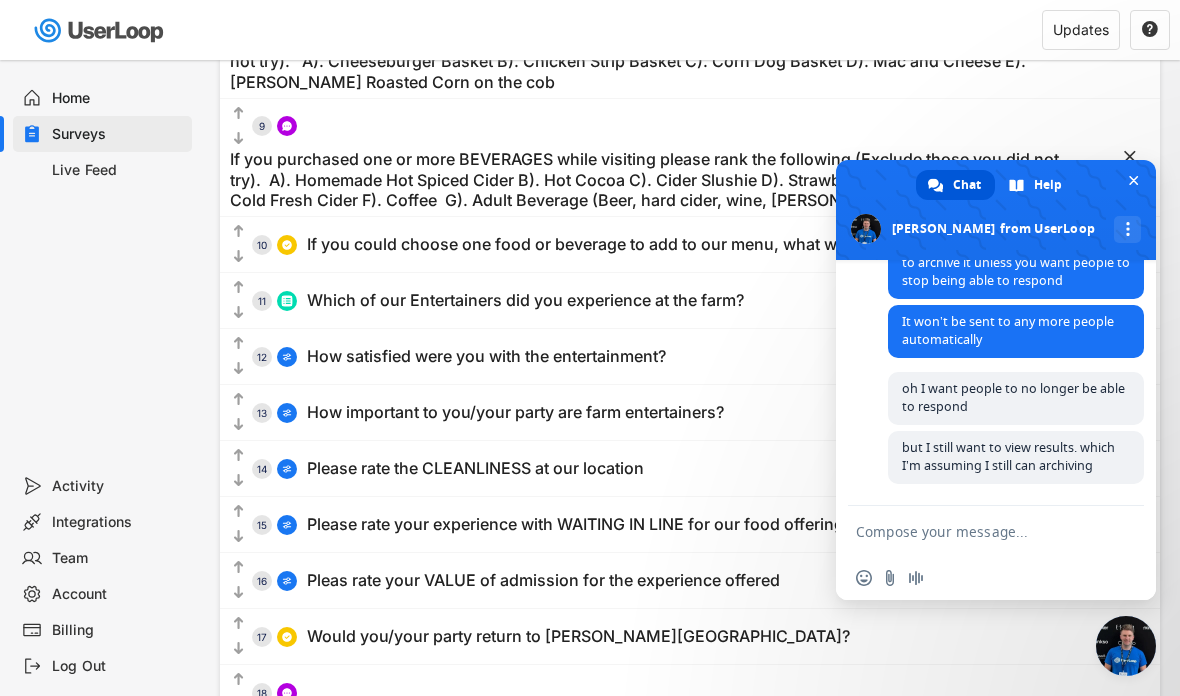 click at bounding box center [1134, 180] 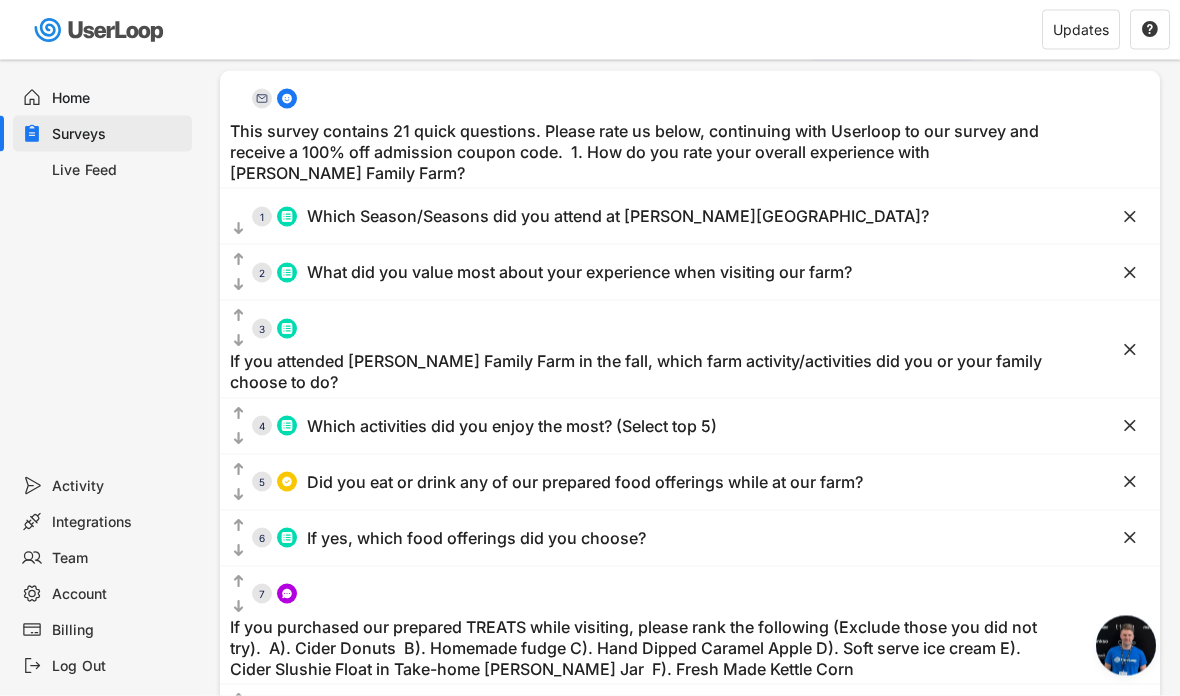 scroll, scrollTop: 0, scrollLeft: 0, axis: both 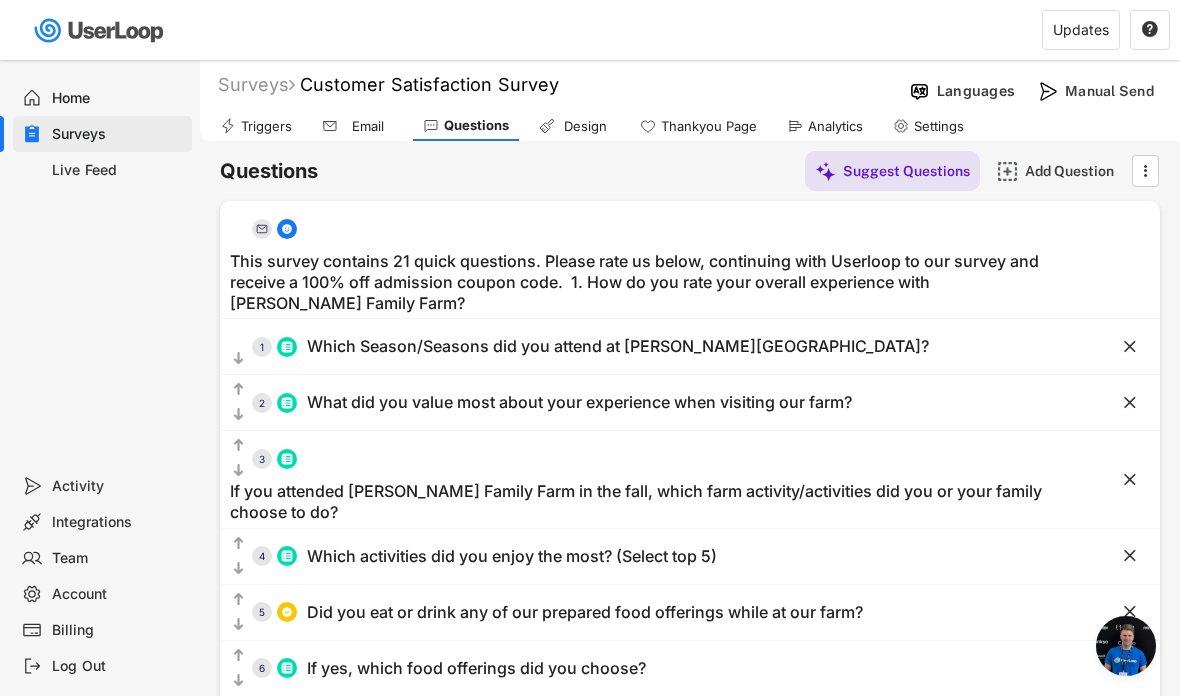 click at bounding box center [1126, 646] 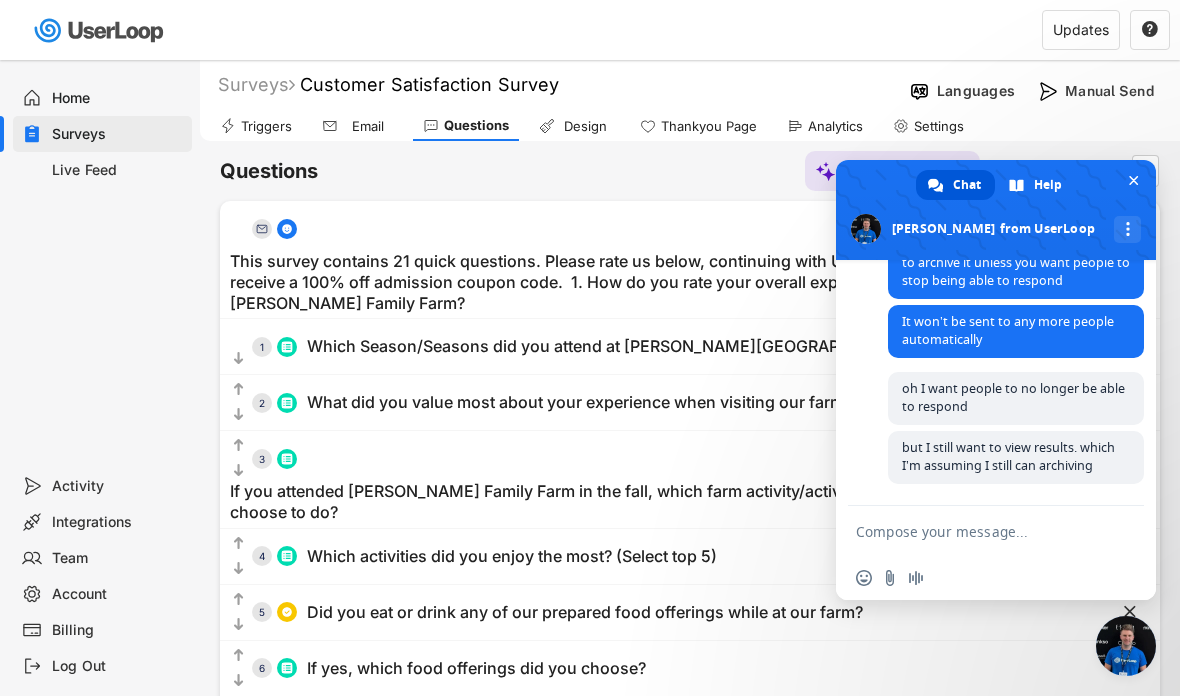 click at bounding box center [976, 531] 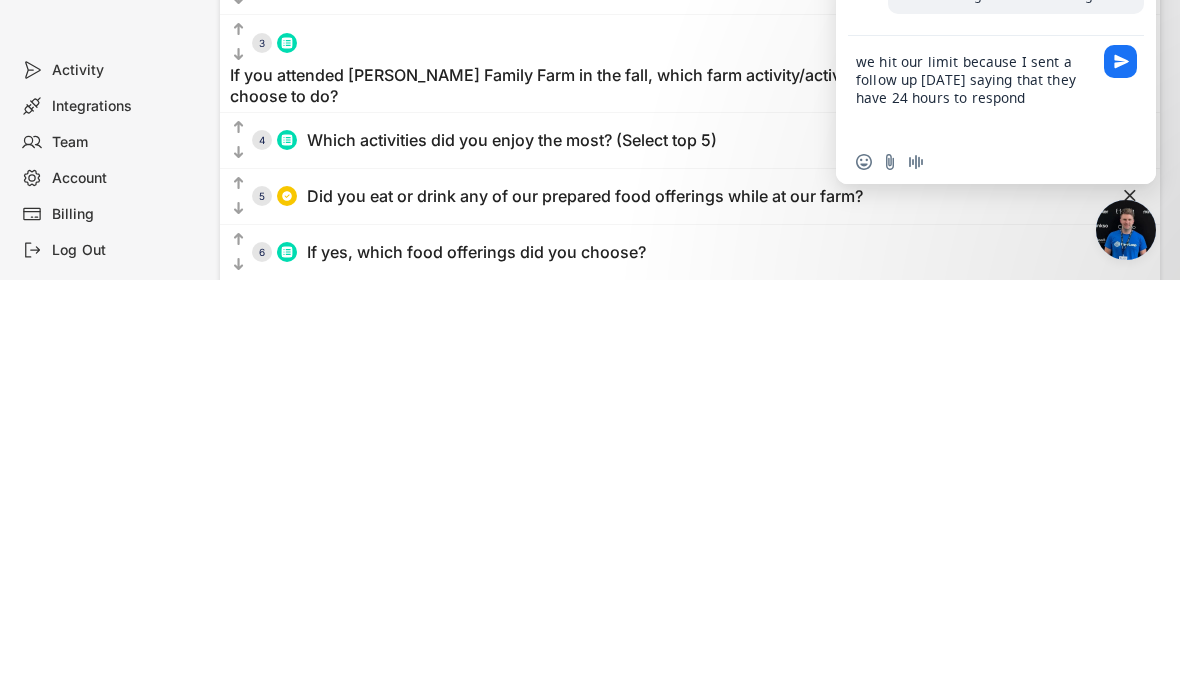 type on "we hit our limit because I sent a follow up [DATE] saying that they have 24 hours to respond" 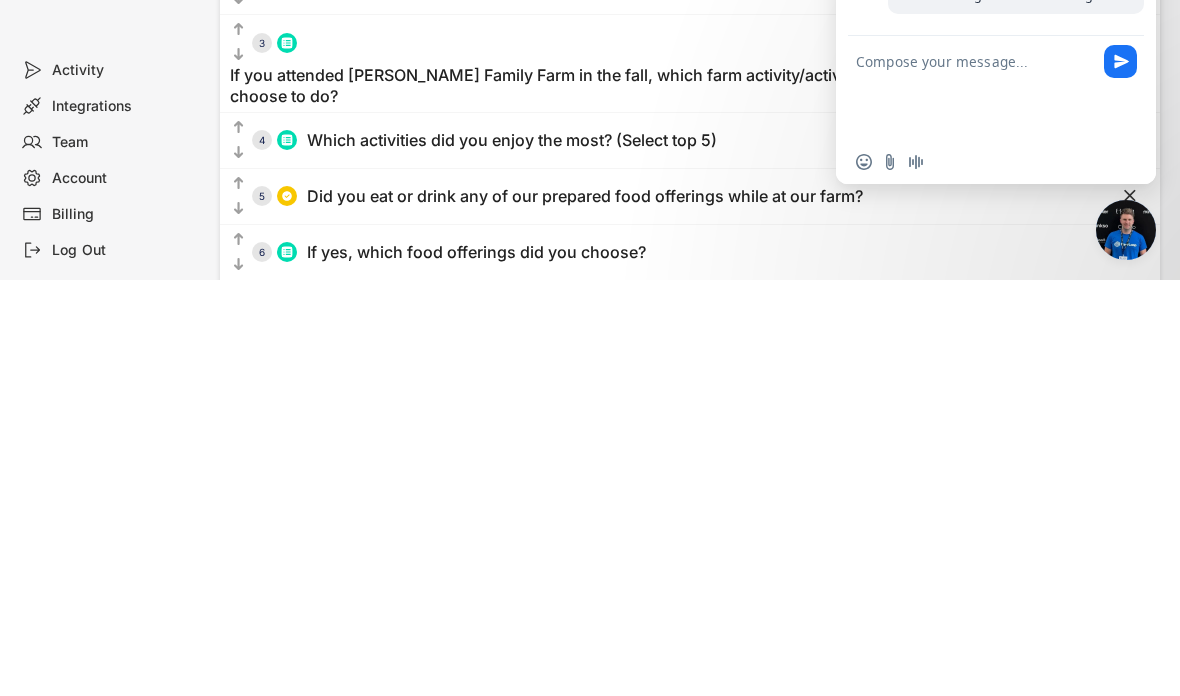 scroll, scrollTop: 416, scrollLeft: 0, axis: vertical 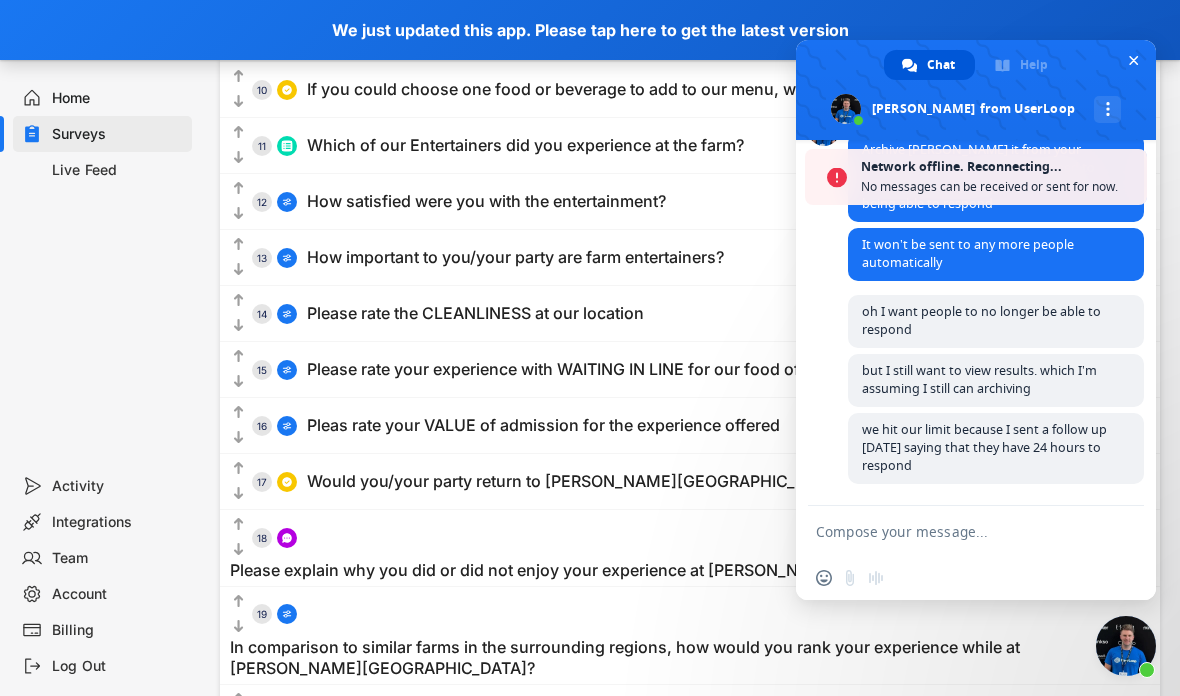 click on "Network offline. Reconnecting..." at bounding box center [999, 167] 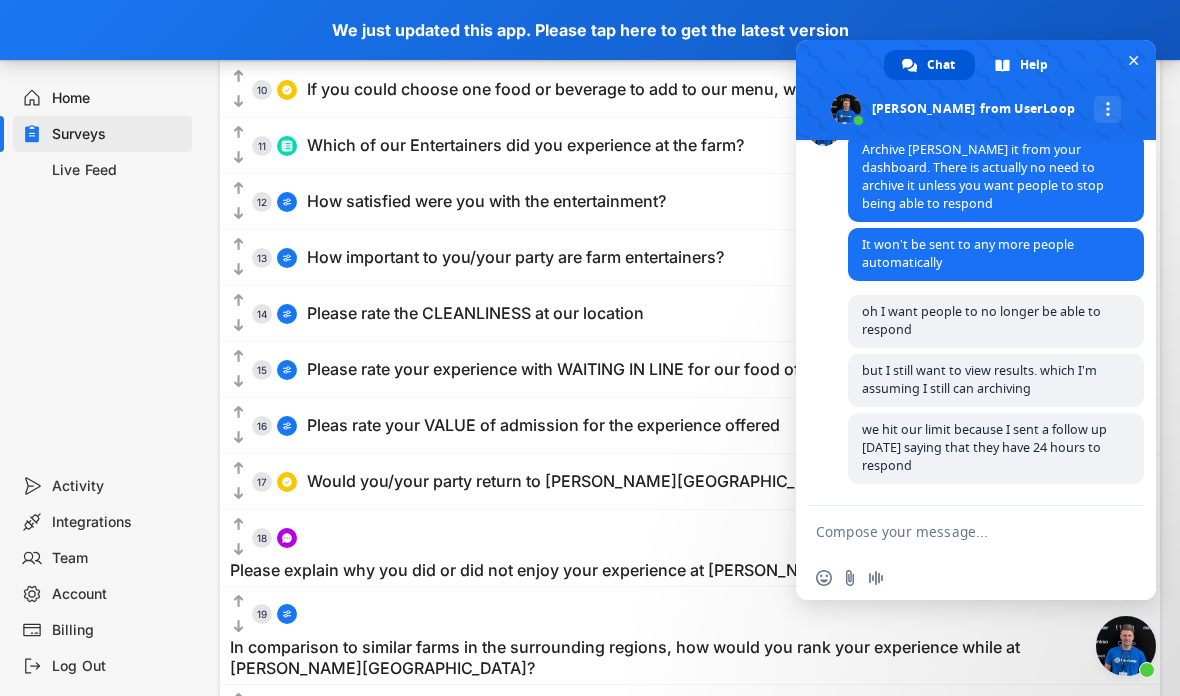 scroll, scrollTop: 3120, scrollLeft: 0, axis: vertical 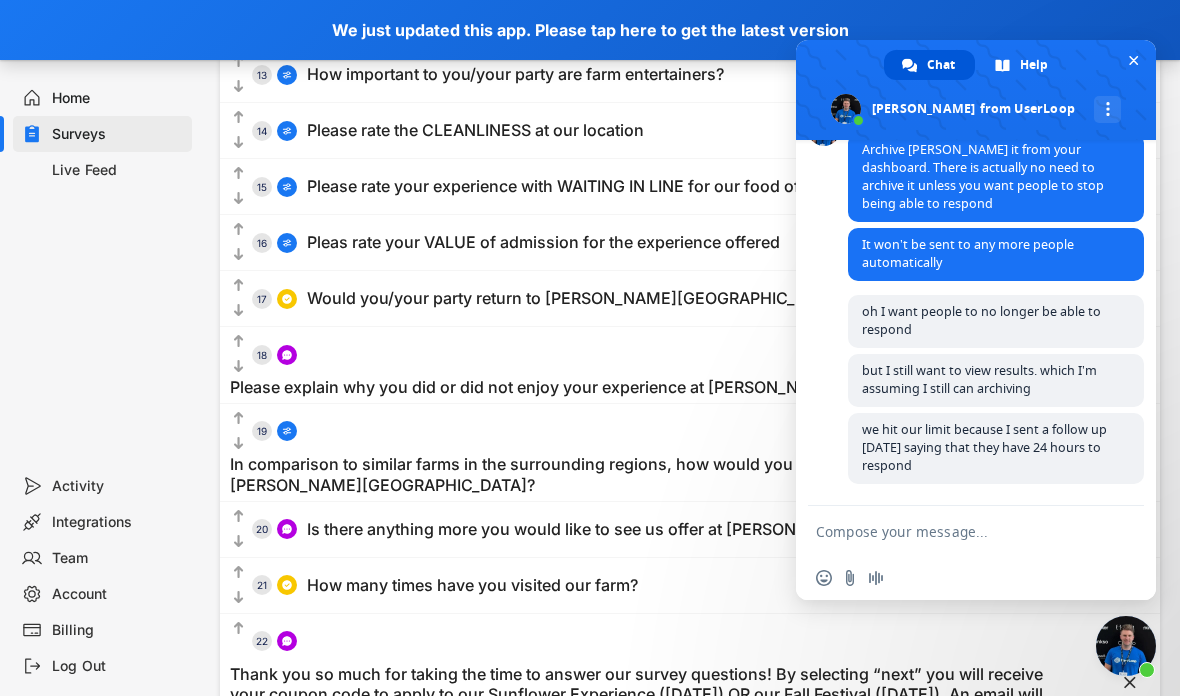 click on "we hit our limit because I sent a follow up [DATE] saying that they have 24 hours to respond" at bounding box center [996, 448] 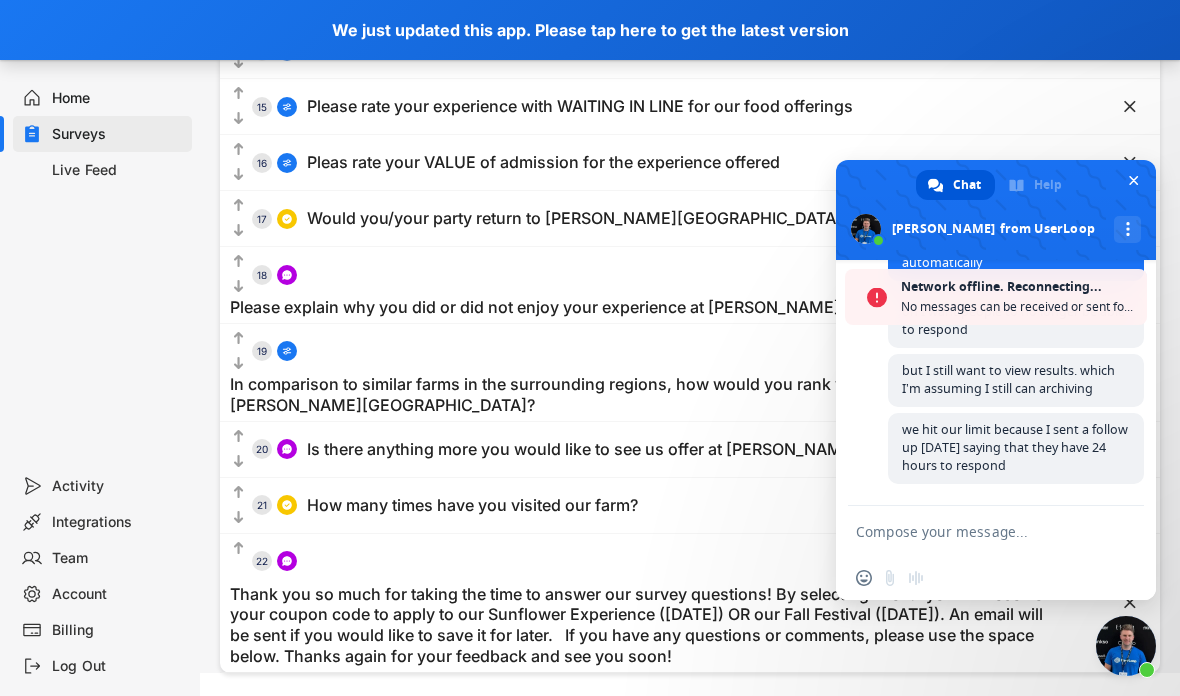 scroll, scrollTop: 3590, scrollLeft: 0, axis: vertical 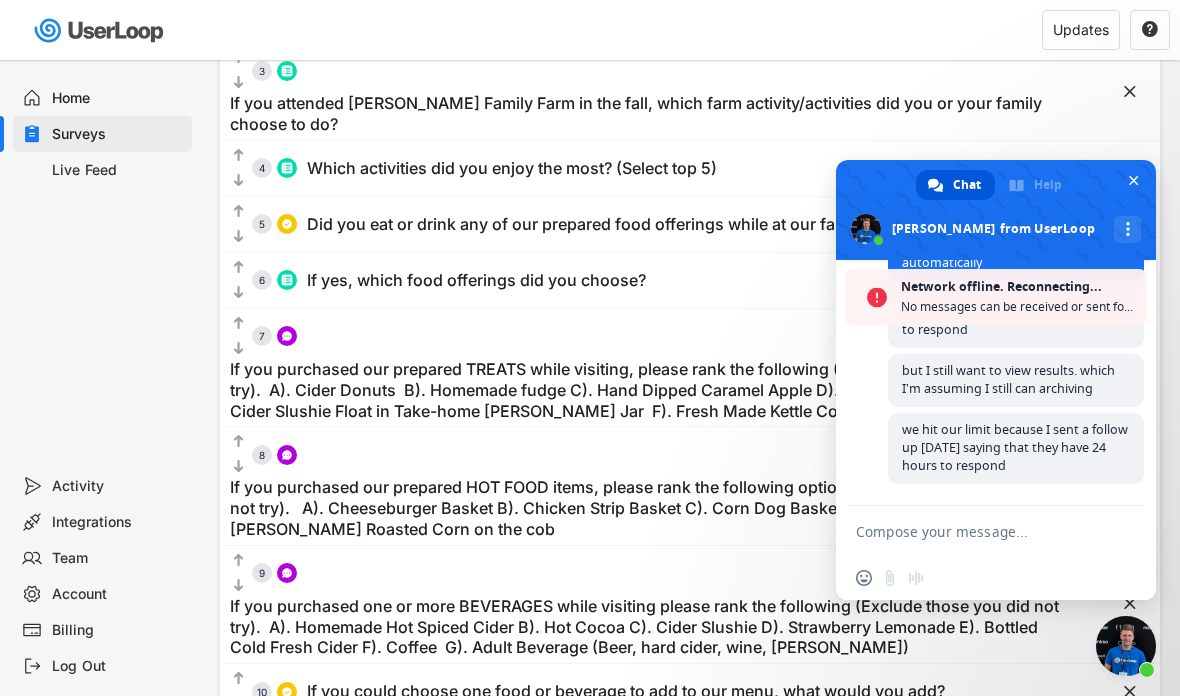 click at bounding box center (1133, 180) 